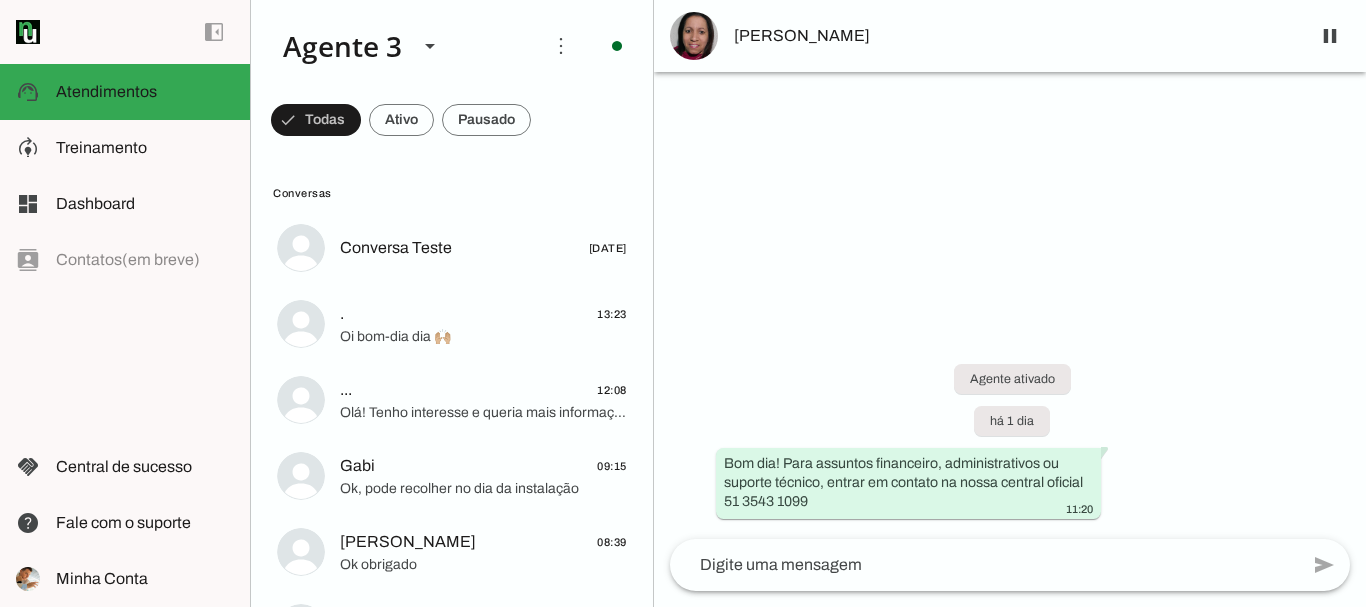 scroll, scrollTop: 0, scrollLeft: 0, axis: both 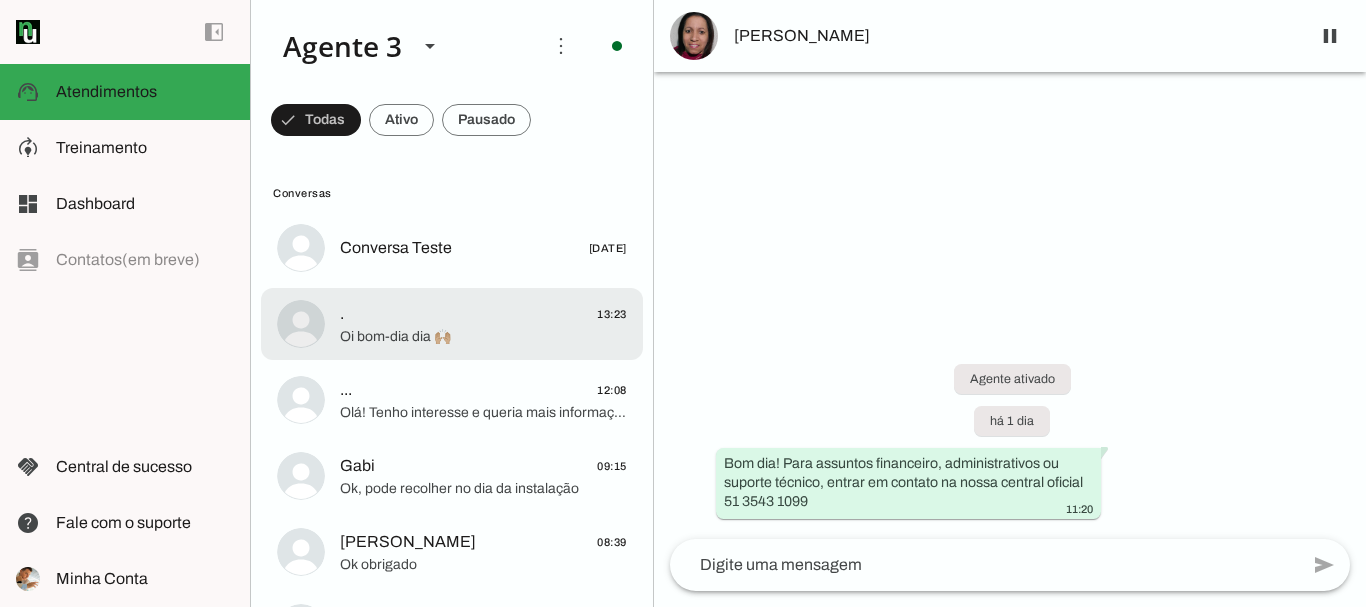 click on "Oi bom-dia dia 🙌🏼" 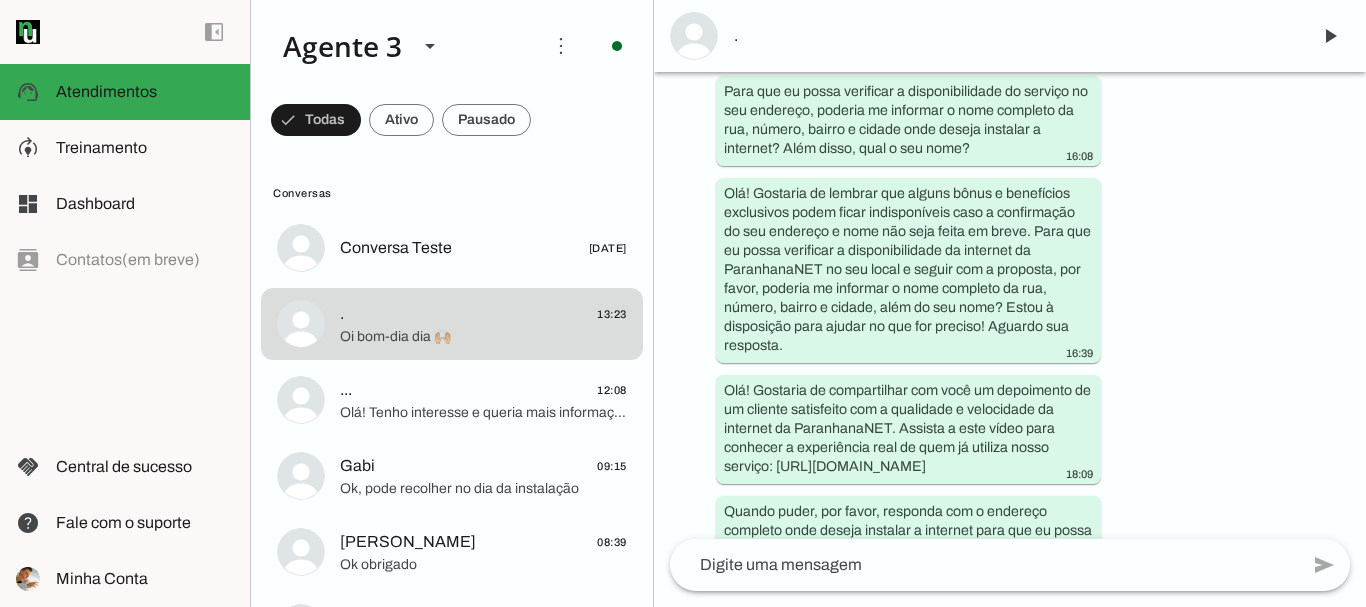 scroll, scrollTop: 0, scrollLeft: 0, axis: both 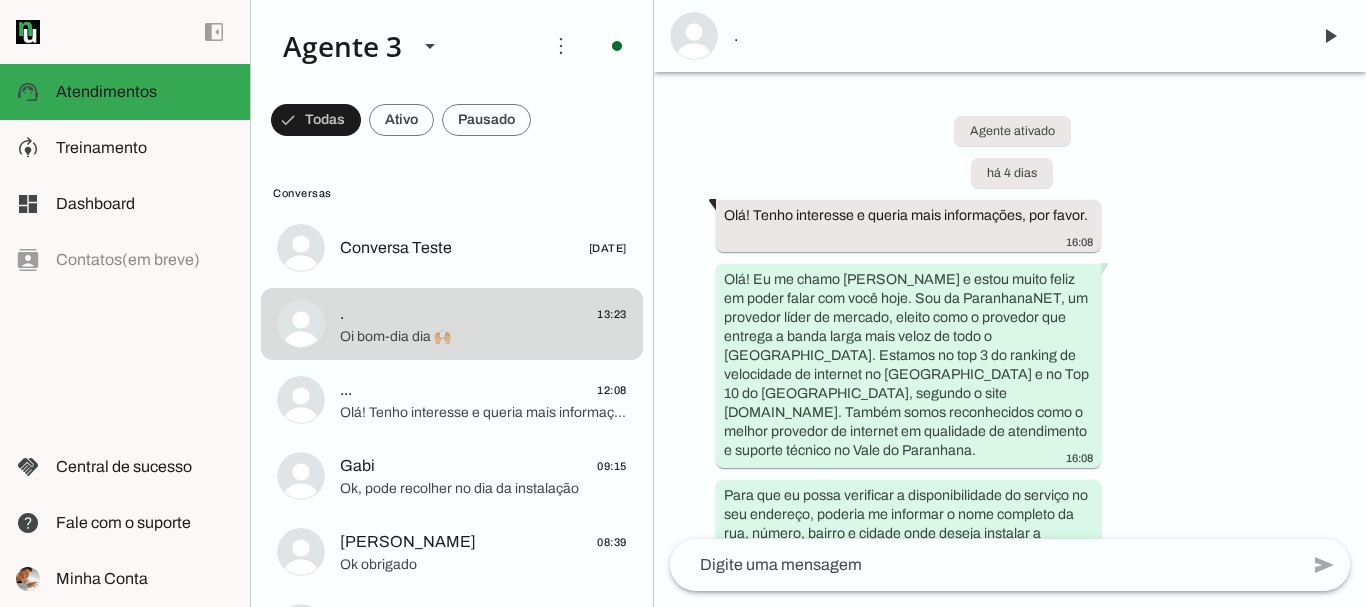 click on "." at bounding box center [1014, 36] 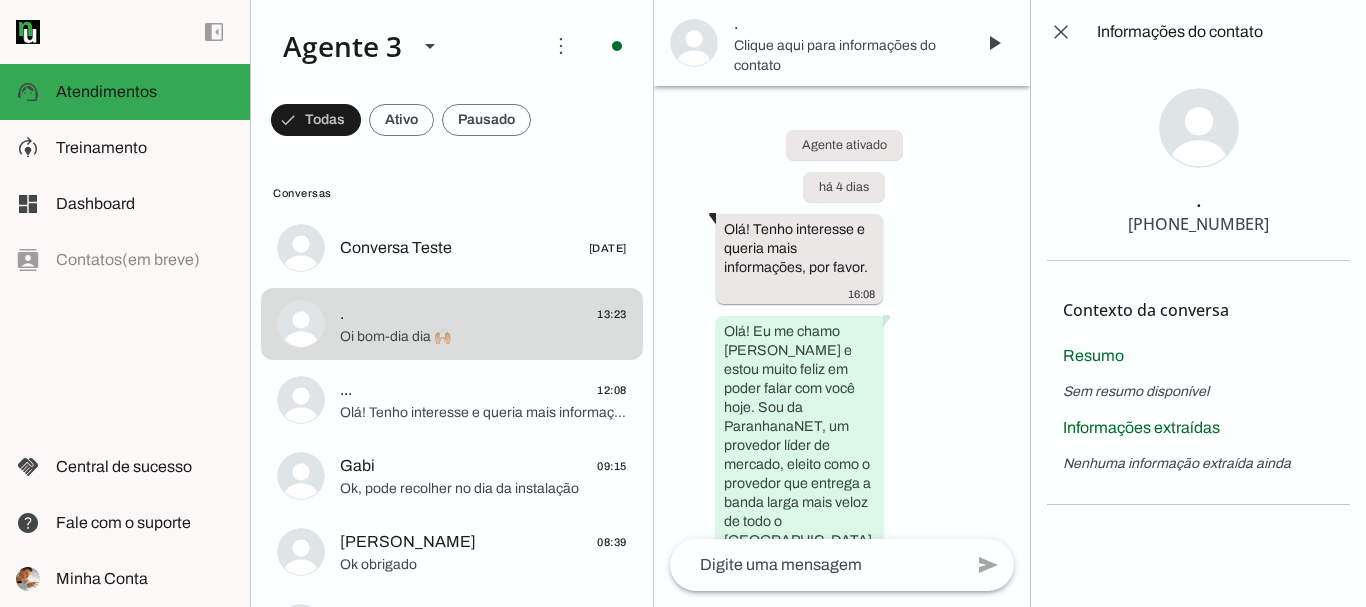 click on "[PHONE_NUMBER]" at bounding box center (1198, 224) 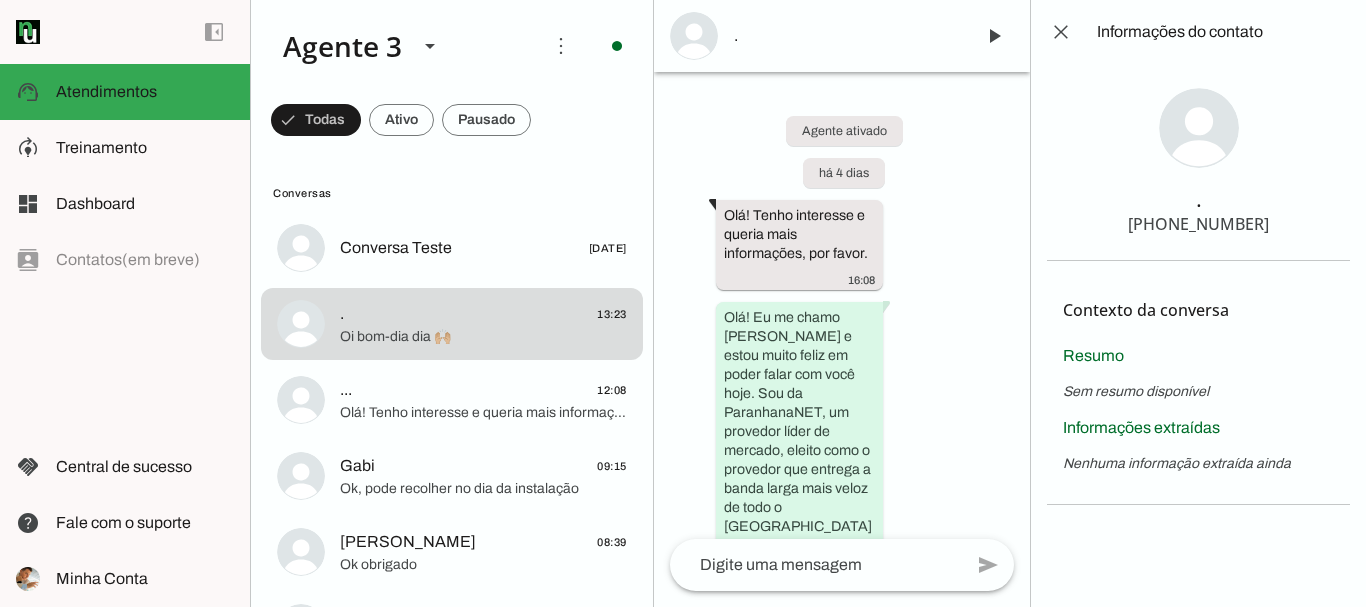 scroll, scrollTop: 700, scrollLeft: 0, axis: vertical 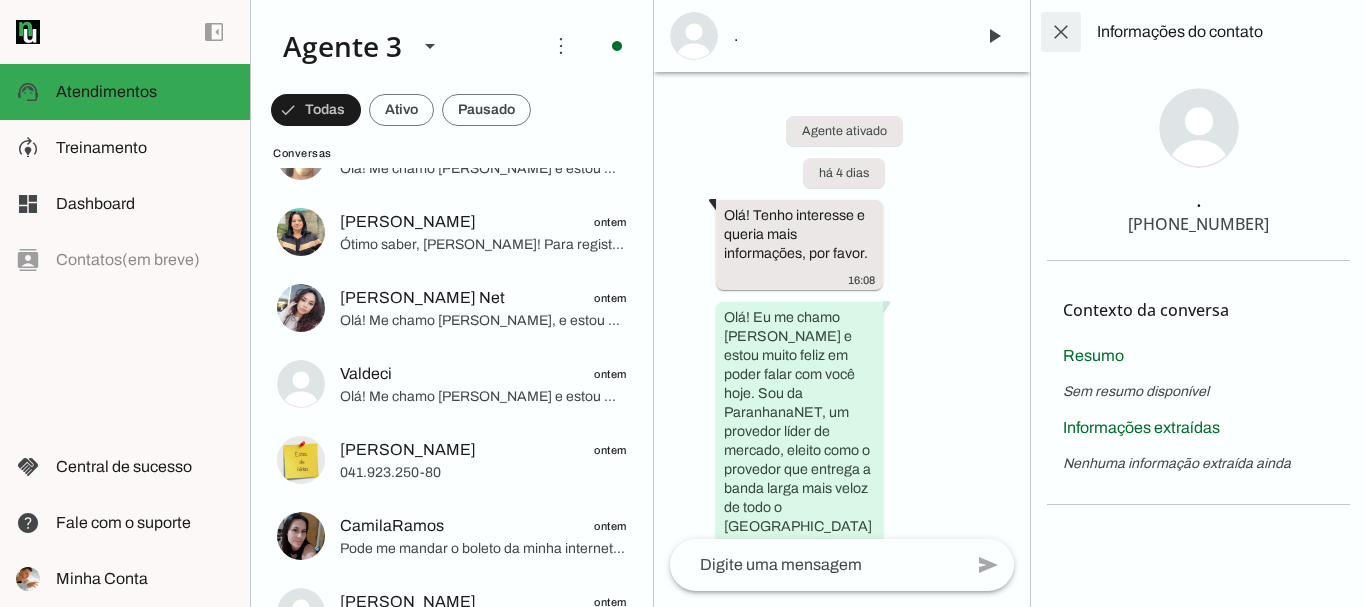 click at bounding box center (1061, 32) 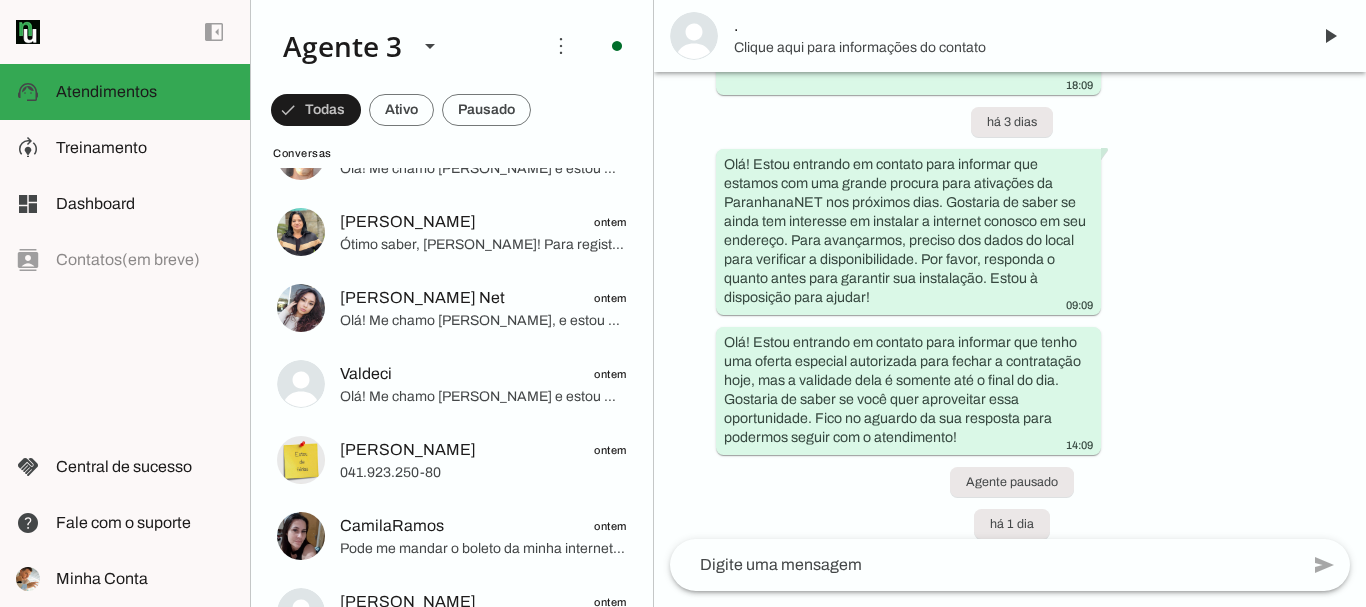 scroll, scrollTop: 1104, scrollLeft: 0, axis: vertical 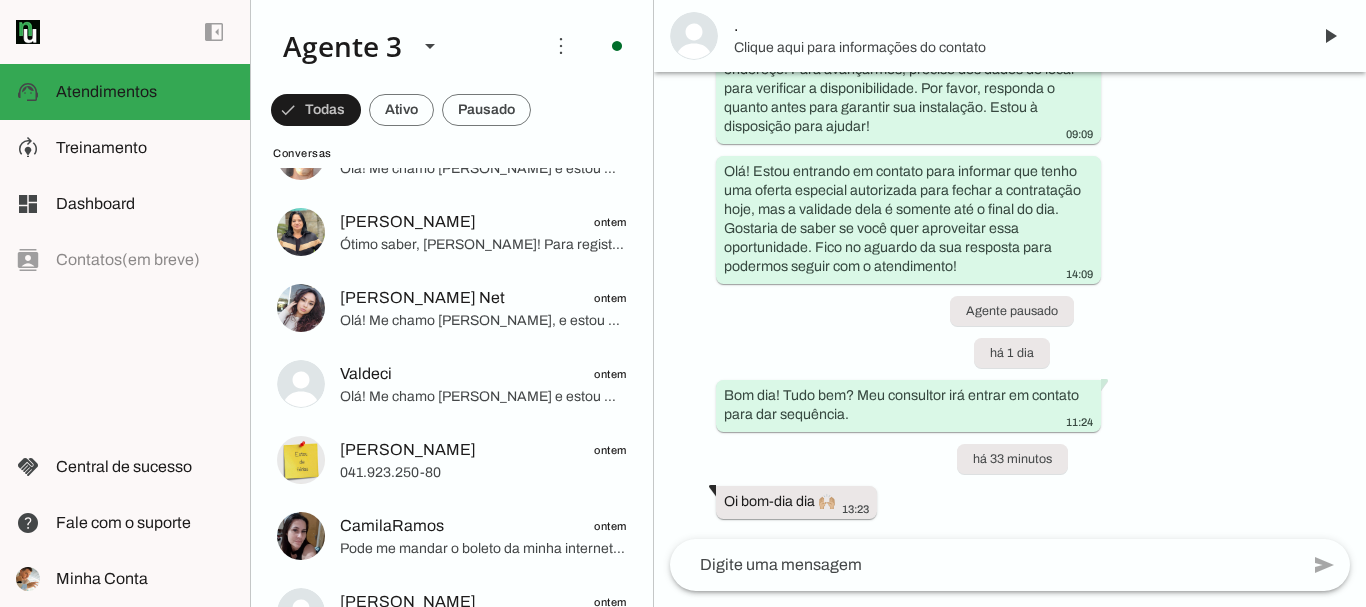 click 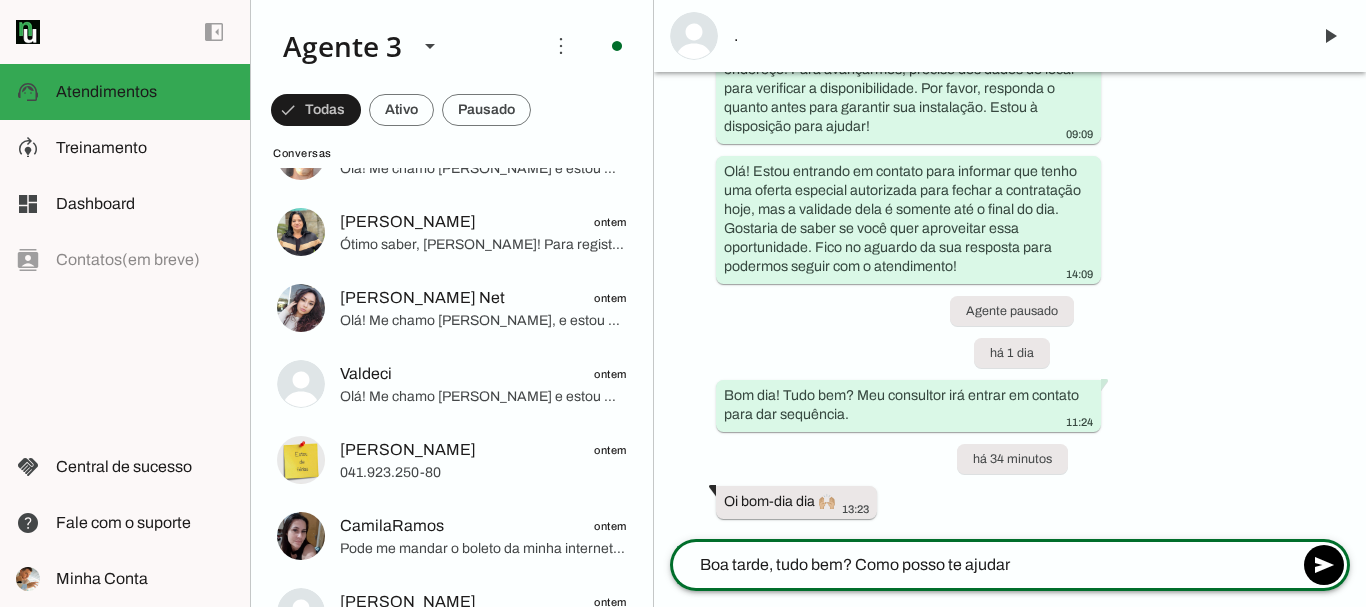 type on "Boa tarde, tudo bem? Como posso te ajudar?" 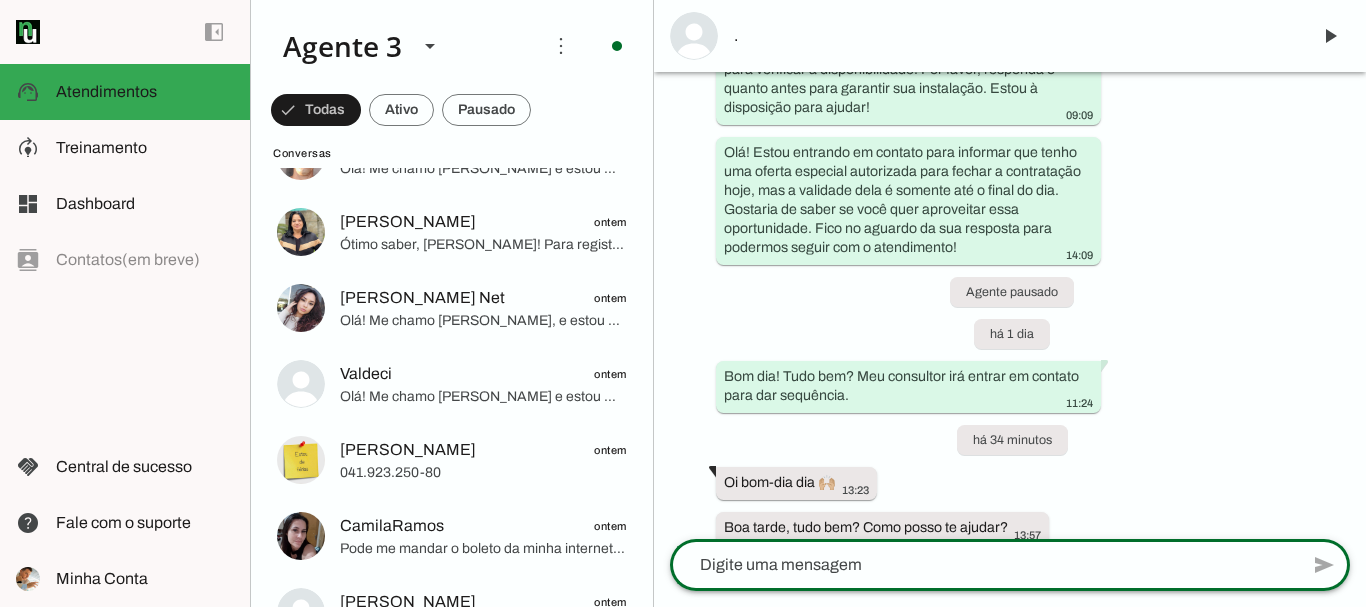 scroll, scrollTop: 1149, scrollLeft: 0, axis: vertical 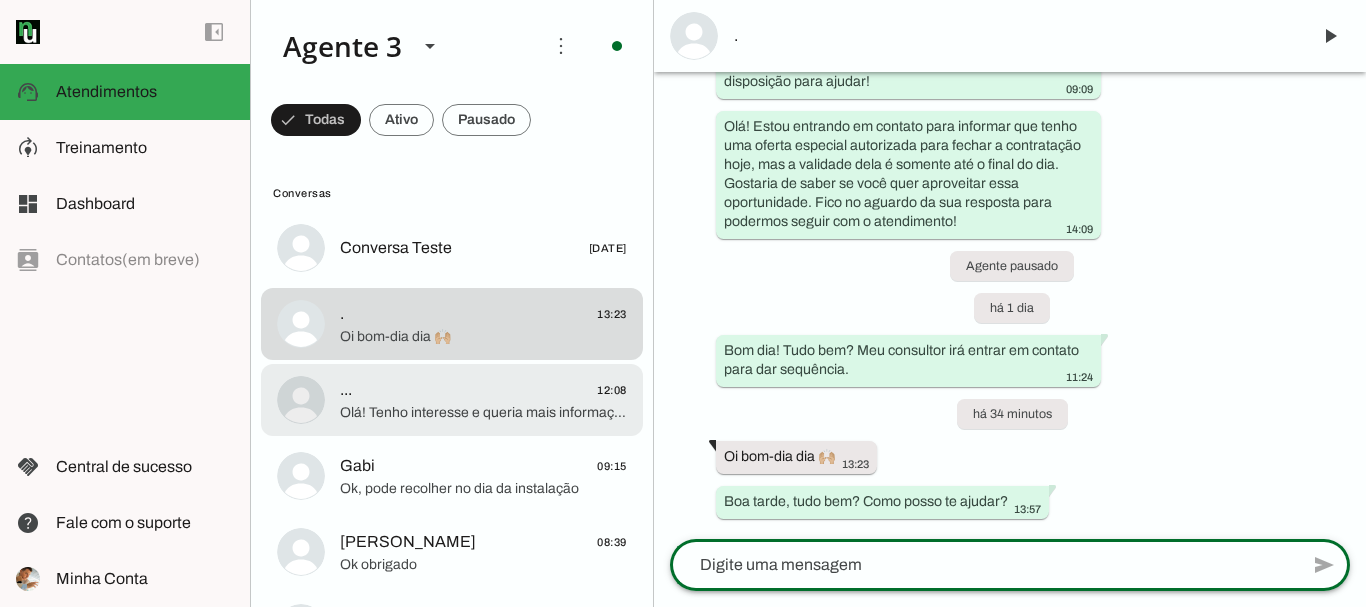 click on "Olá! Tenho interesse e queria mais informações, por favor." 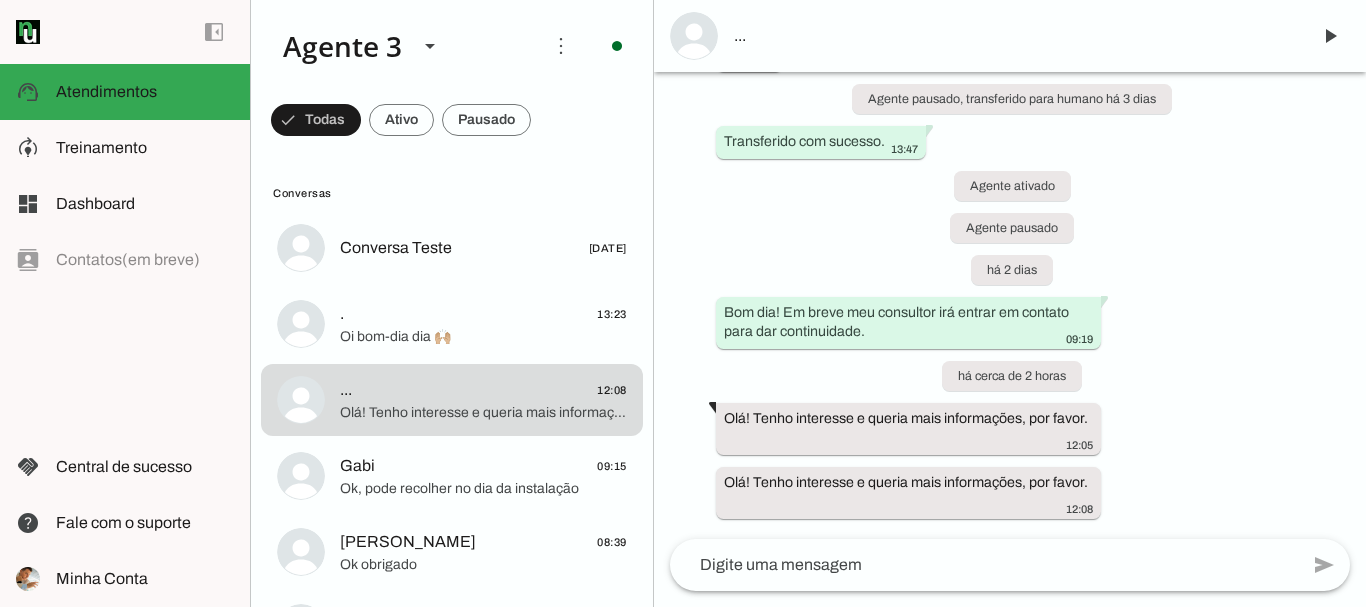 scroll, scrollTop: 7169, scrollLeft: 0, axis: vertical 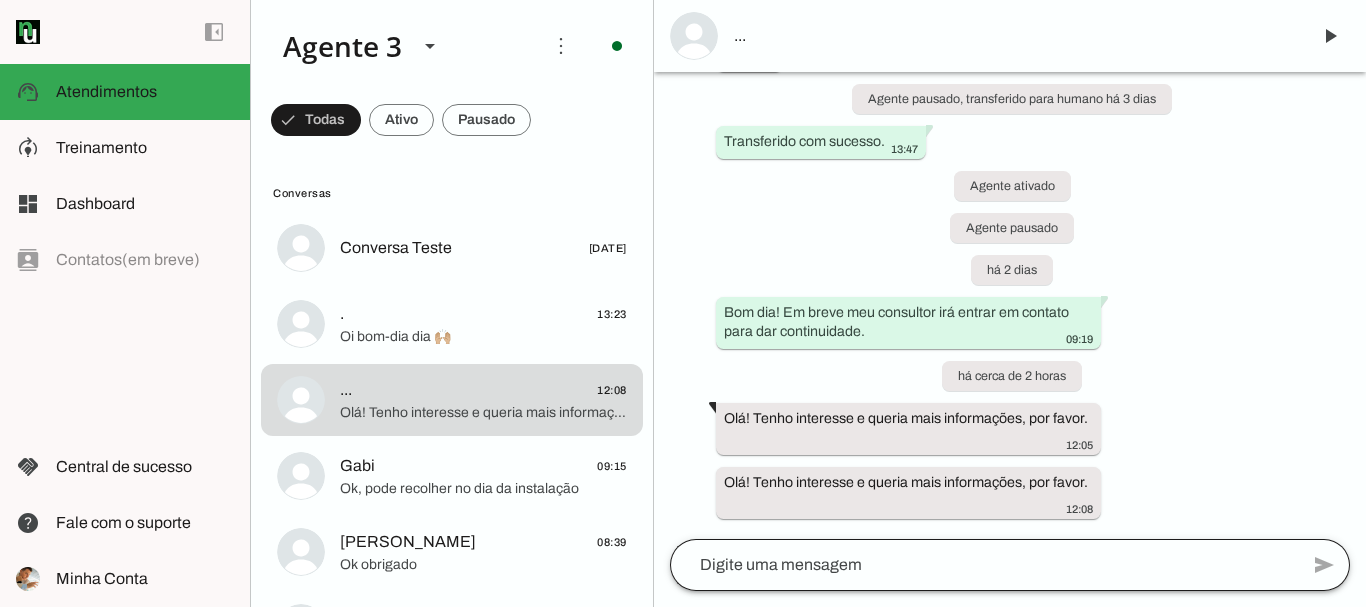 click 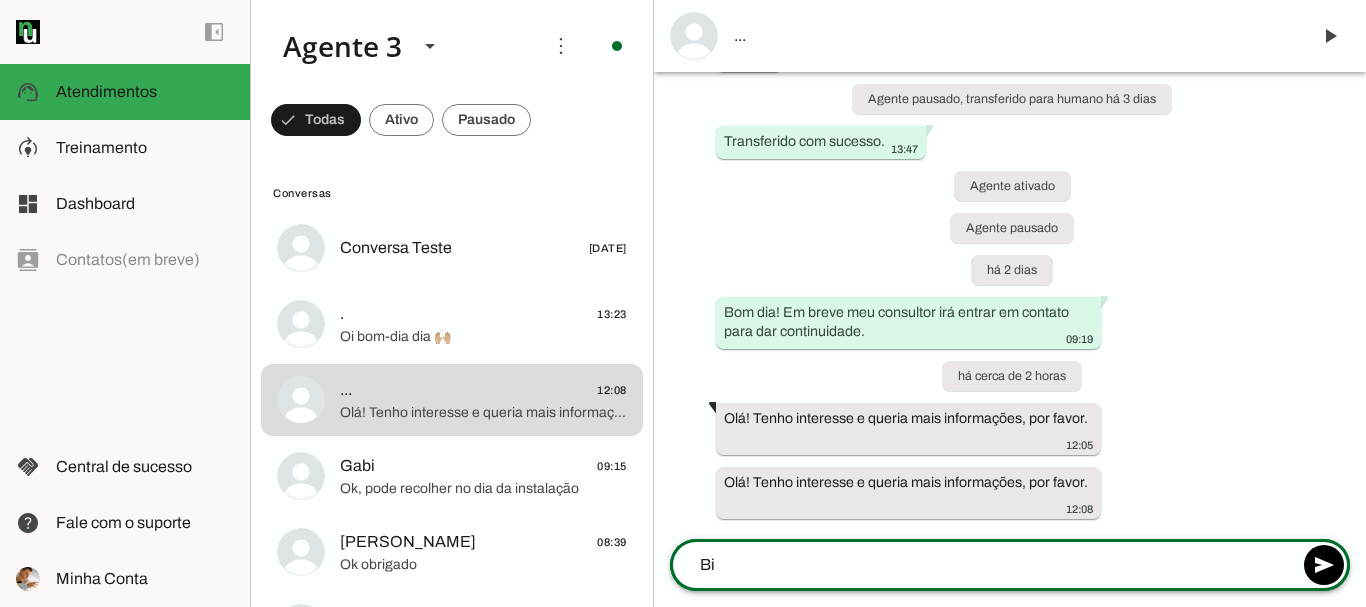 type on "B" 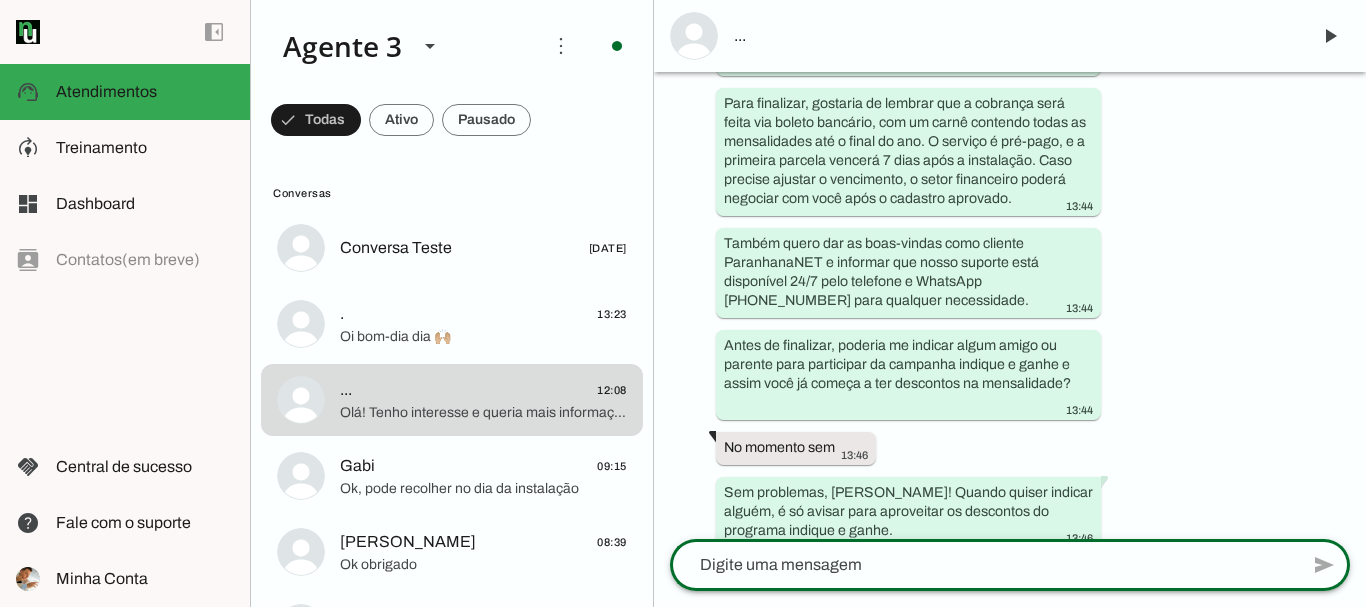 scroll, scrollTop: 6425, scrollLeft: 0, axis: vertical 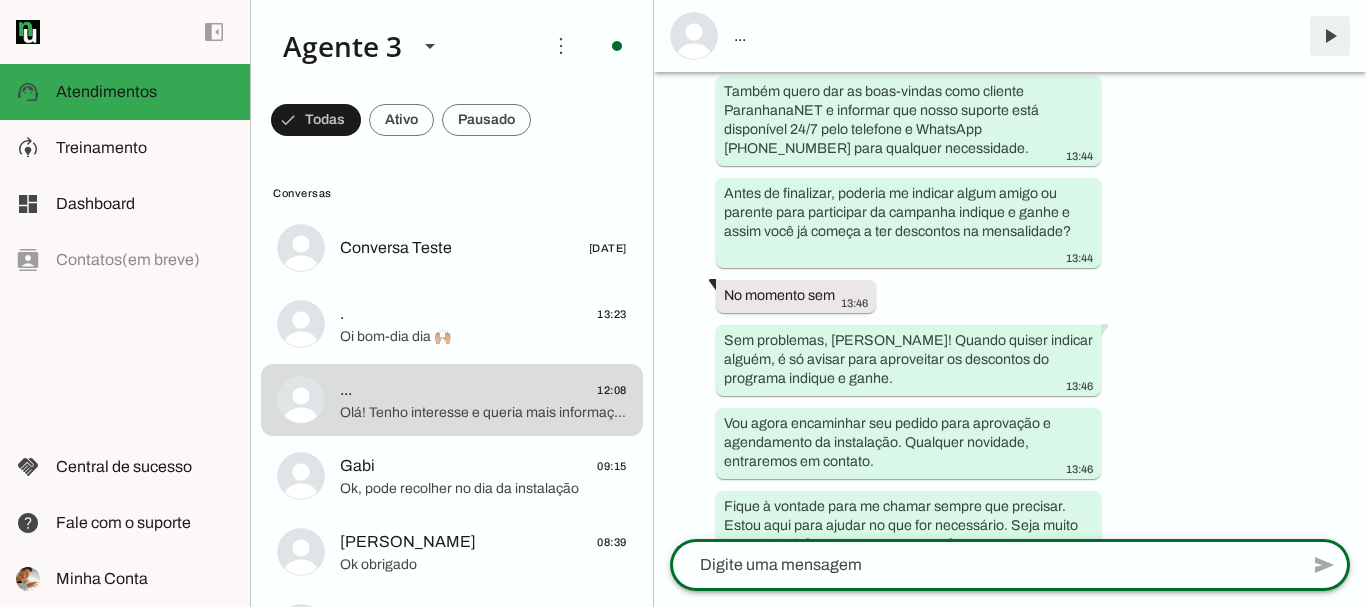 click at bounding box center (1330, 36) 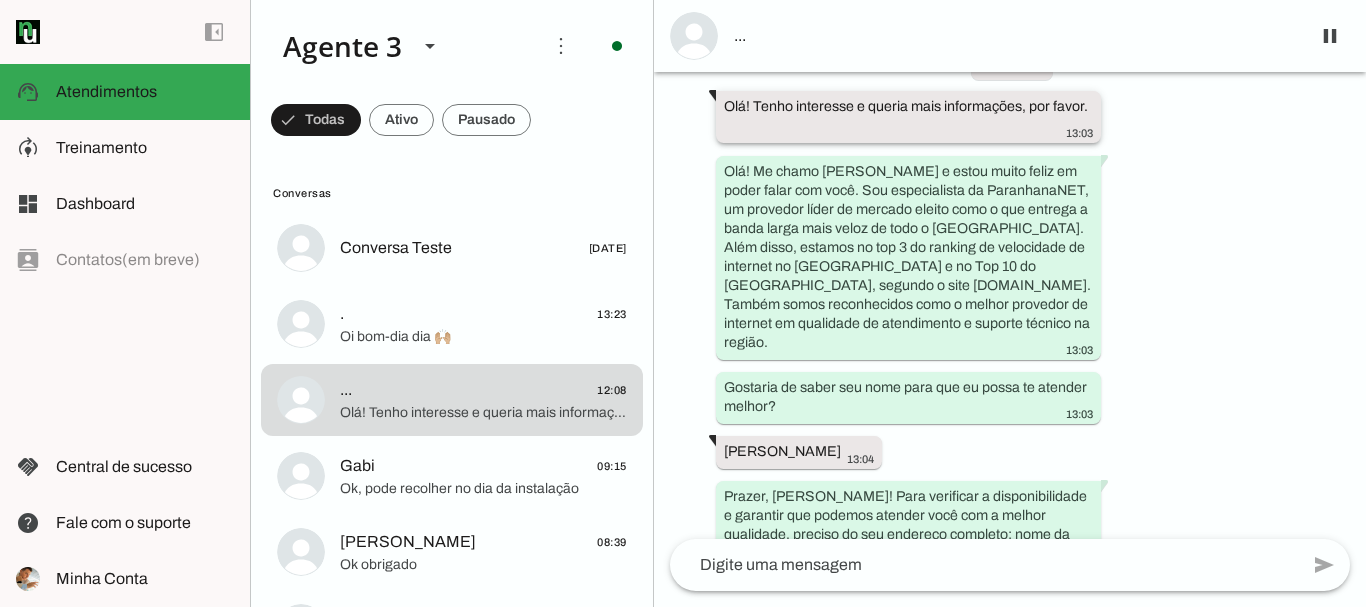 scroll, scrollTop: 0, scrollLeft: 0, axis: both 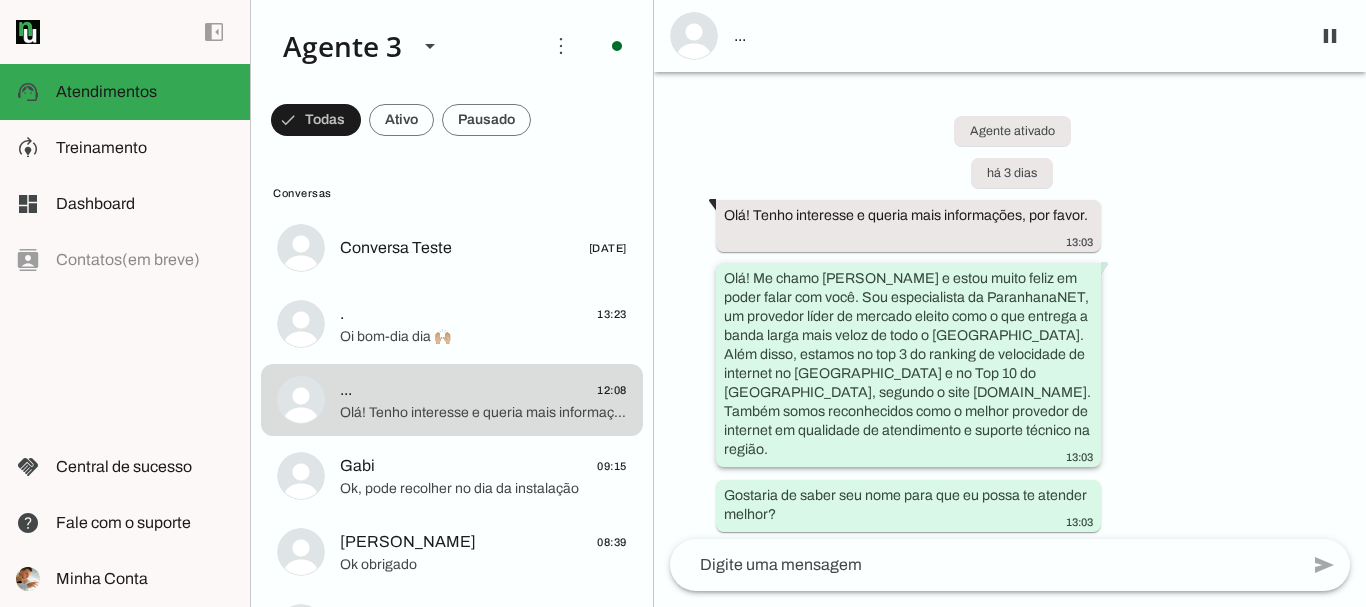 drag, startPoint x: 917, startPoint y: 273, endPoint x: 1263, endPoint y: 432, distance: 380.78473 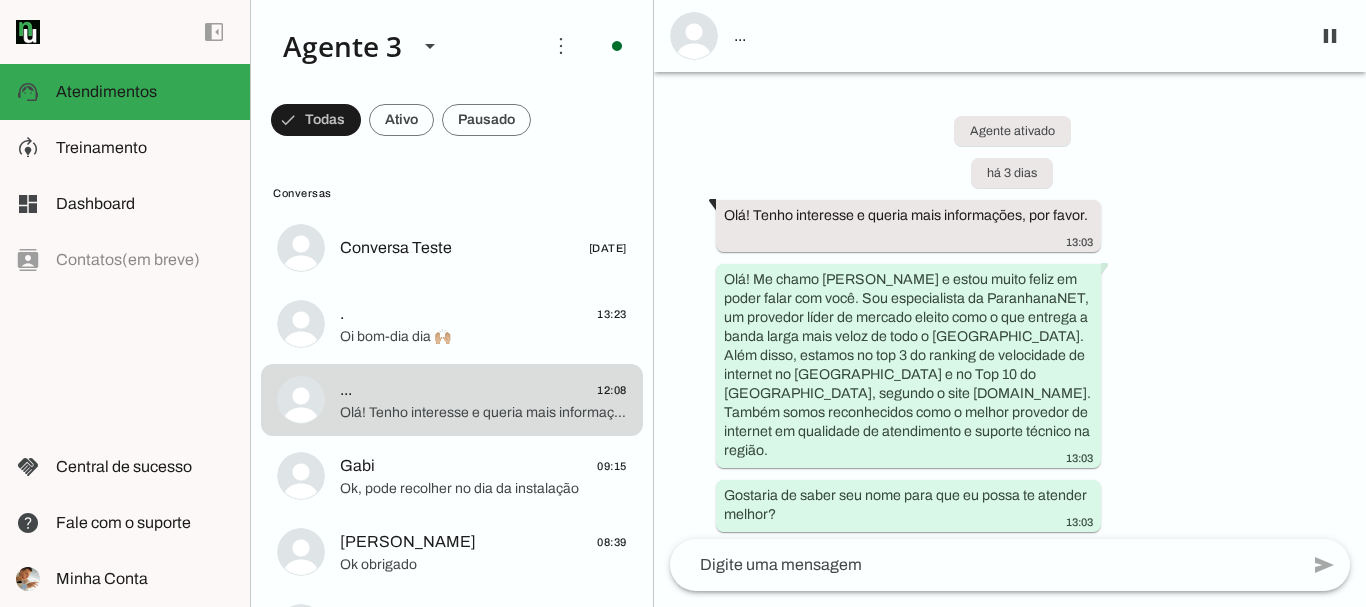 click 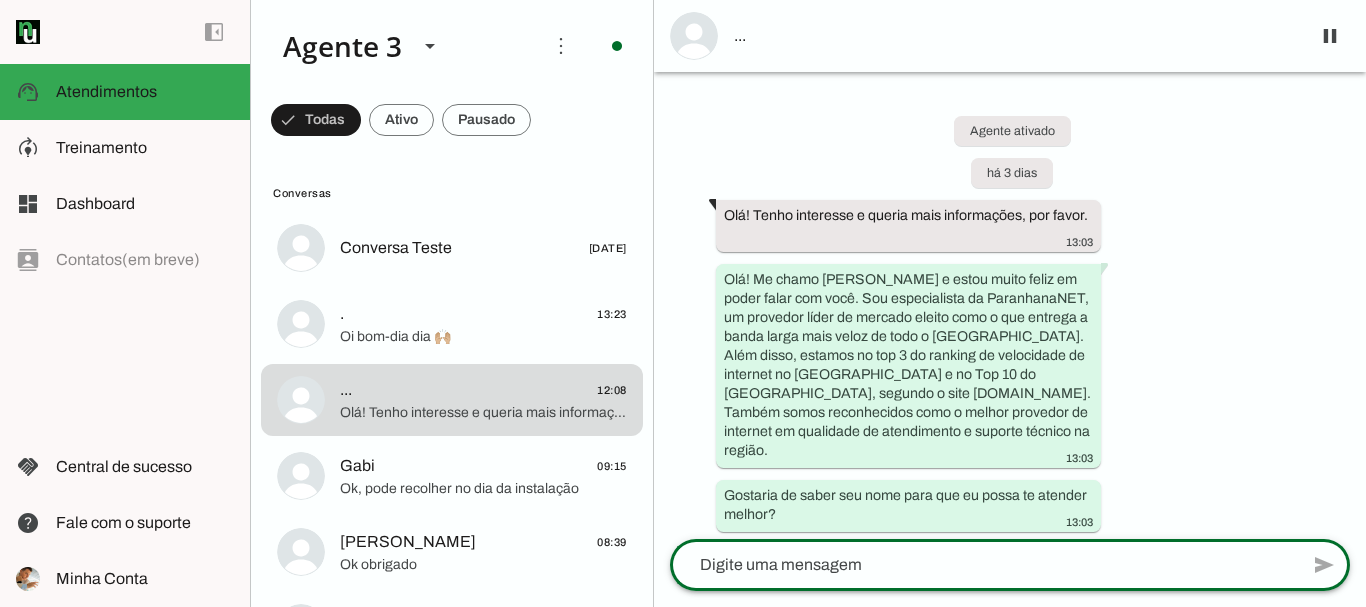 paste on "Olá! Me chamo Iago e estou muito feliz em poder falar com você. Sou especialista da ParanhanaNET, um provedor líder de mercado eleito como o que entrega a banda larga mais veloz de todo o Vale do Paranhana. Além disso, estamos no top 3 do ranking de velocidade de internet no Rio Grande do Sul e no Top 10 do Brasil, segundo o site minhaconexao.com.br. Também somos reconhecidos como o melhor provedor de internet em qualidade de atendimento e suporte técnico na região.13" 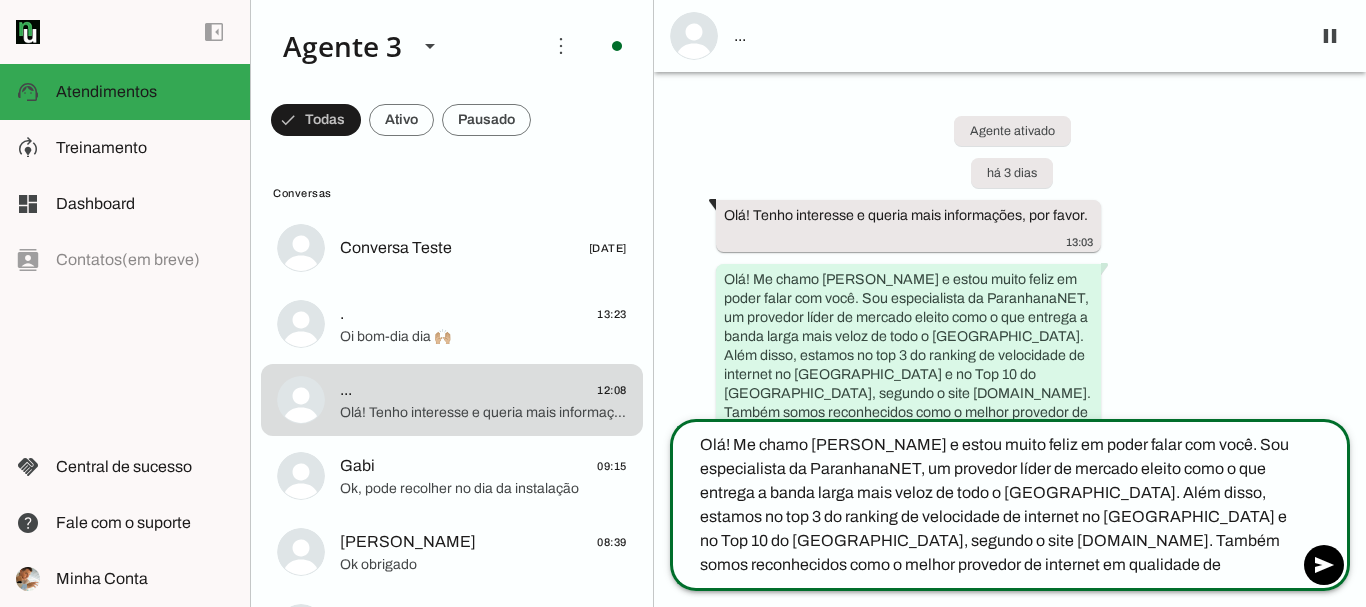 type on "Olá! Me chamo Iago e estou muito feliz em poder falar com você. Sou especialista da ParanhanaNET, um provedor líder de mercado eleito como o que entrega a banda larga mais veloz de todo o Vale do Paranhana. Além disso, estamos no top 3 do ranking de velocidade de internet no Rio Grande do Sul e no Top 10 do Brasil, segundo o site minhaconexao.com.br. Também somos reconhecidos como o melhor provedor de internet em qualidade de atendimento e suporte técnico na região." 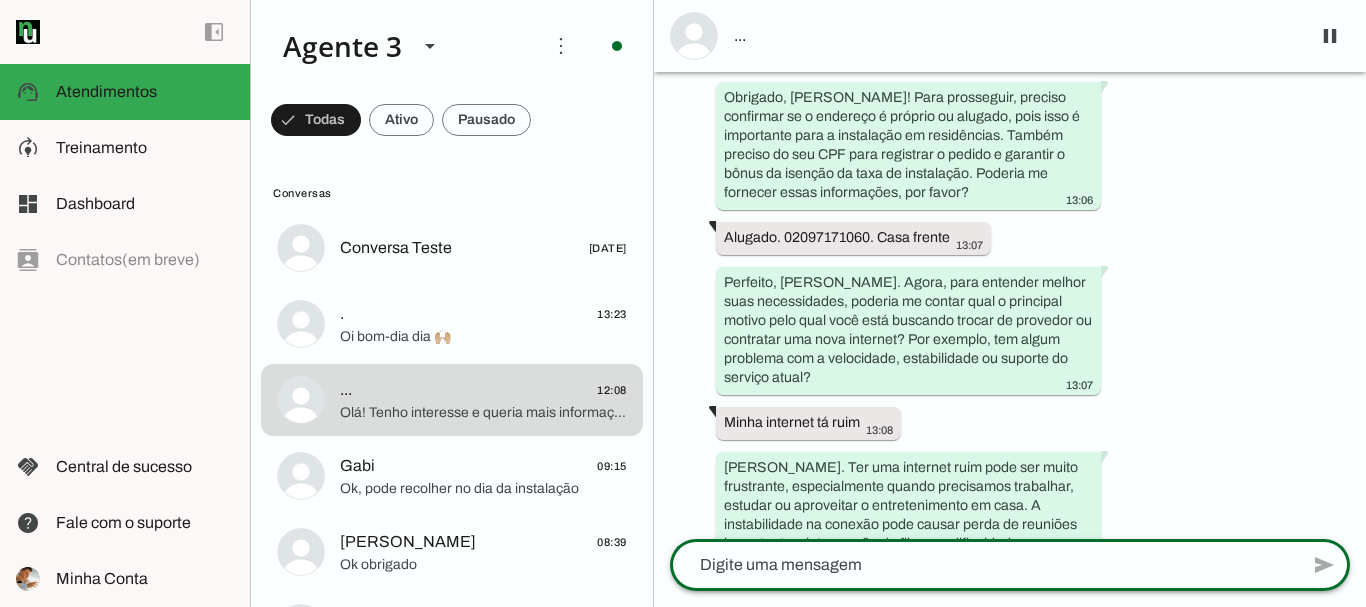 scroll, scrollTop: 1526, scrollLeft: 0, axis: vertical 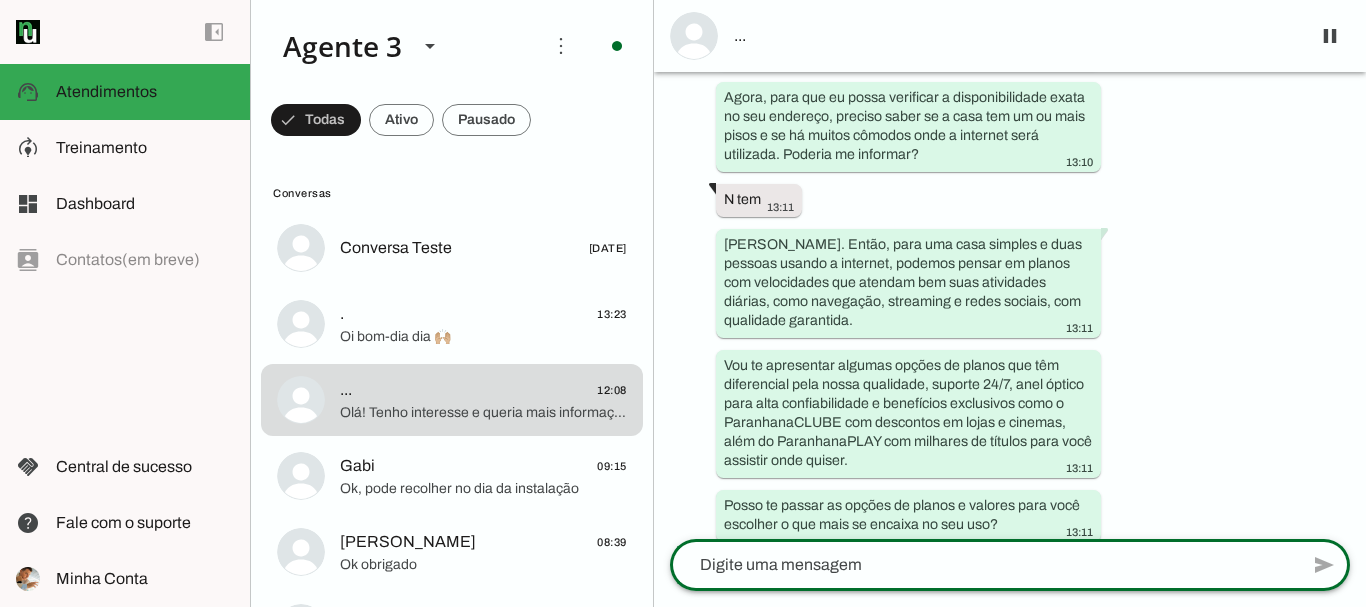 click on "Agente ativado
há 3 dias
Olá! Tenho interesse e queria mais informações, por favor. 13:03
Olá! Me chamo Iago e estou muito feliz em poder falar com você. Sou especialista da ParanhanaNET, um provedor líder de mercado eleito como o que entrega a banda larga mais veloz de todo o Vale do Paranhana. Além disso, estamos no top 3 do ranking de velocidade de internet no Rio Grande do Sul e no Top 10 do Brasil, segundo o site minhaconexao.com.br. Também somos reconhecidos como o melhor provedor de internet em qualidade de atendimento e suporte técnico na região. 13:03 Gostaria de saber seu nome para que eu possa te atender melhor? 13:03
Jonathan 13:04
13:04
Jonathan de lima. Laranjeiras- Parobé. 550 13:06
13:06
Alugado. 02097171060. Casa frente 13:07
13:07
Minha internet tá ruim 13:08
Sim" at bounding box center (1010, 305) 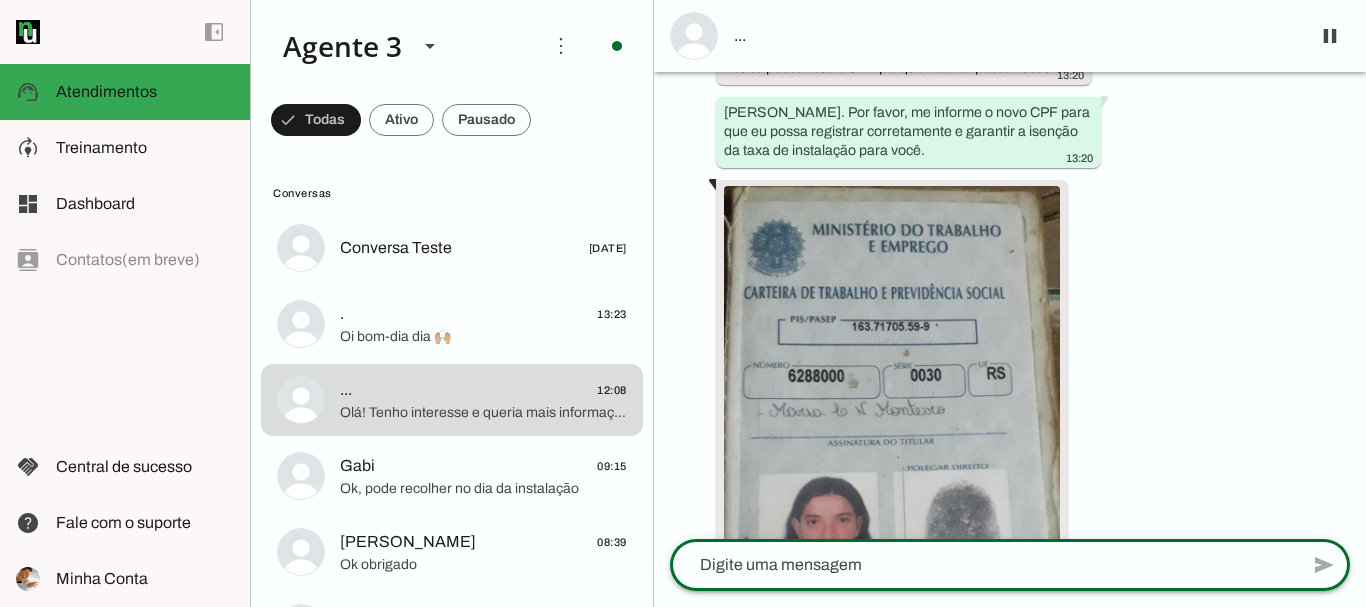 scroll, scrollTop: 4539, scrollLeft: 0, axis: vertical 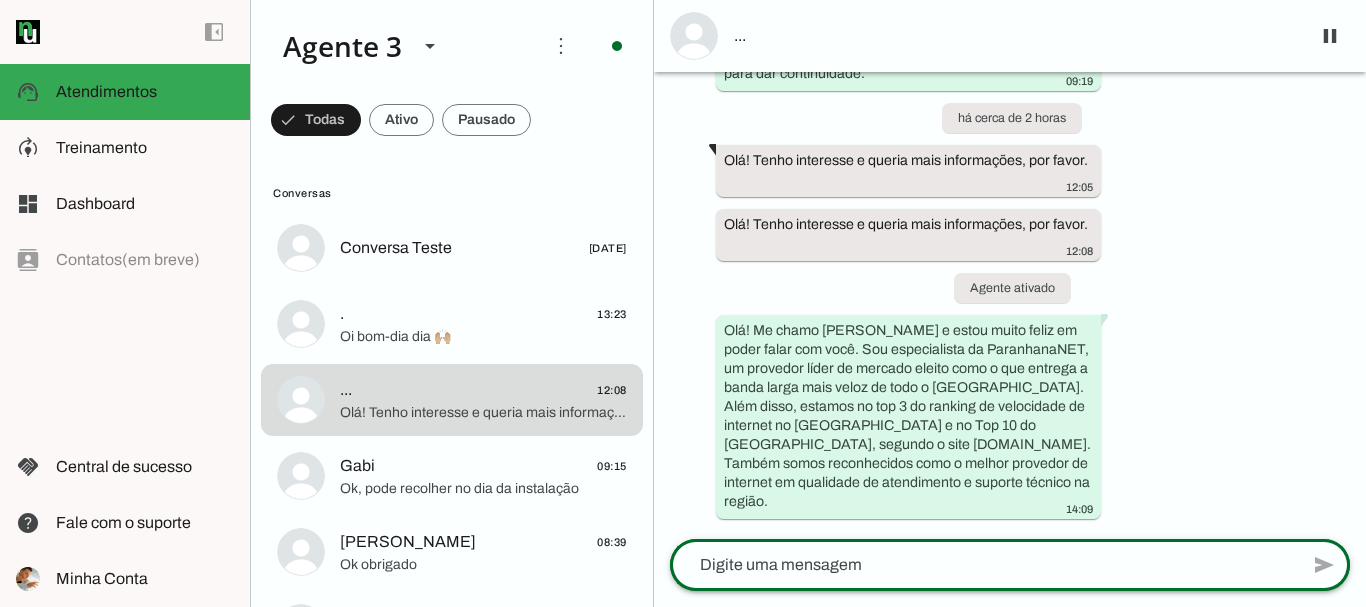 click 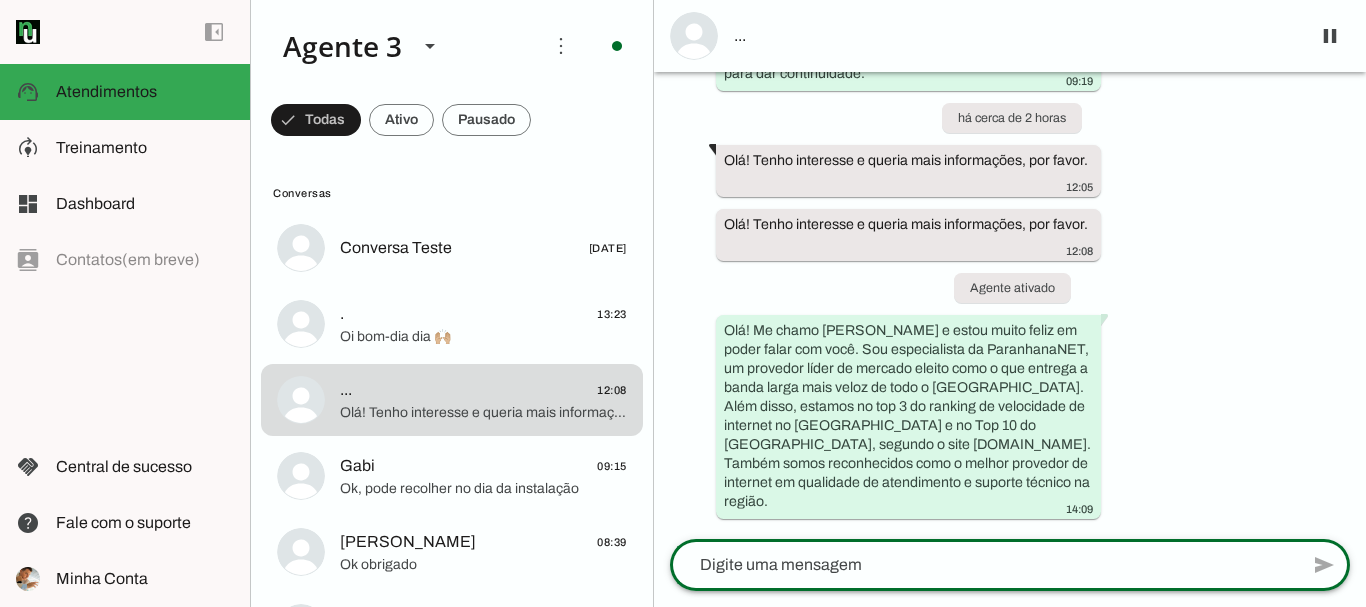 scroll, scrollTop: 7427, scrollLeft: 0, axis: vertical 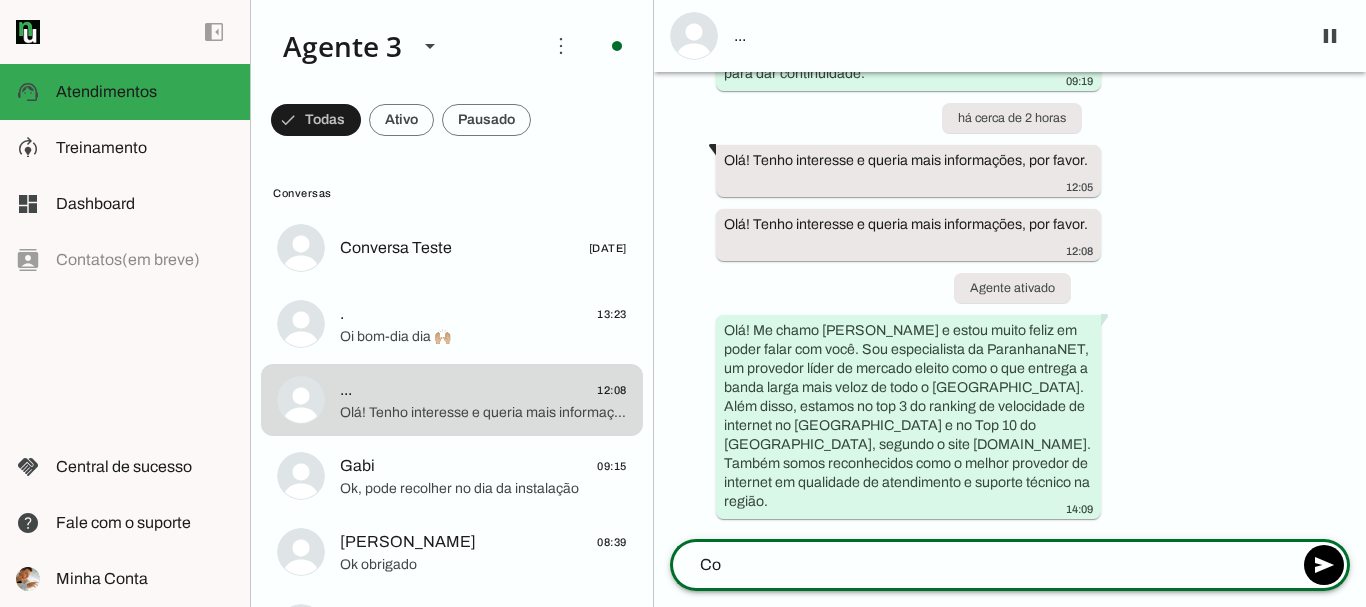 type on "C" 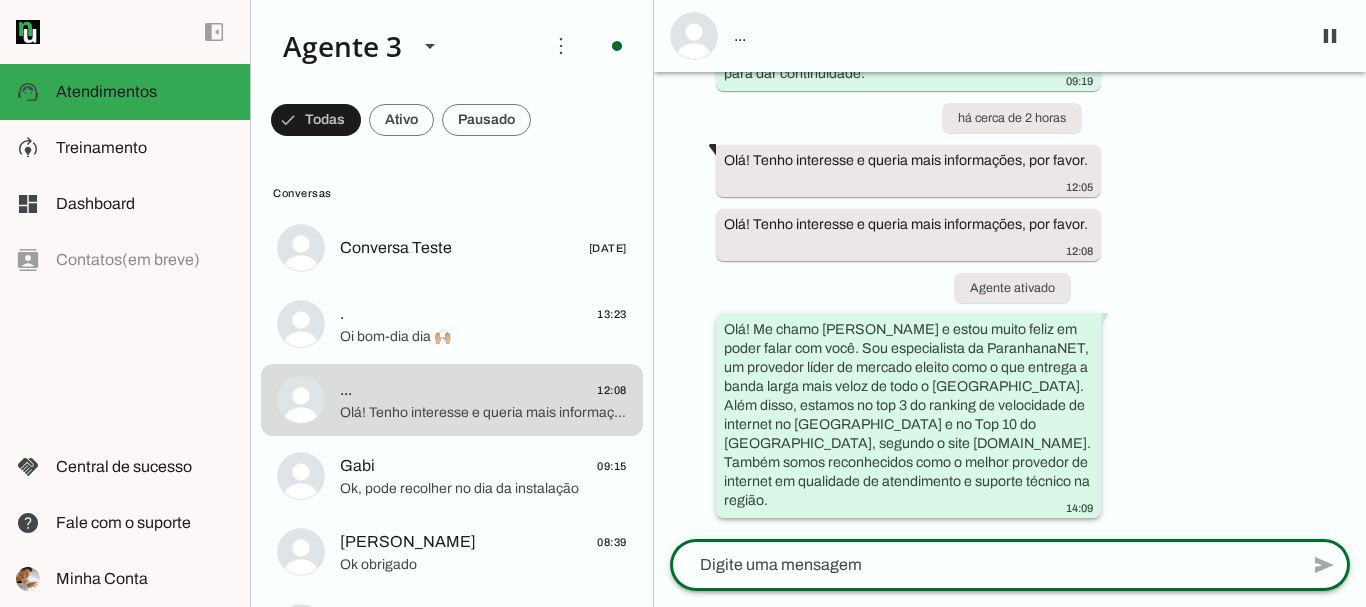 scroll, scrollTop: 7426, scrollLeft: 0, axis: vertical 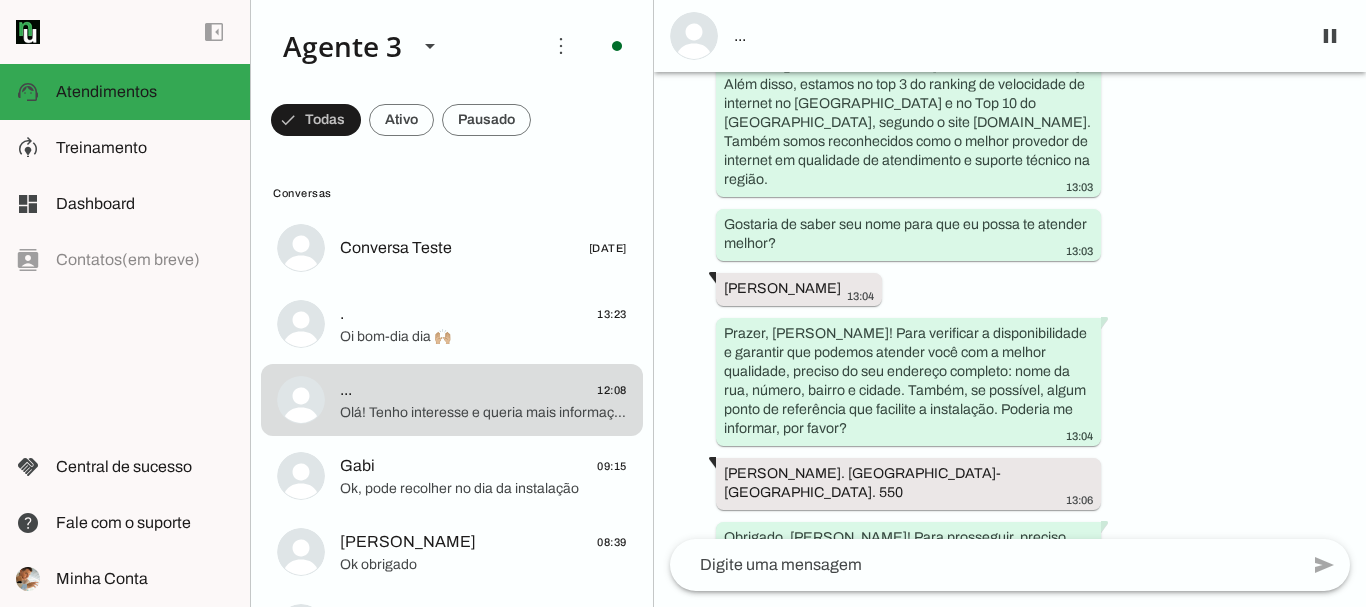 drag, startPoint x: 1004, startPoint y: 242, endPoint x: 889, endPoint y: 216, distance: 117.902504 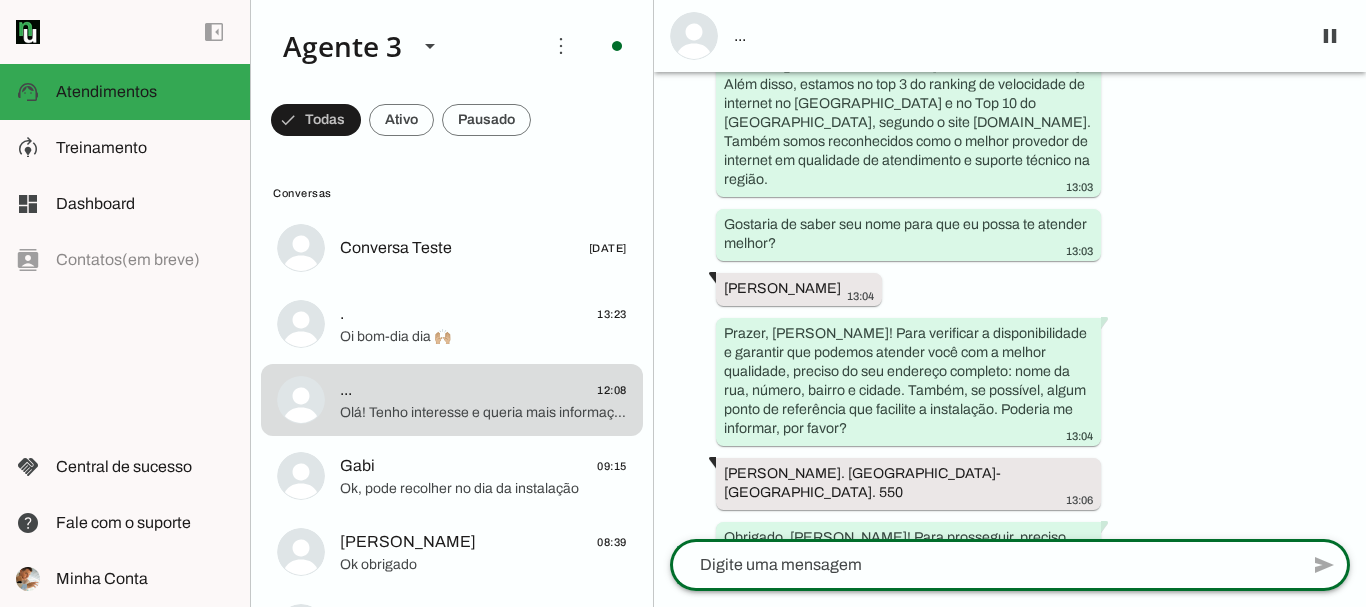 paste on "Gostaria de saber seu nome para que eu possa te atender melhor?" 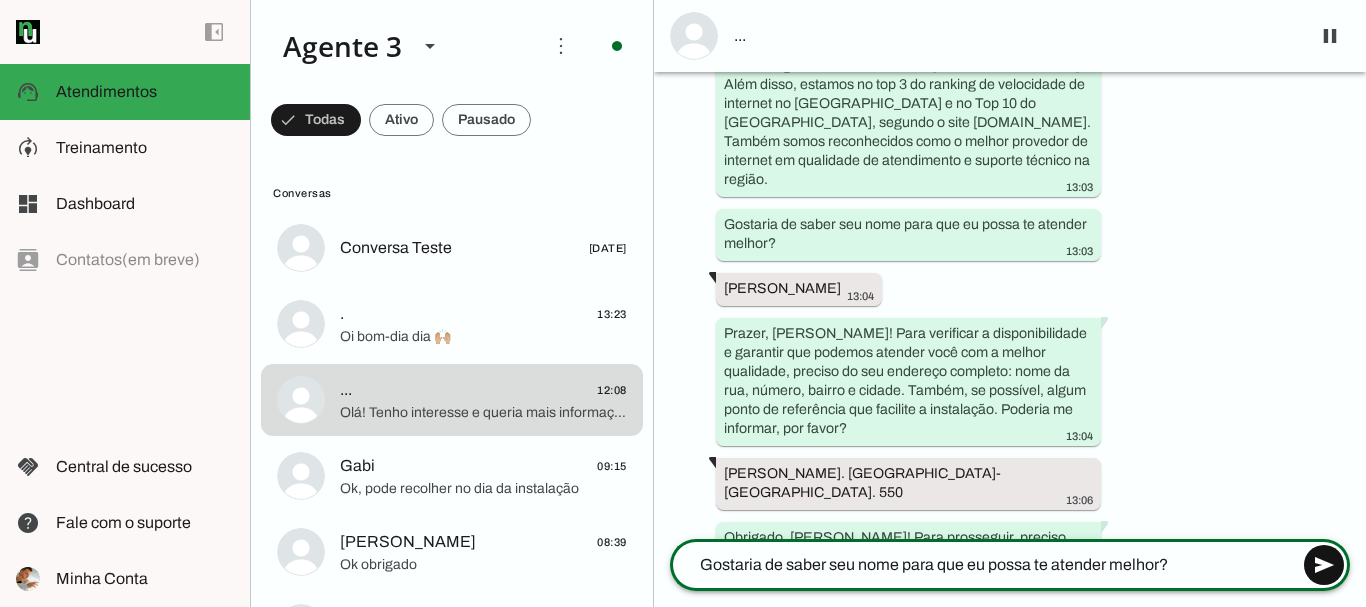 type on "Gostaria de saber seu nome para que eu possa te atender melhor?" 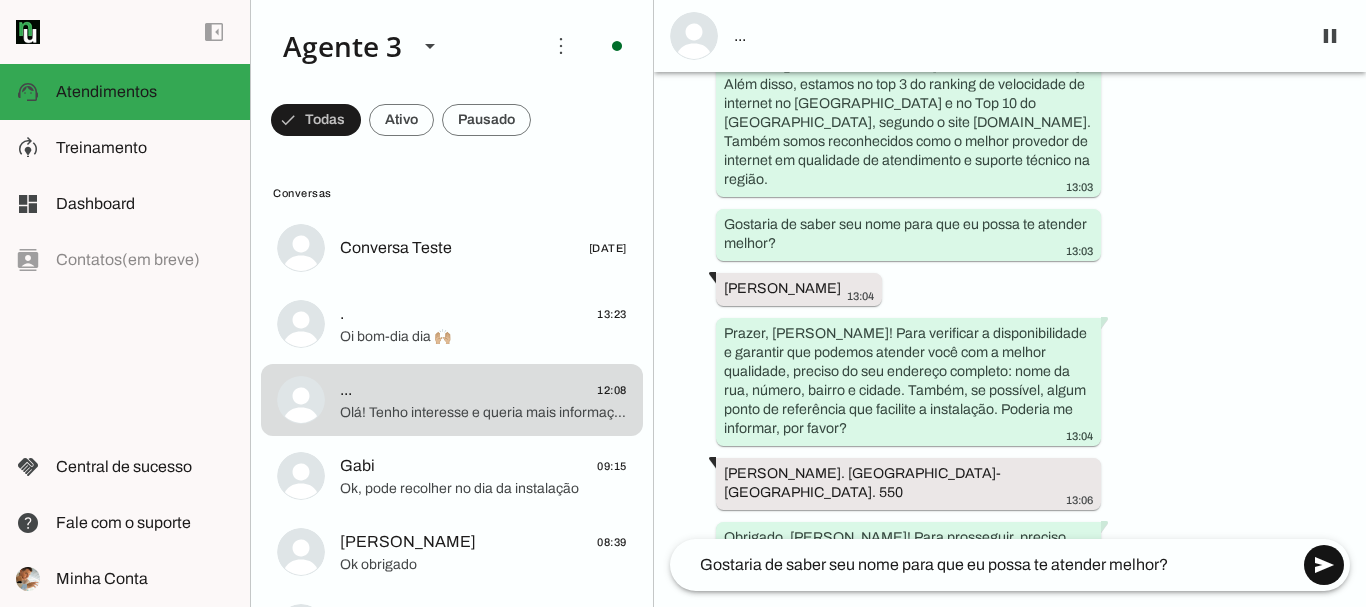 click at bounding box center [1324, 565] 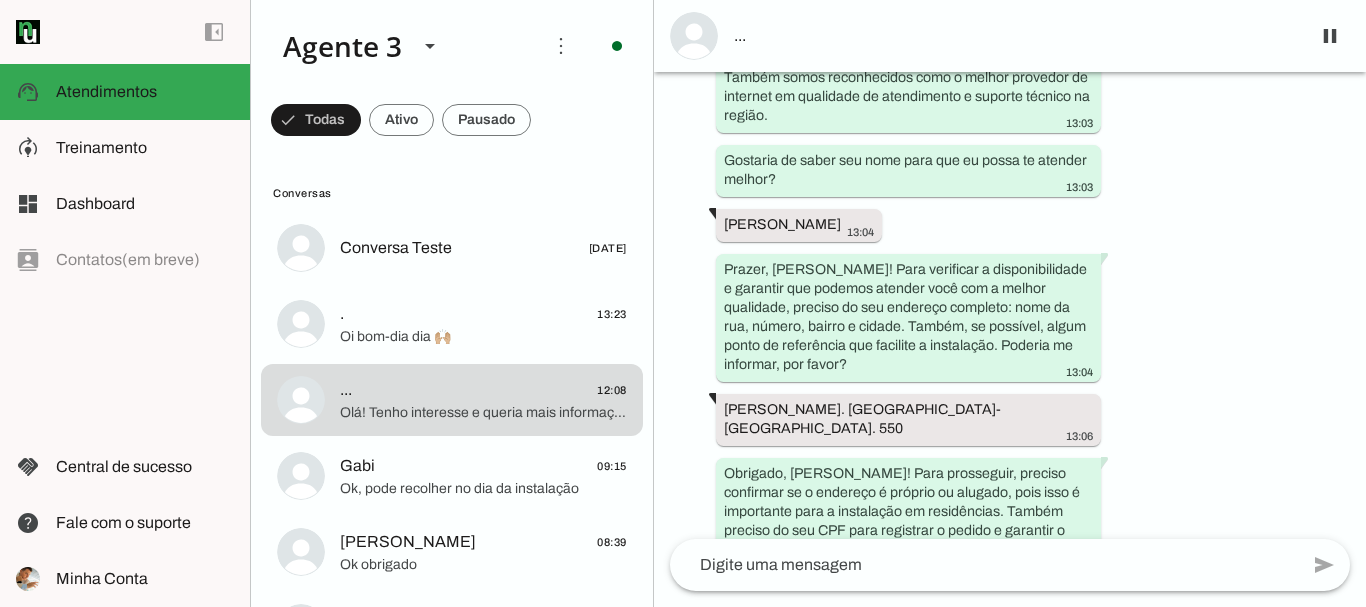 scroll, scrollTop: 335, scrollLeft: 0, axis: vertical 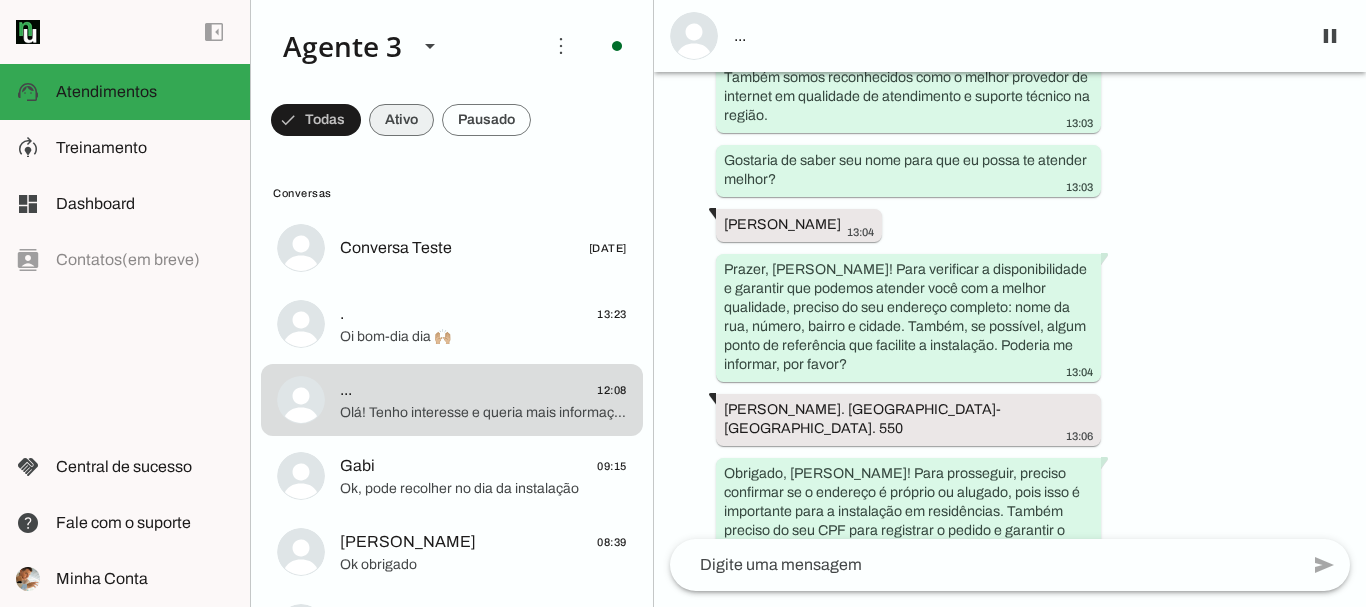 click at bounding box center (316, 120) 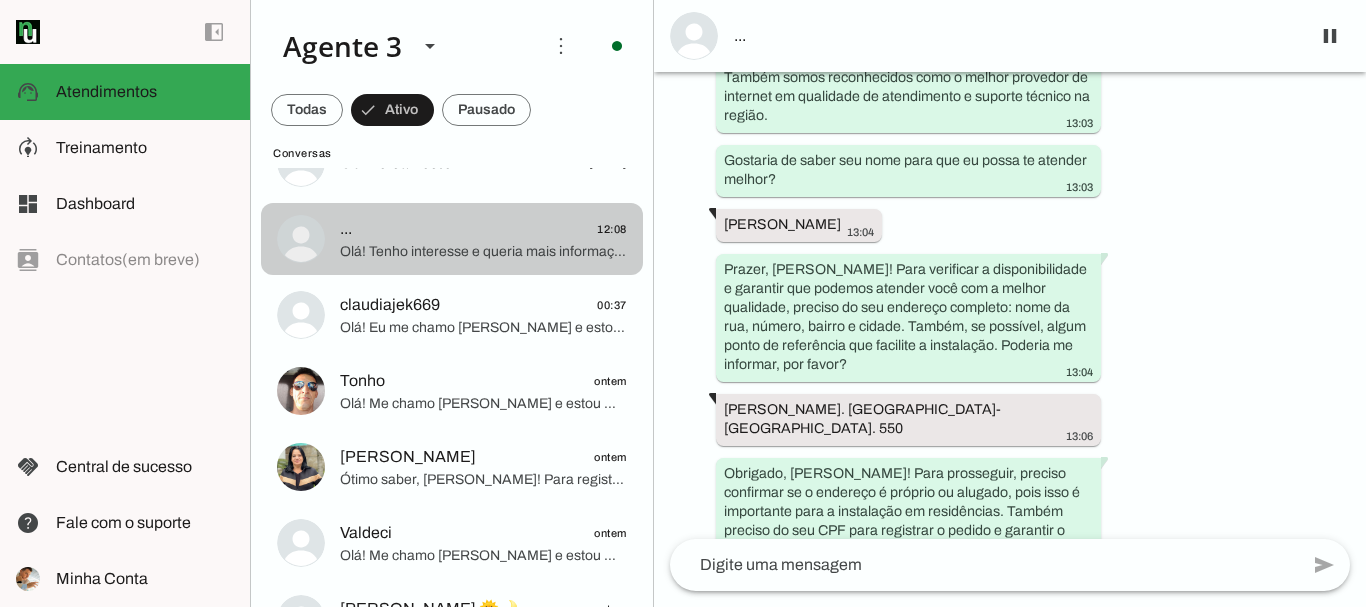 scroll, scrollTop: 0, scrollLeft: 0, axis: both 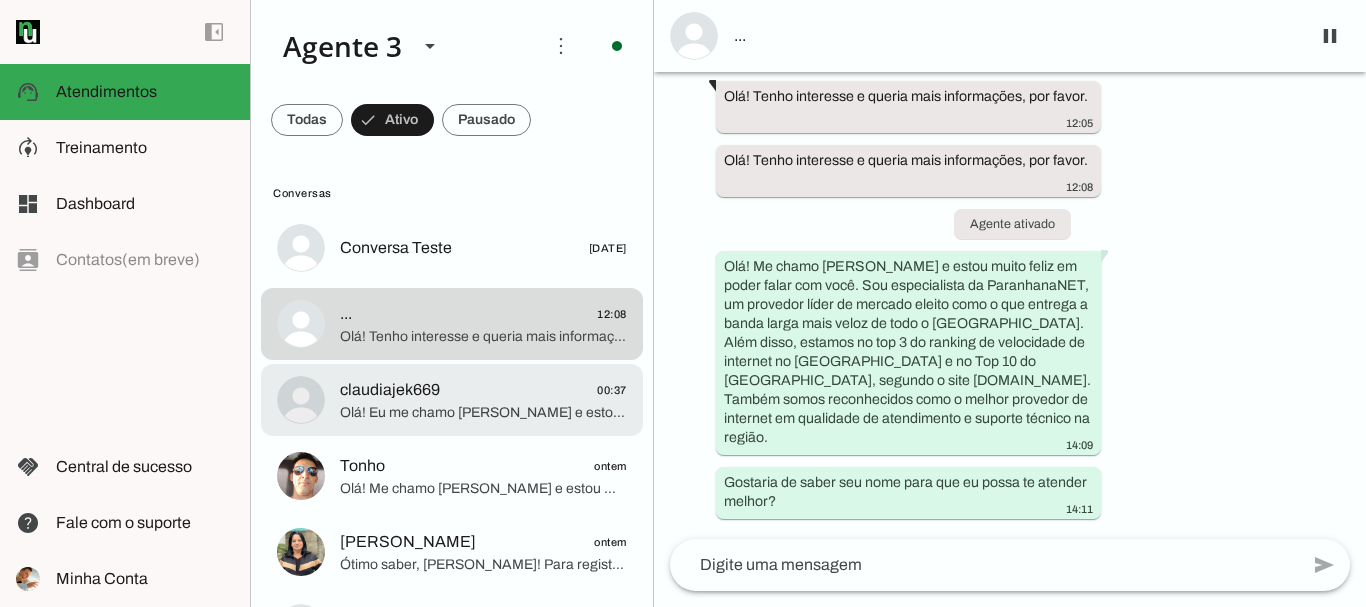click on "claudiajek669
00:37" 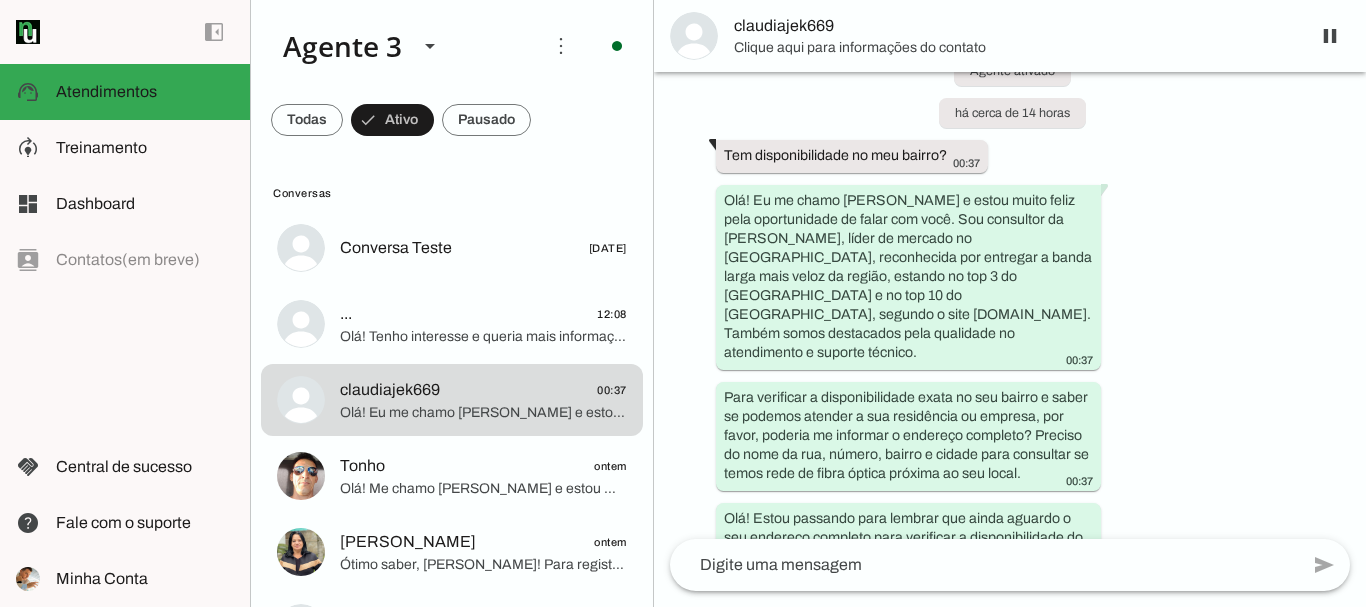 scroll, scrollTop: 0, scrollLeft: 0, axis: both 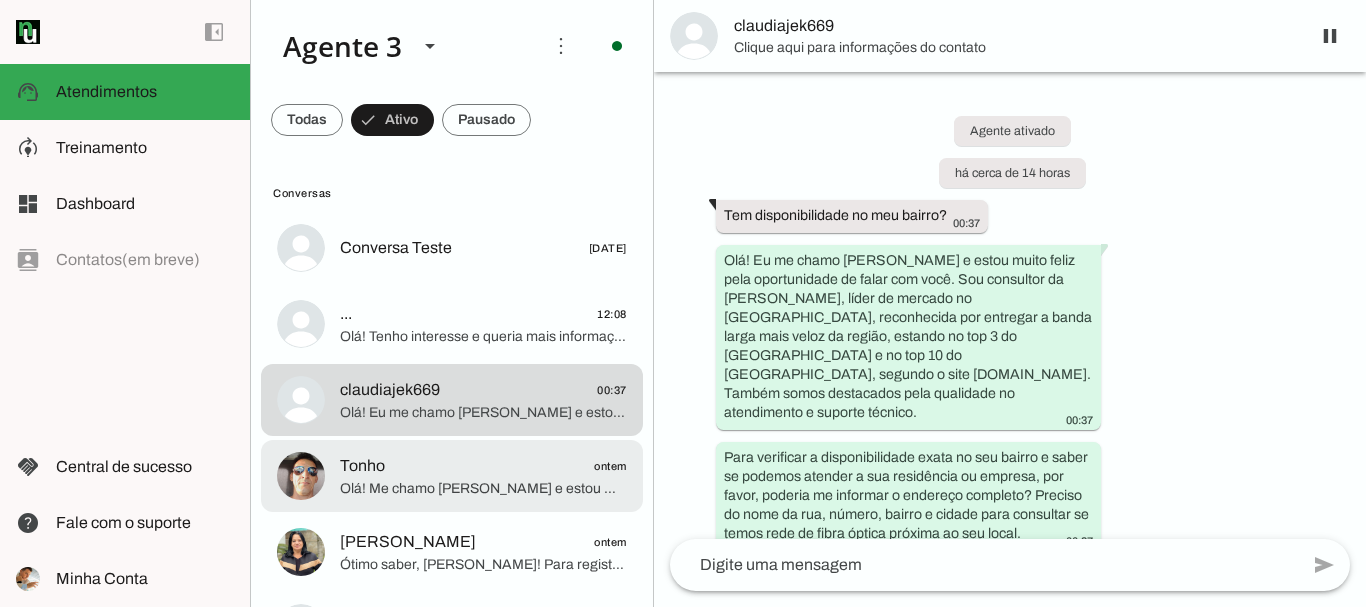 click on "Olá! Me chamo [PERSON_NAME] e estou muito feliz em ter a oportunidade de falar com você. Sou da ParanhanaNET, o provedor líder de mercado que entrega a banda larga mais veloz de todo o [GEOGRAPHIC_DATA]. Estamos no top 3 do ranking de velocidade de internet no [GEOGRAPHIC_DATA] e no Top 10 do [GEOGRAPHIC_DATA], segundo o site [DOMAIN_NAME]. Além disso, somos reconhecidos como o melhor provedor em qualidade de atendimento e suporte técnico na região.
Para te atender da melhor forma, poderia, por favor, me informar seu nome? Também preciso do endereço completo onde deseja a instalação — rua, número, bairro e cidade — para verificar a cobertura e disponibilidade do serviço em sua localidade. Você poderia me passar esses dados?" 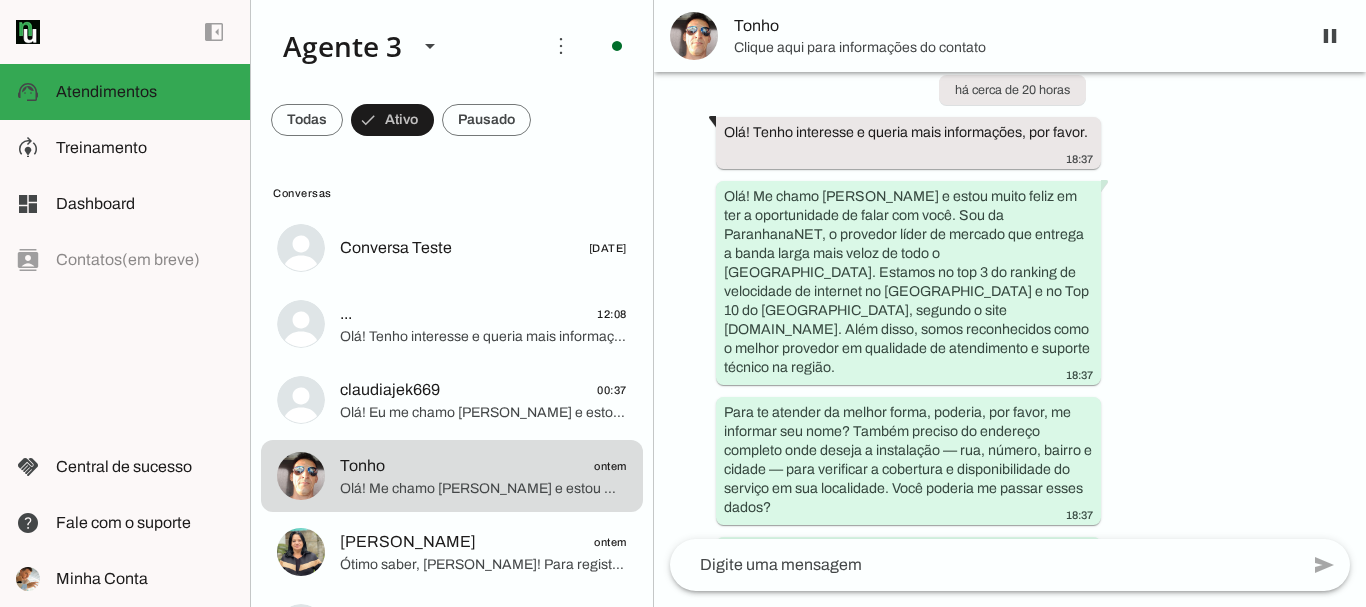 scroll, scrollTop: 0, scrollLeft: 0, axis: both 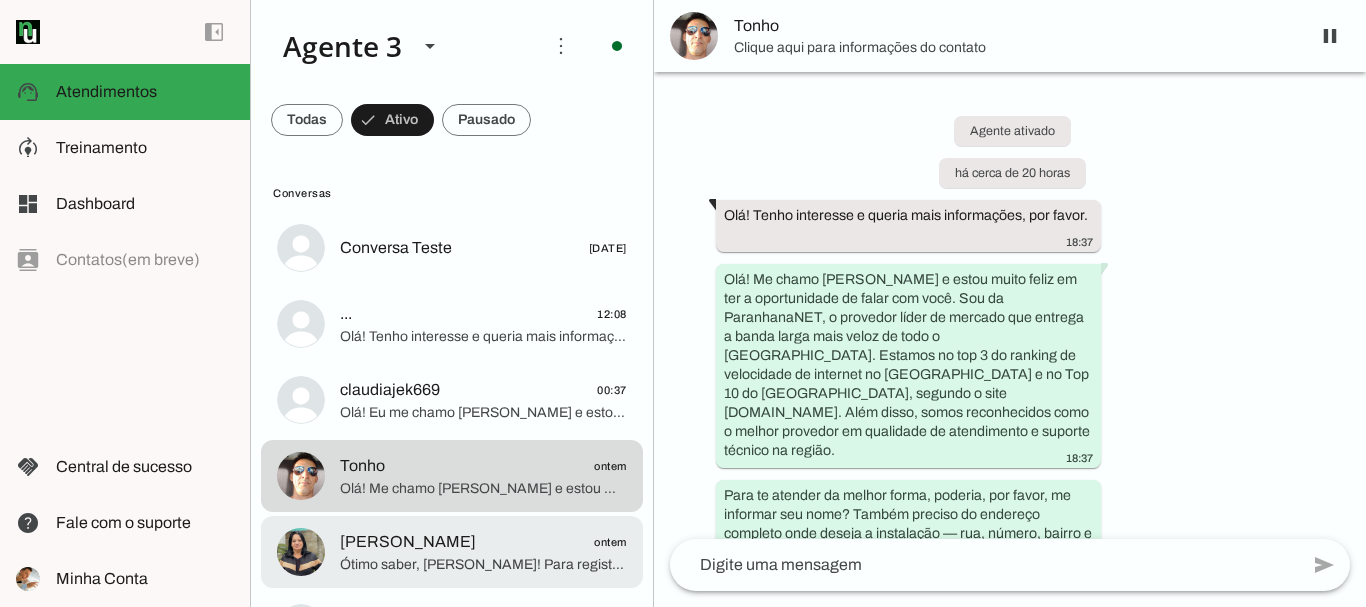 click on "Ótimo saber, Mariana! Para registro do pedido e garantia dos benefícios, preciso do seu CPF, pois o cadastro deve estar no nome do responsável pela contratação. Pode me informar seu CPF, por favor? Assim podemos seguir com a análise da disponibilidade e oferecer o melhor plano para o sítio do seu pai." 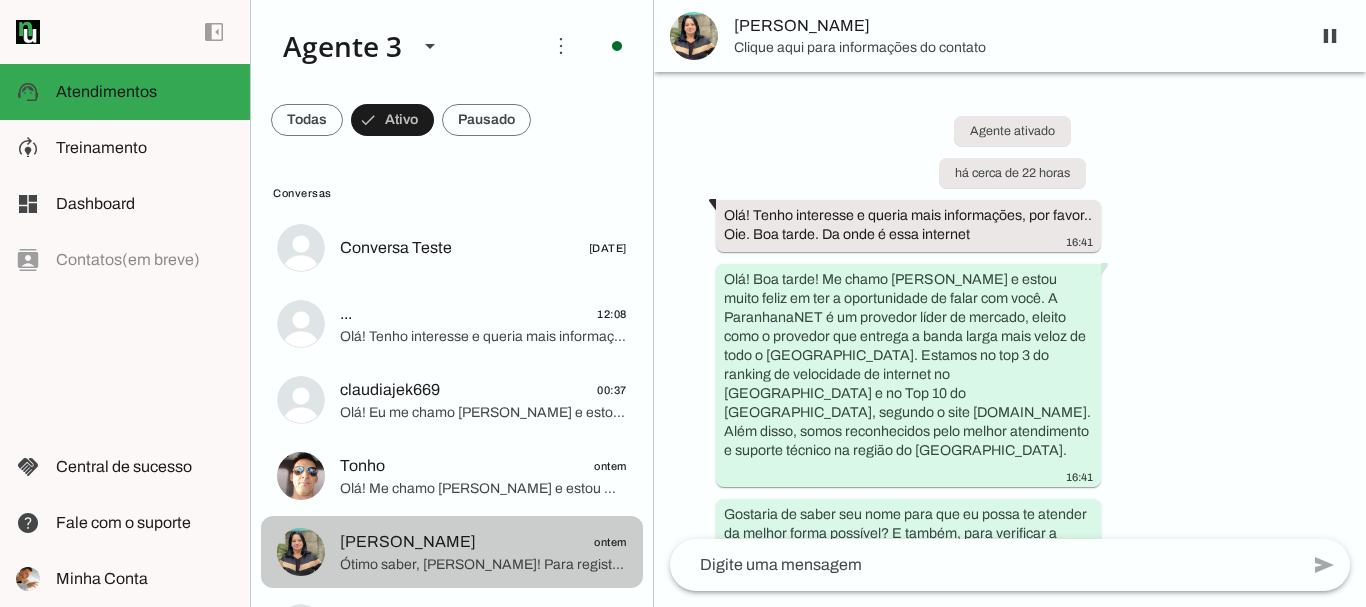 scroll, scrollTop: 1571, scrollLeft: 0, axis: vertical 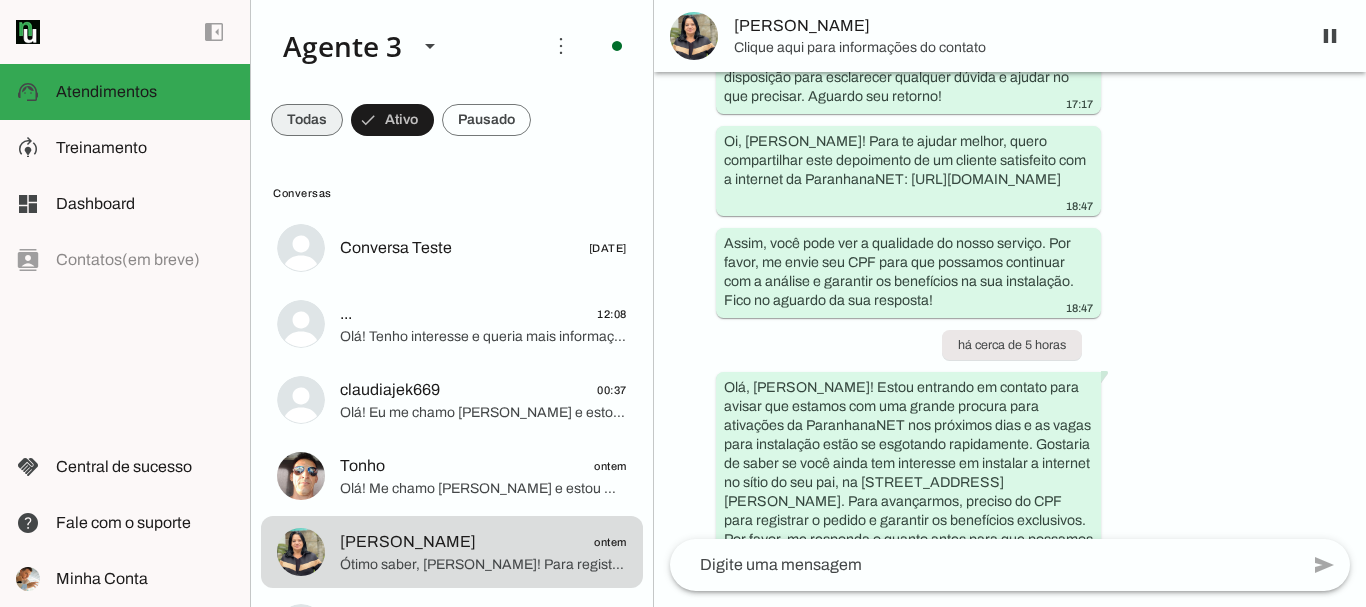 click at bounding box center (307, 120) 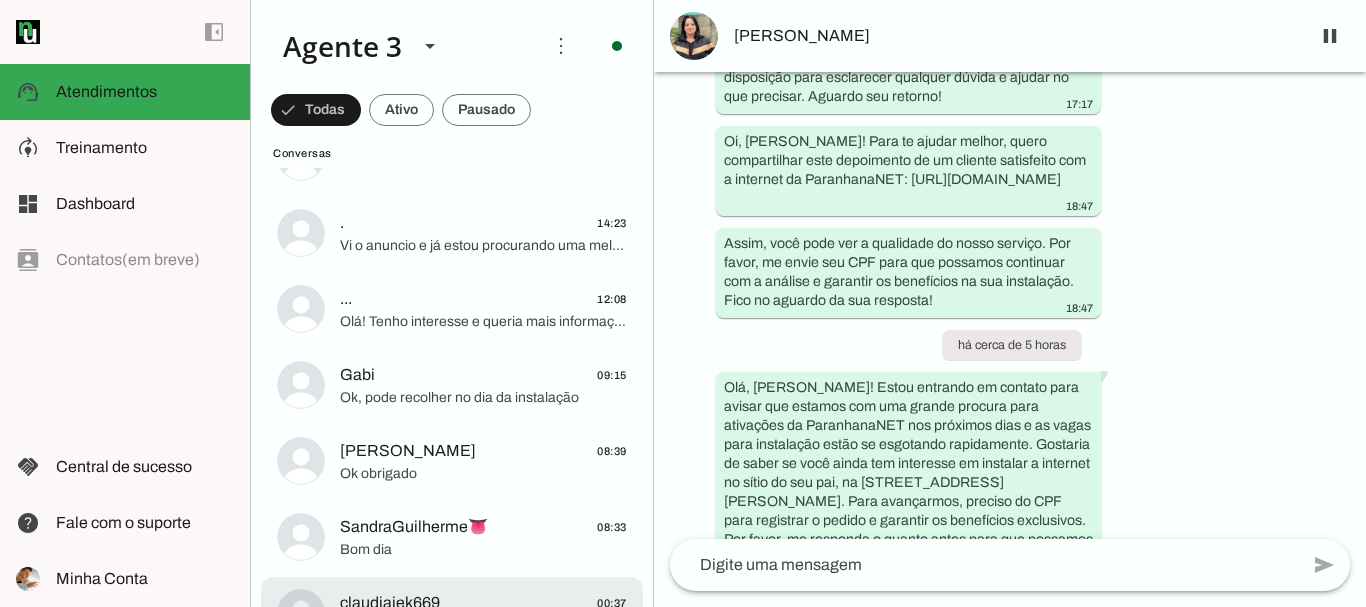scroll, scrollTop: 100, scrollLeft: 0, axis: vertical 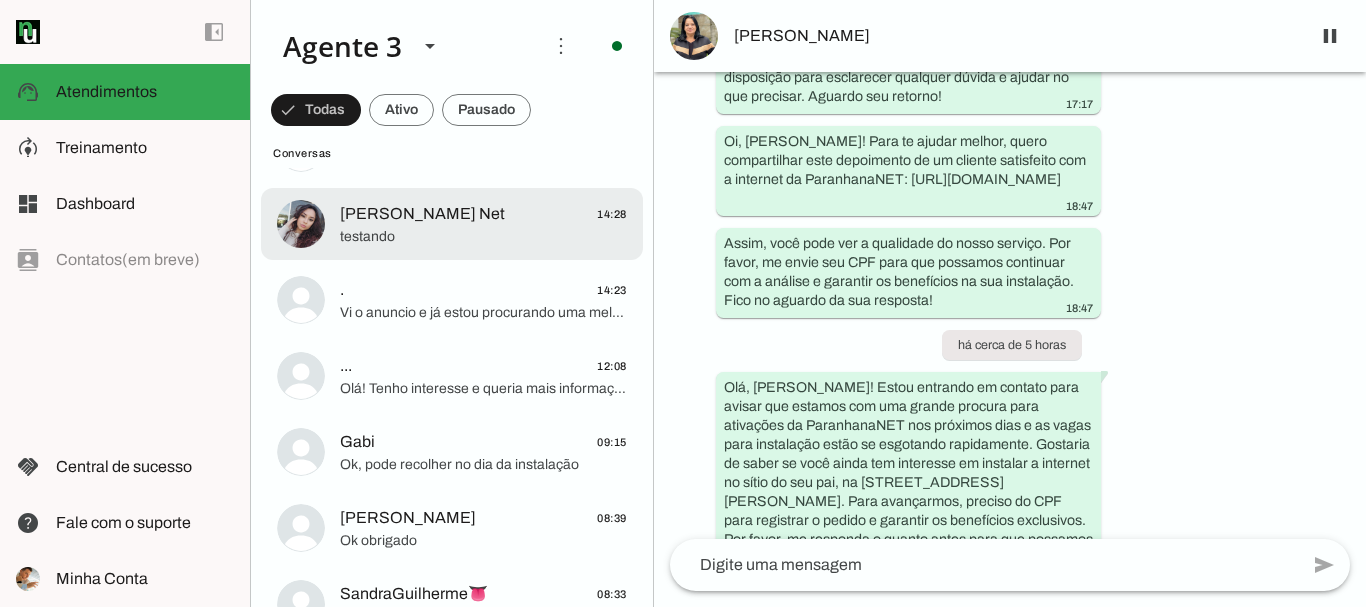 click on "[PERSON_NAME] Net" 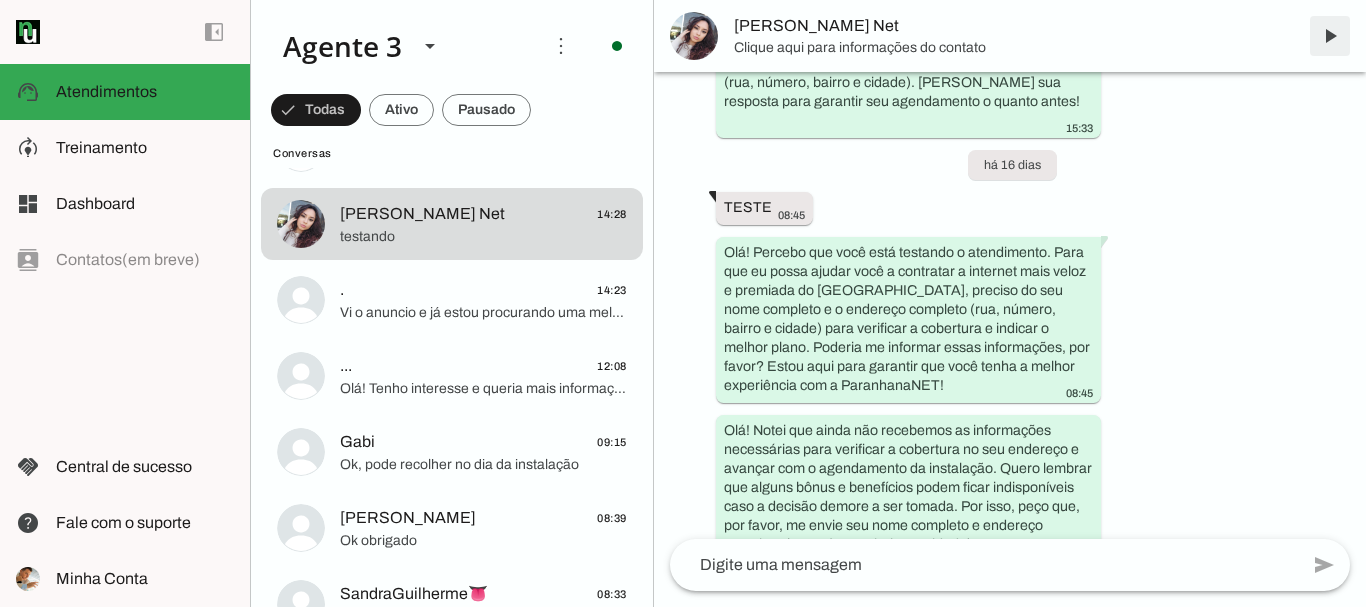 scroll, scrollTop: 26365, scrollLeft: 0, axis: vertical 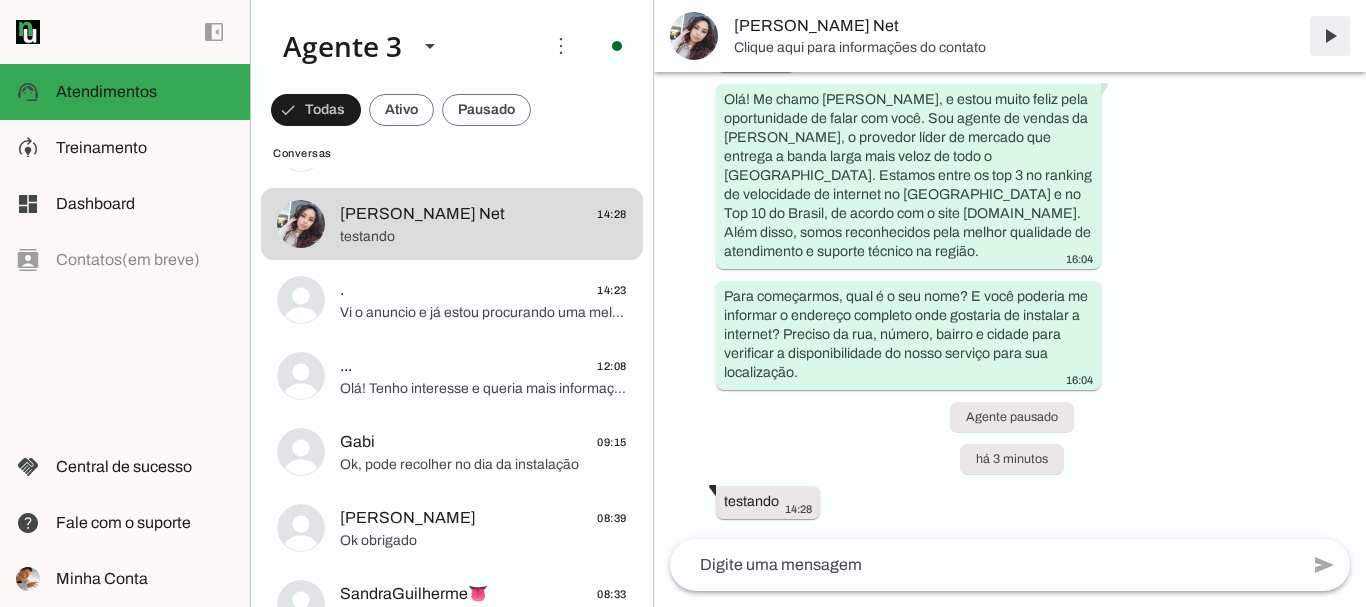 click at bounding box center [1330, 36] 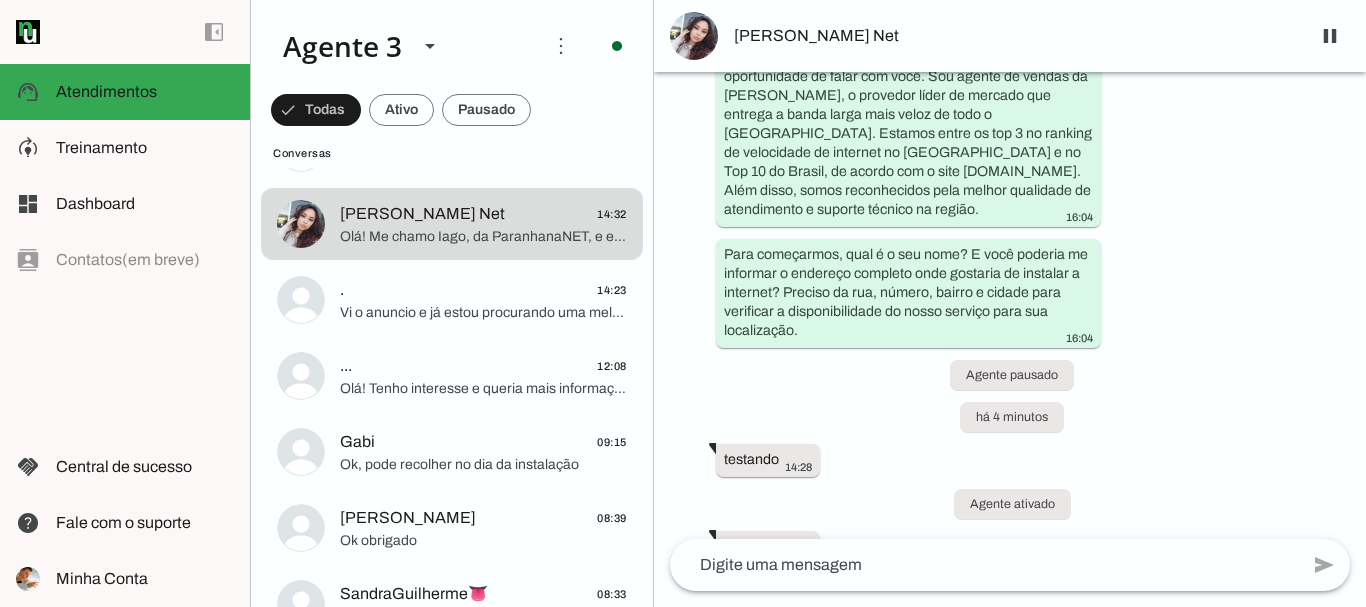 scroll, scrollTop: 0, scrollLeft: 0, axis: both 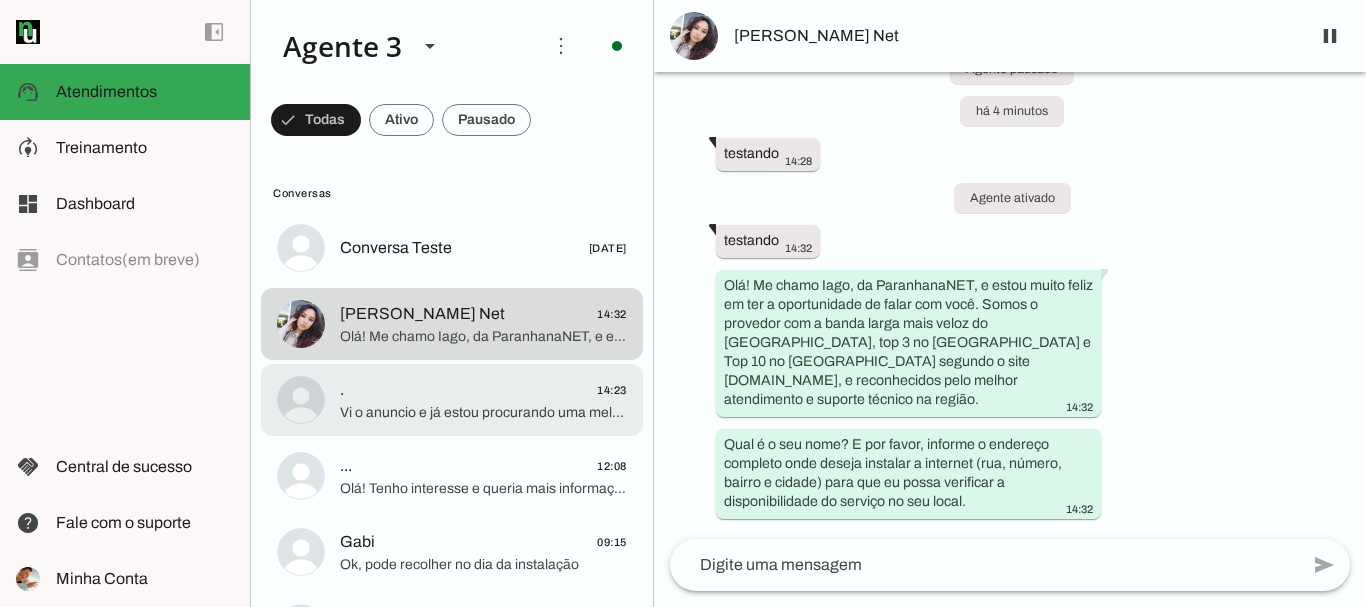 click on ".
14:23" 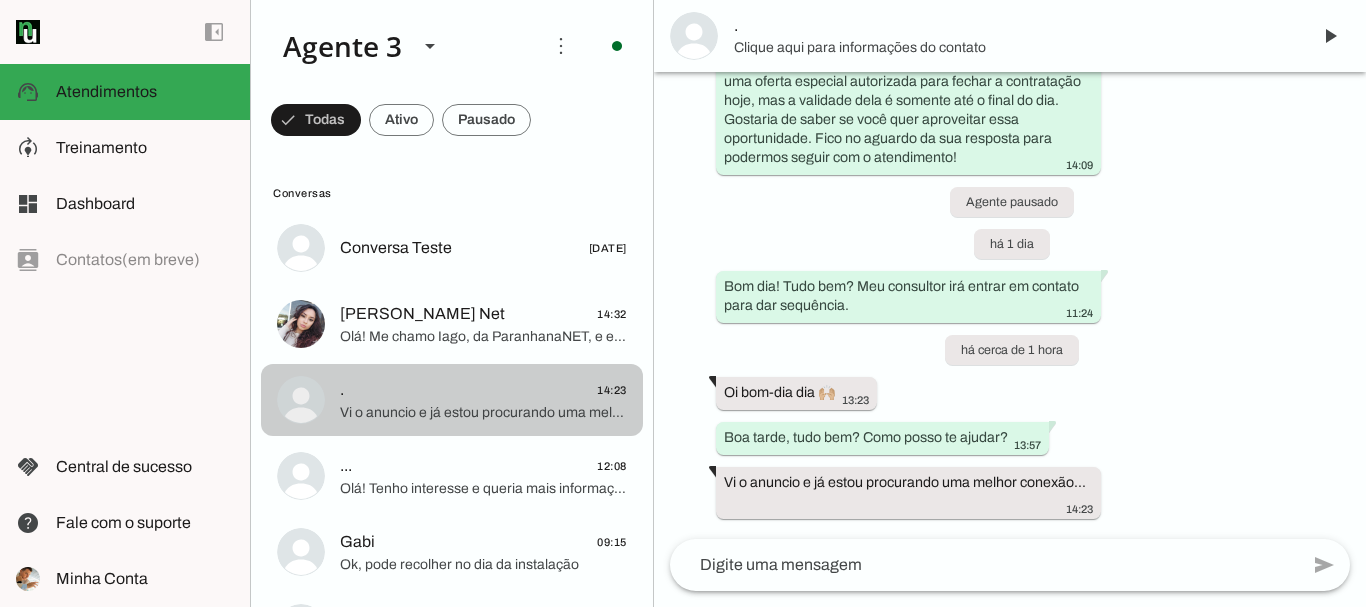 scroll, scrollTop: 1213, scrollLeft: 0, axis: vertical 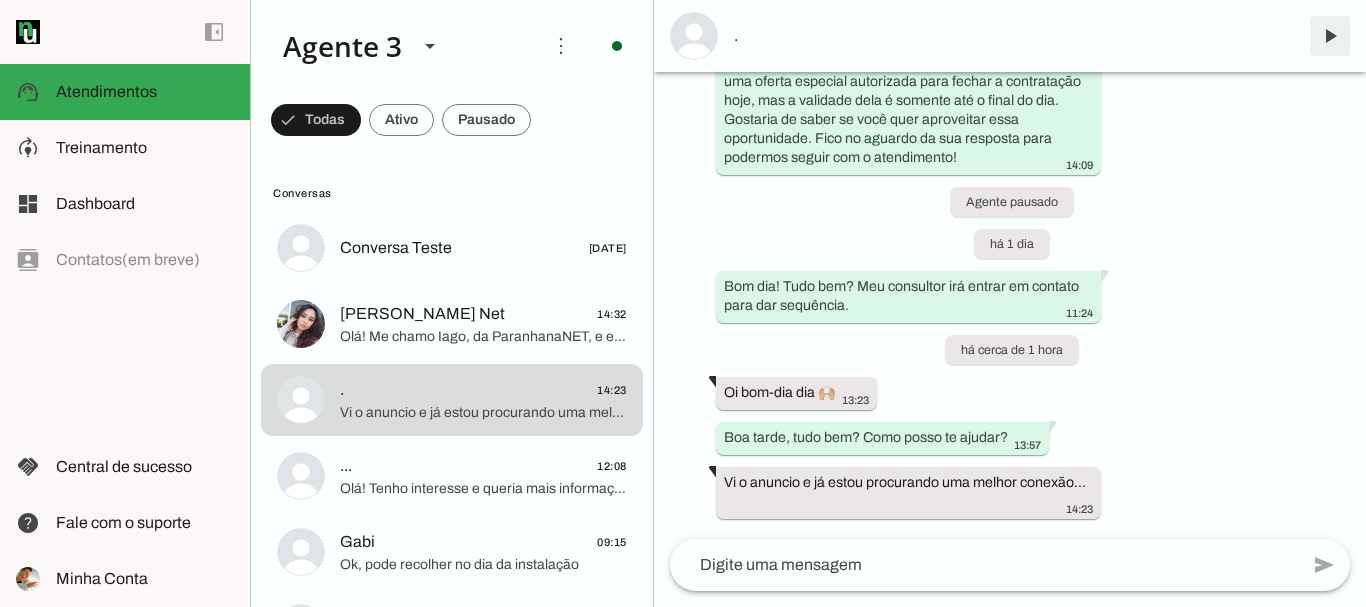 click at bounding box center (1330, 36) 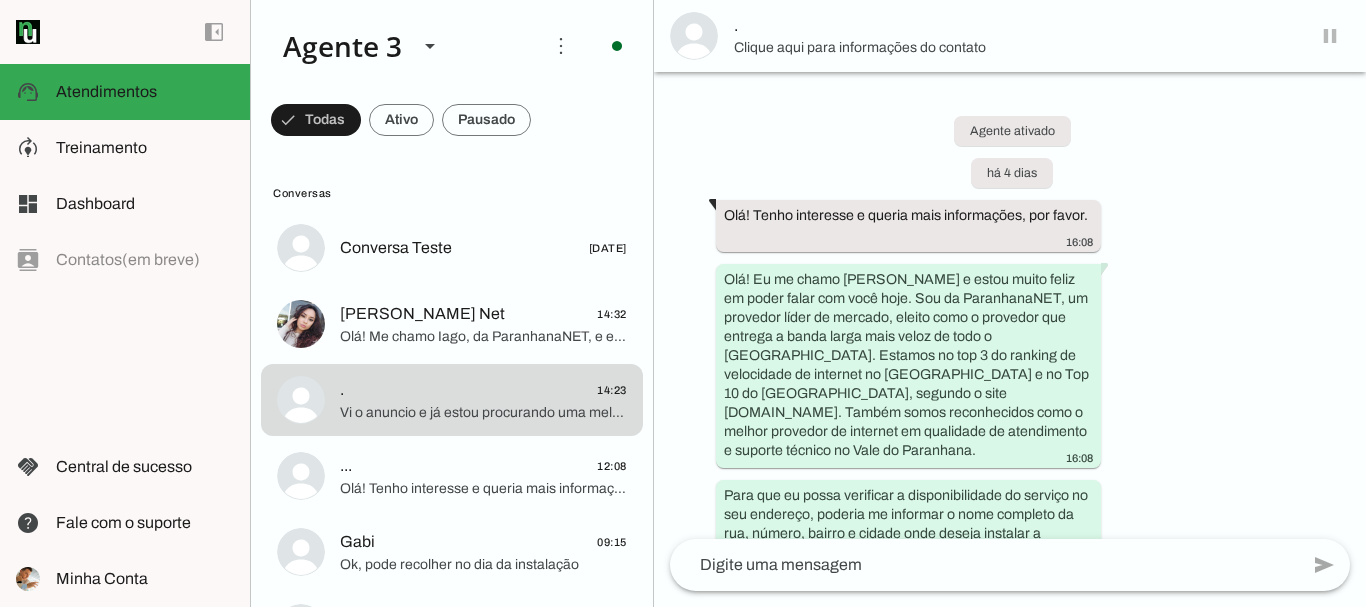 scroll, scrollTop: 0, scrollLeft: 0, axis: both 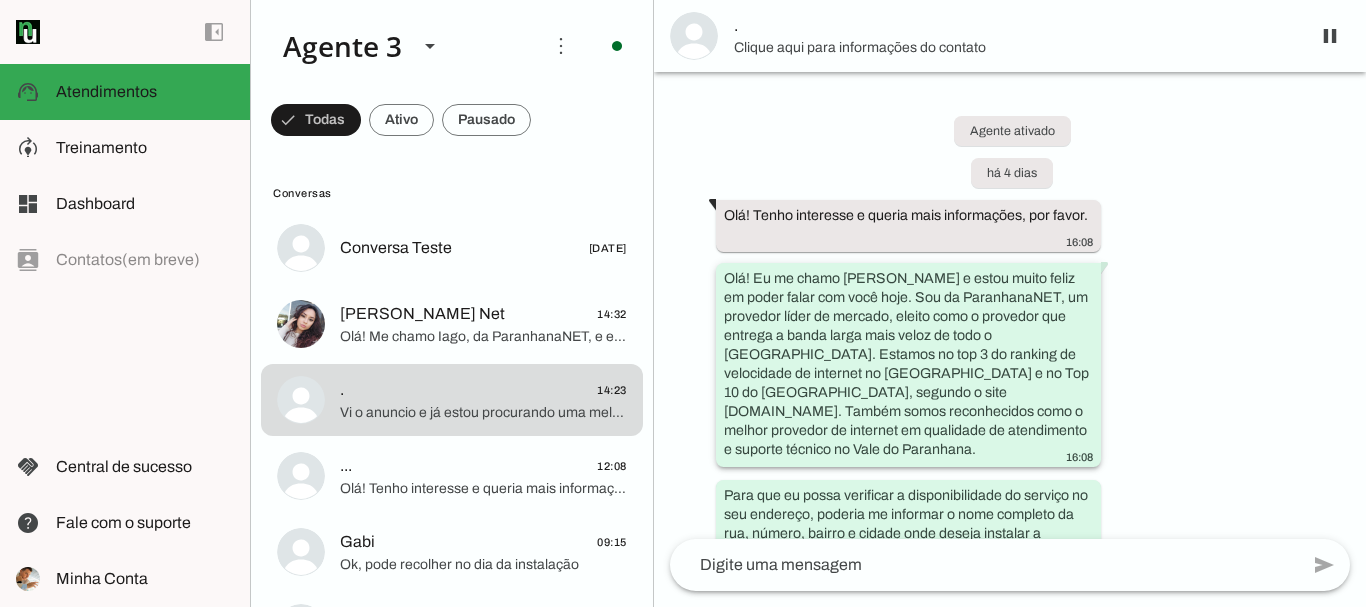 drag, startPoint x: 919, startPoint y: 272, endPoint x: 997, endPoint y: 411, distance: 159.38947 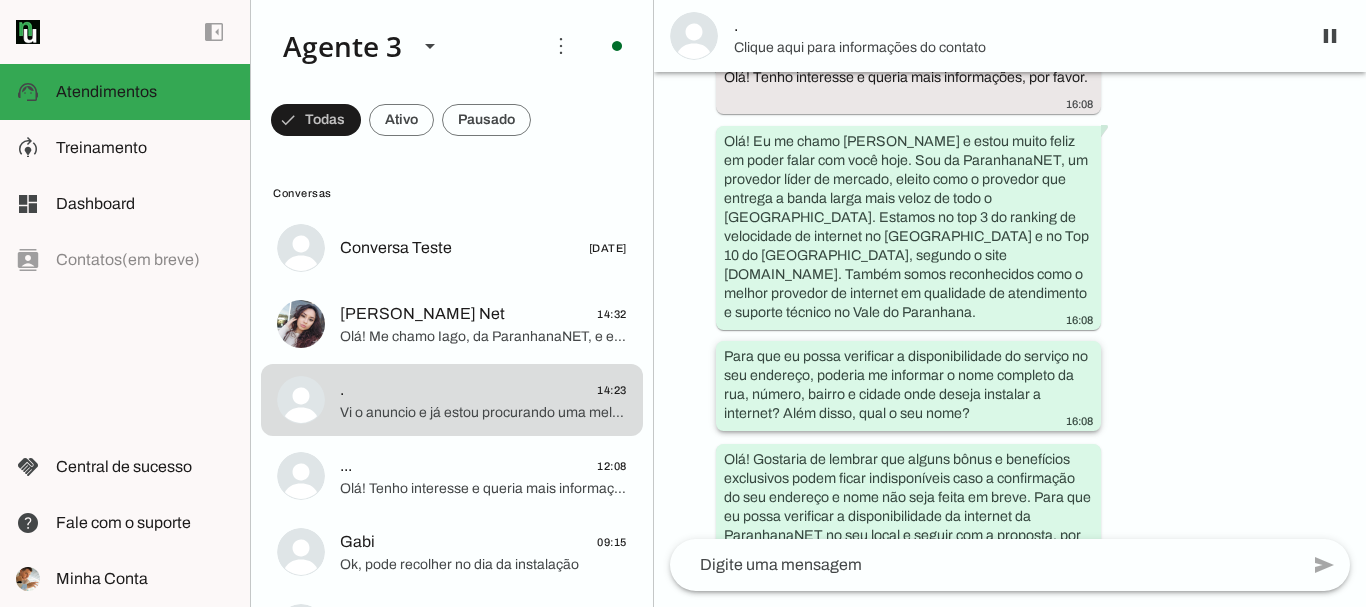 scroll, scrollTop: 200, scrollLeft: 0, axis: vertical 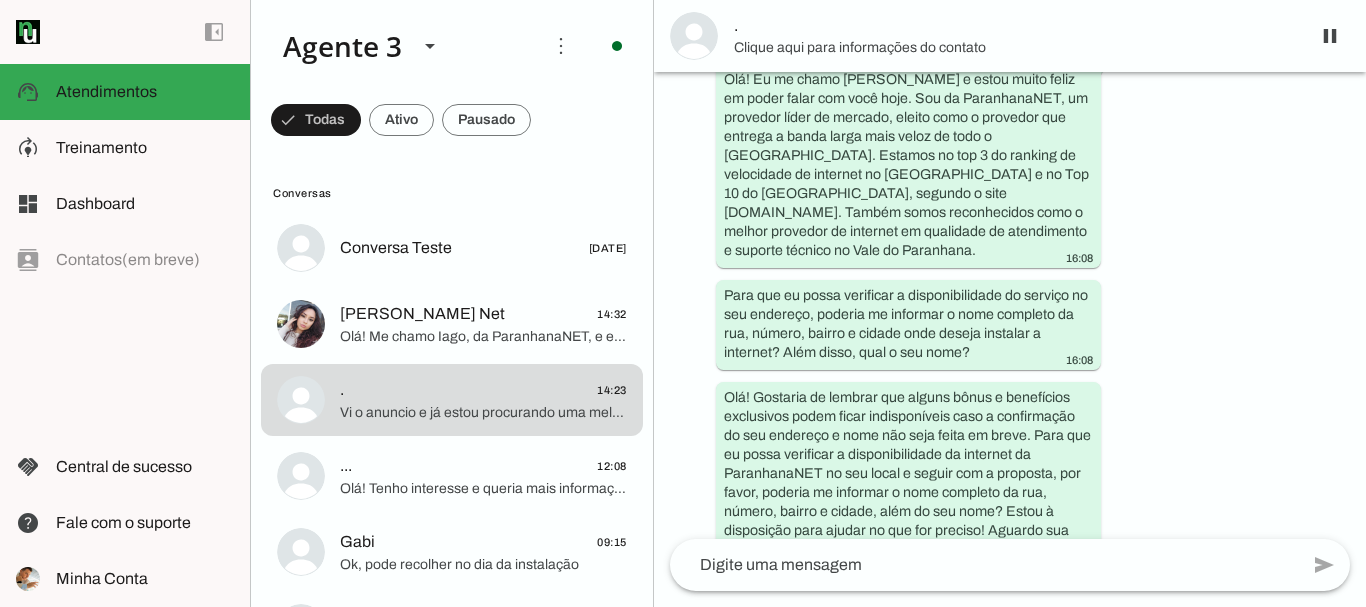 click on "Agente ativado
há 4 dias
Olá! Tenho interesse e queria mais informações, por favor. 16:08
Olá! Eu me chamo [PERSON_NAME] e estou muito feliz em poder falar com você hoje. Sou da ParanhanaNET, um provedor líder de mercado, eleito como o provedor que entrega a banda larga mais veloz de todo o [GEOGRAPHIC_DATA]. Estamos no top 3 do ranking de velocidade de internet no [GEOGRAPHIC_DATA] e no Top 10 do [GEOGRAPHIC_DATA], segundo o site [DOMAIN_NAME]. Também somos reconhecidos como o melhor provedor de internet em qualidade de atendimento e suporte técnico no Vale do Paranhana. 16:08 Para que eu possa verificar a disponibilidade do serviço no seu endereço, poderia me informar o nome completo da rua, número, bairro e cidade onde deseja instalar a internet? Além disso, qual o seu nome? 16:08 16:39 18:09 18:09
há 3 dias
09:09 14:09
Agente pausado
há 1 dia" at bounding box center (1010, 305) 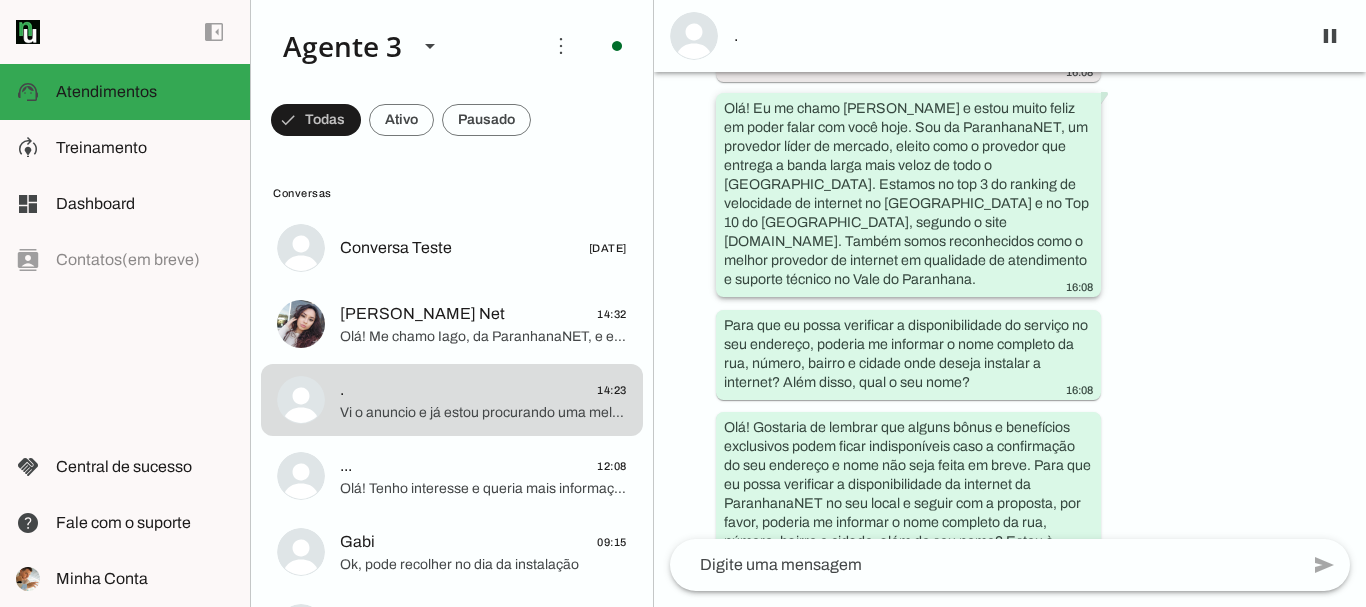 scroll, scrollTop: 100, scrollLeft: 0, axis: vertical 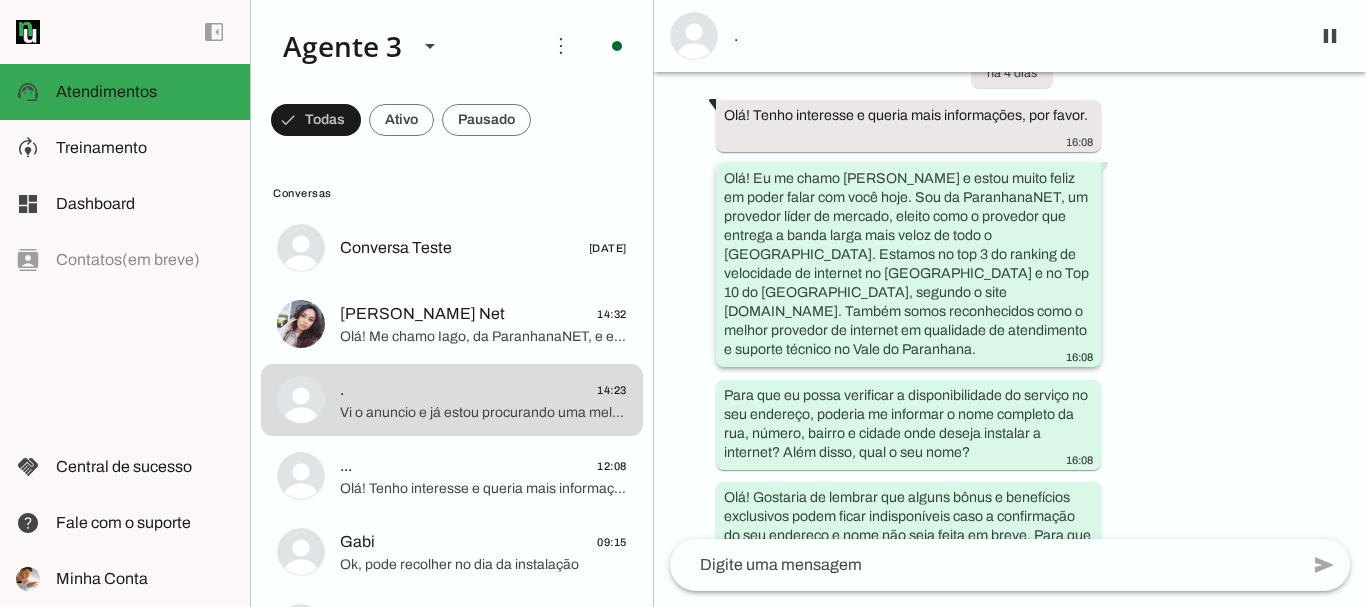 drag, startPoint x: 926, startPoint y: 171, endPoint x: 1015, endPoint y: 362, distance: 210.71782 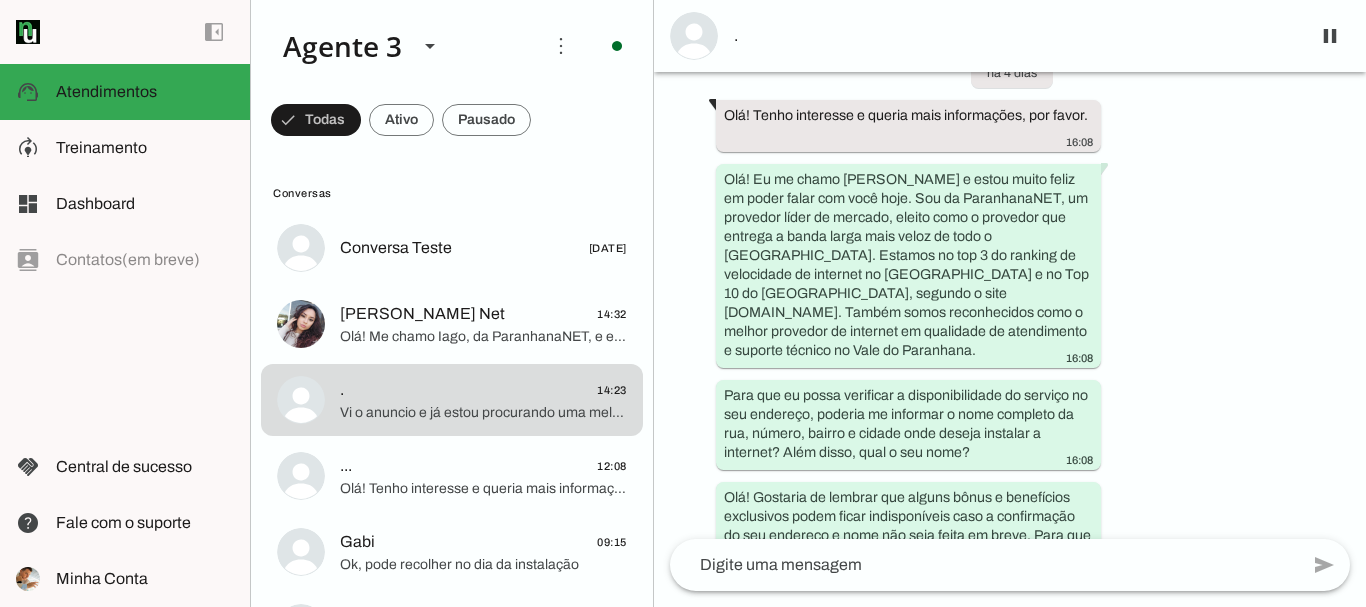 click 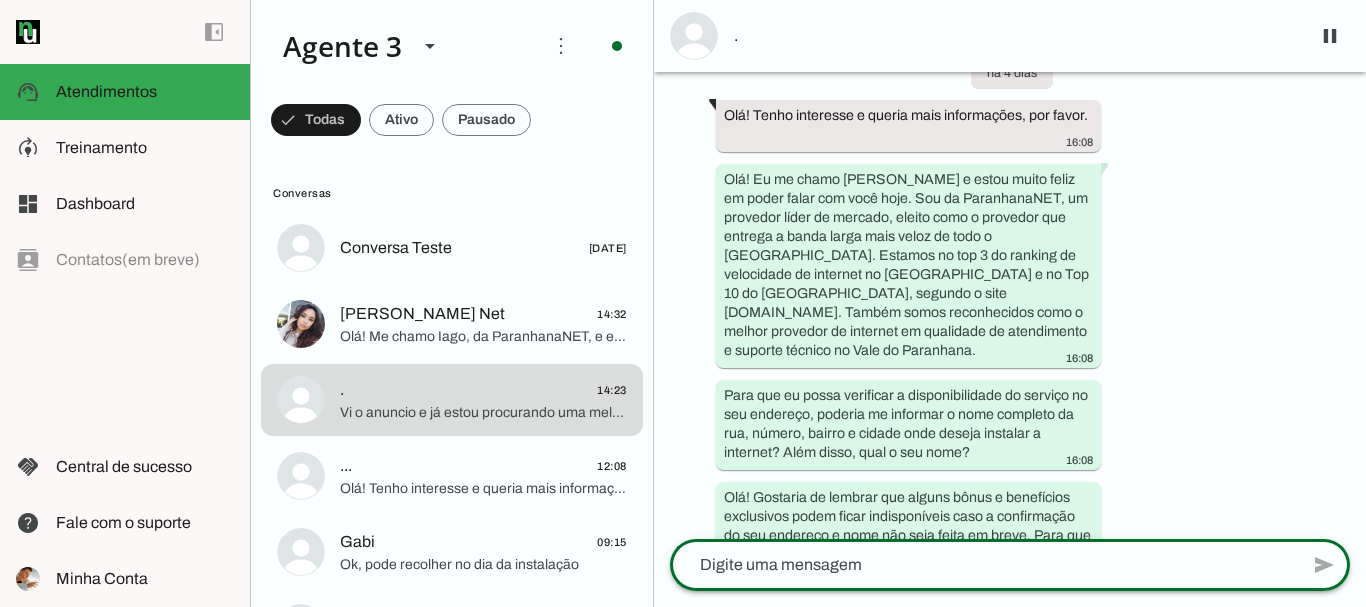 paste on "Olá! Eu me chamo [PERSON_NAME] e estou muito feliz em poder falar com você hoje. Sou da ParanhanaNET, um provedor líder de mercado, eleito como o provedor que entrega a banda larga mais veloz de todo o [GEOGRAPHIC_DATA]. Estamos no top 3 do ranking de velocidade de internet no [GEOGRAPHIC_DATA] e no Top 10 do [GEOGRAPHIC_DATA], segundo o site [DOMAIN_NAME]. Também somos reconhecidos como o melhor provedor de internet em qualidade de atendimento e suporte técnico no Vale do Paranhana." 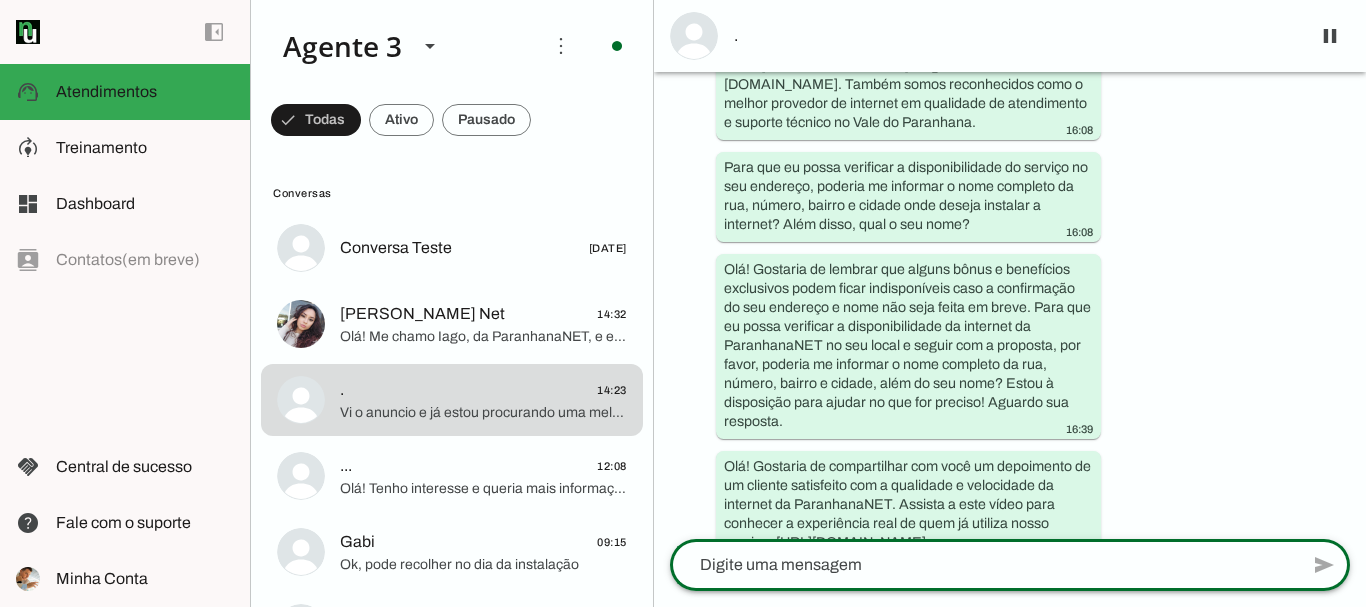 scroll, scrollTop: 300, scrollLeft: 0, axis: vertical 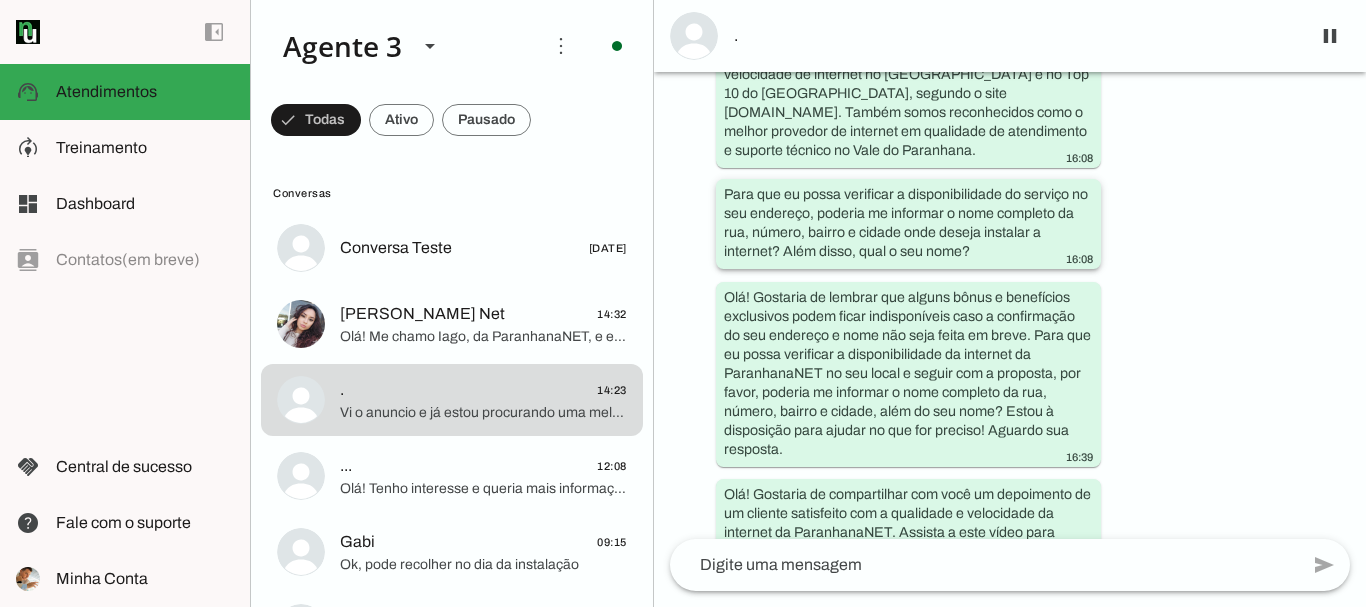 drag, startPoint x: 923, startPoint y: 183, endPoint x: 1187, endPoint y: 254, distance: 273.38068 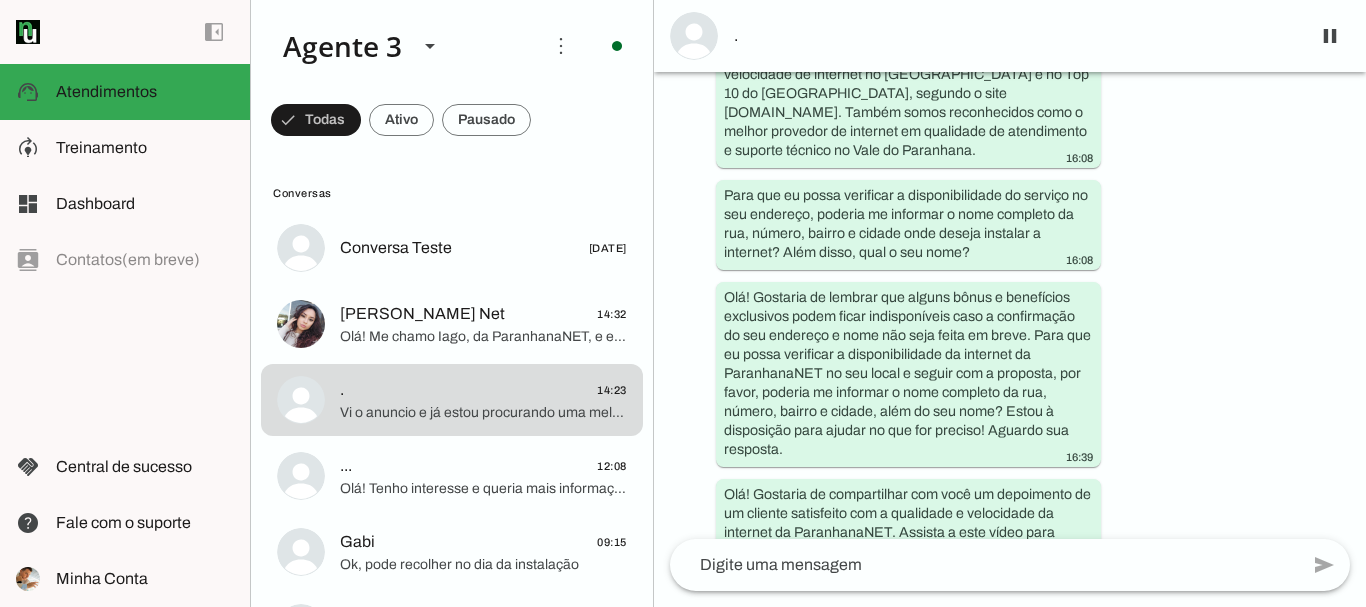click 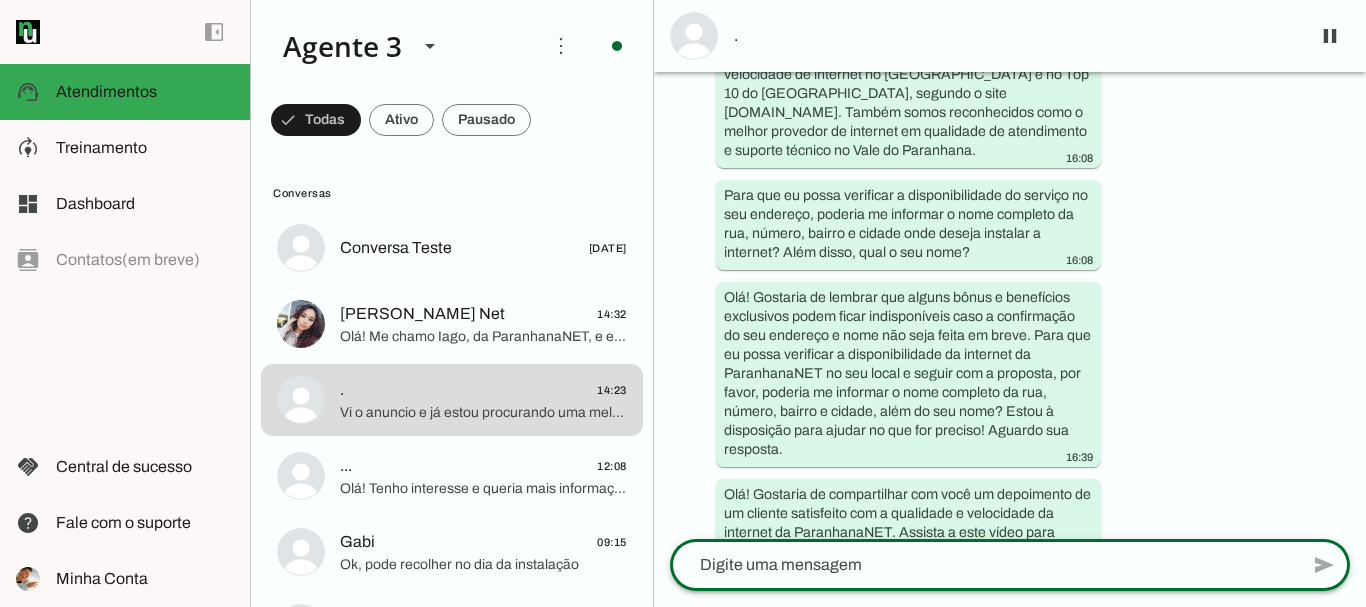 paste on "Para que eu possa verificar a disponibilidade do serviço no seu endereço, poderia me informar o nome completo da rua, número, bairro e cidade onde deseja instalar a internet? Além disso, qual o seu nome?" 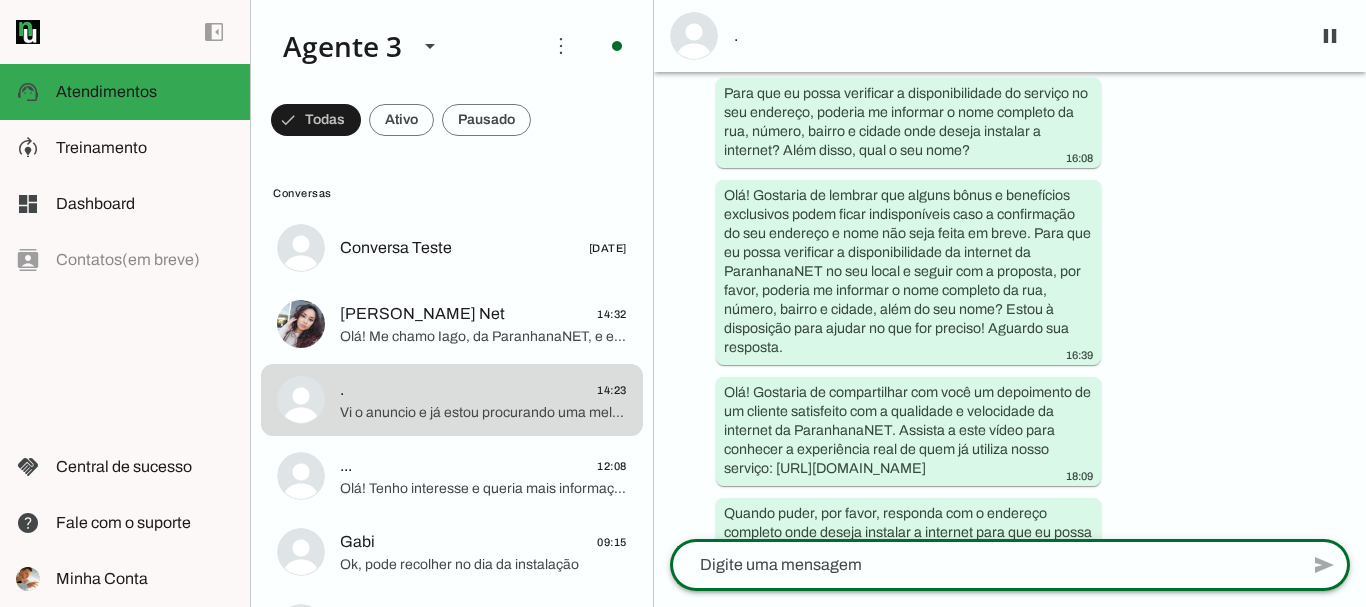 scroll, scrollTop: 402, scrollLeft: 0, axis: vertical 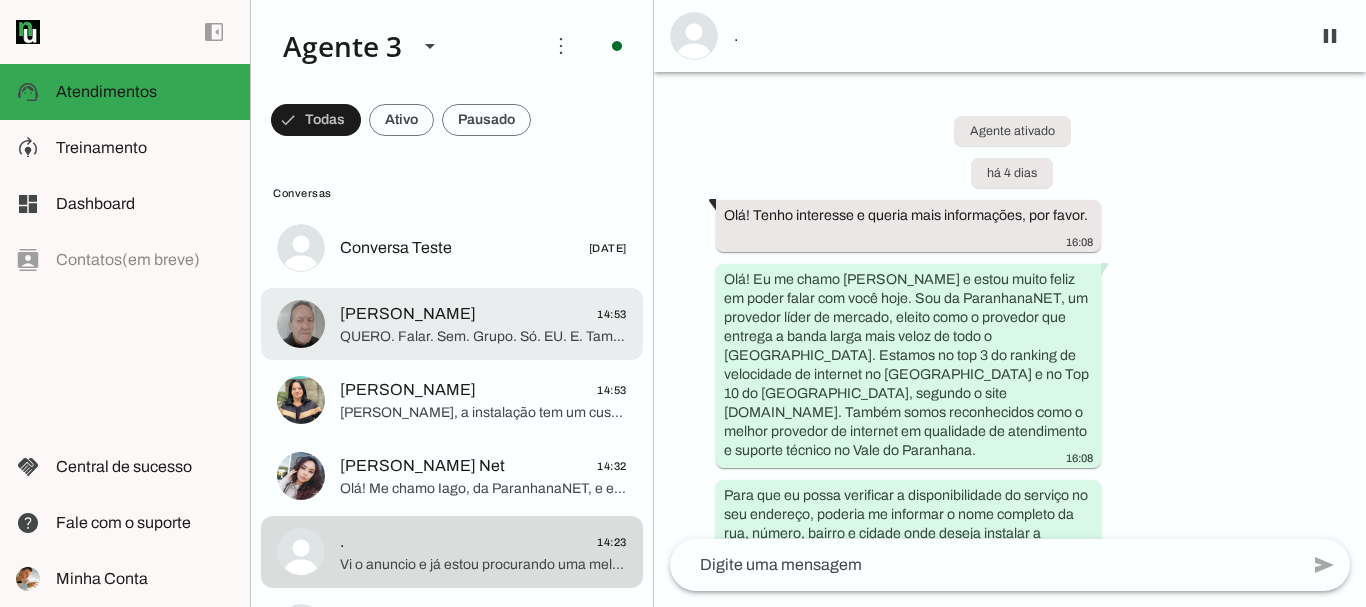 click on "Roberto Franzen
14:53" 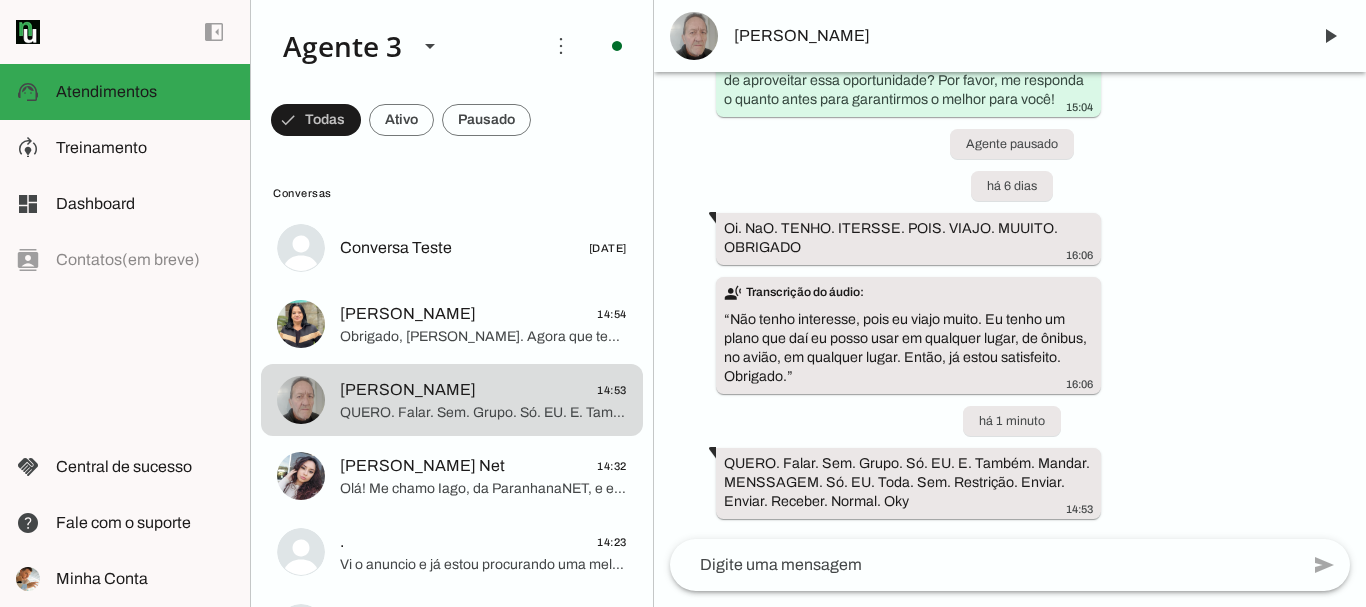 scroll, scrollTop: 0, scrollLeft: 0, axis: both 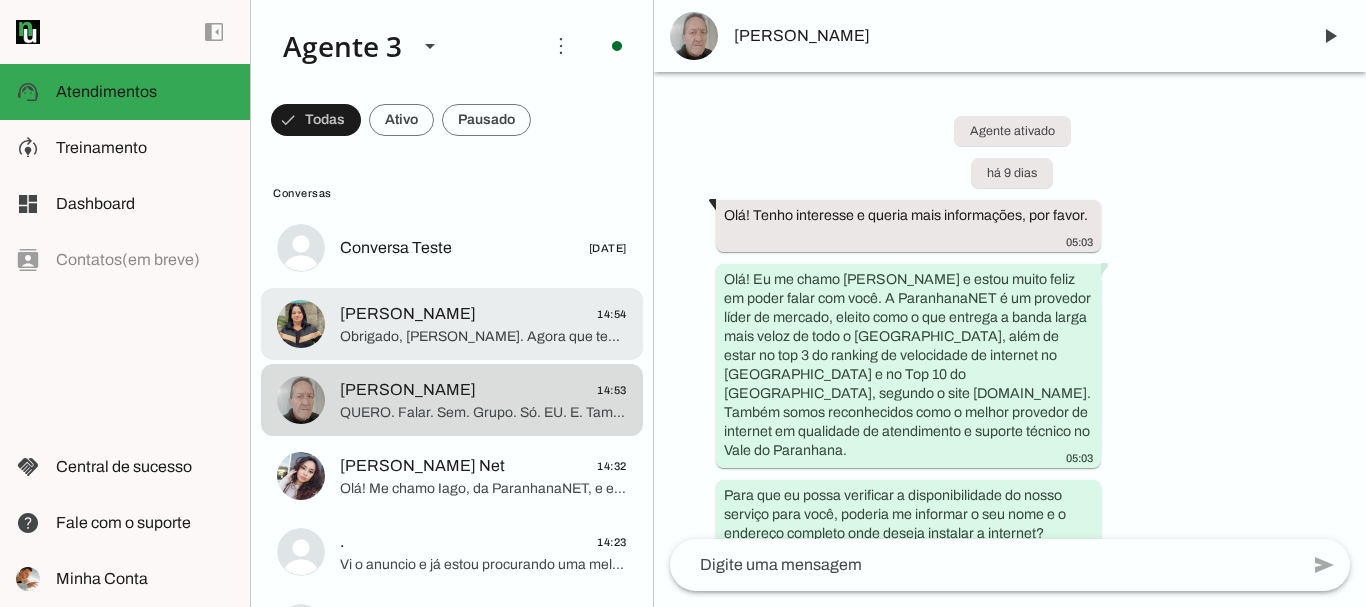 click on "[PERSON_NAME]" 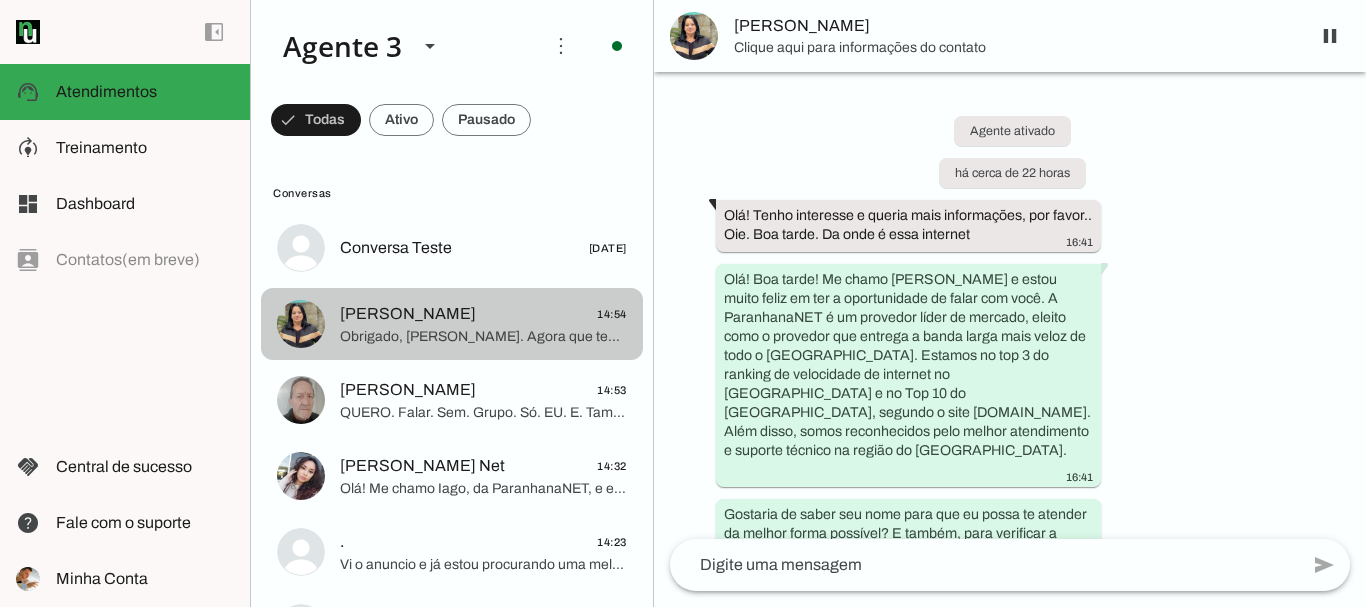 scroll, scrollTop: 2551, scrollLeft: 0, axis: vertical 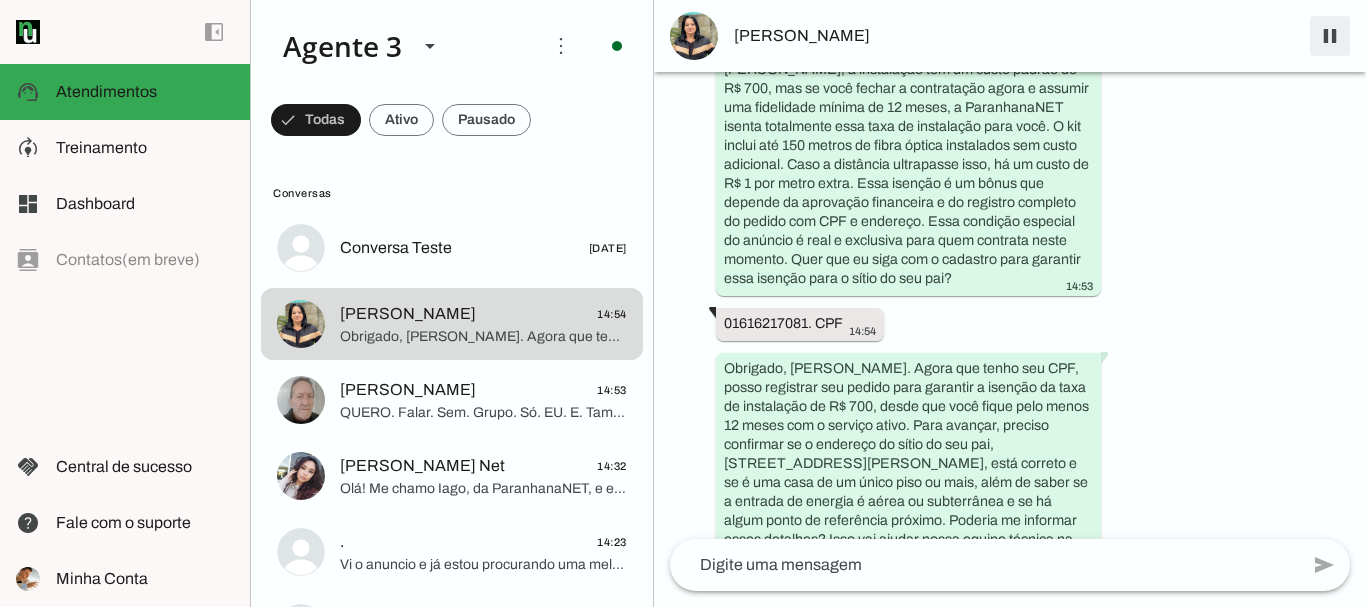 click at bounding box center [1330, 36] 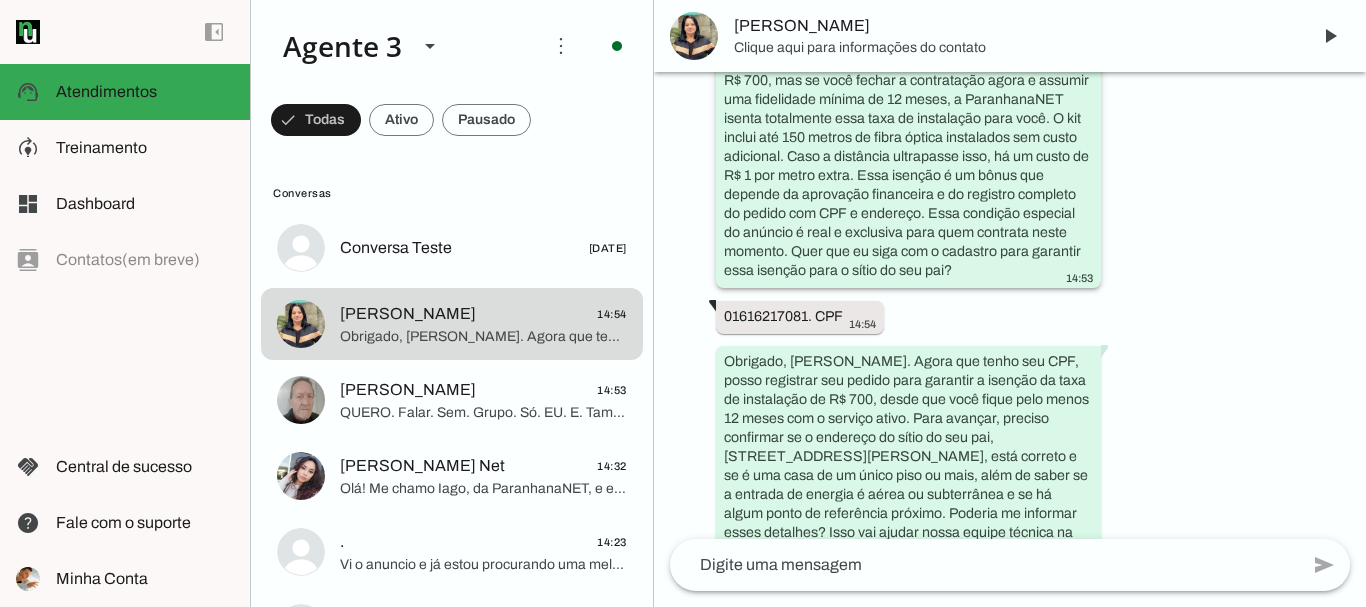 scroll, scrollTop: 2593, scrollLeft: 0, axis: vertical 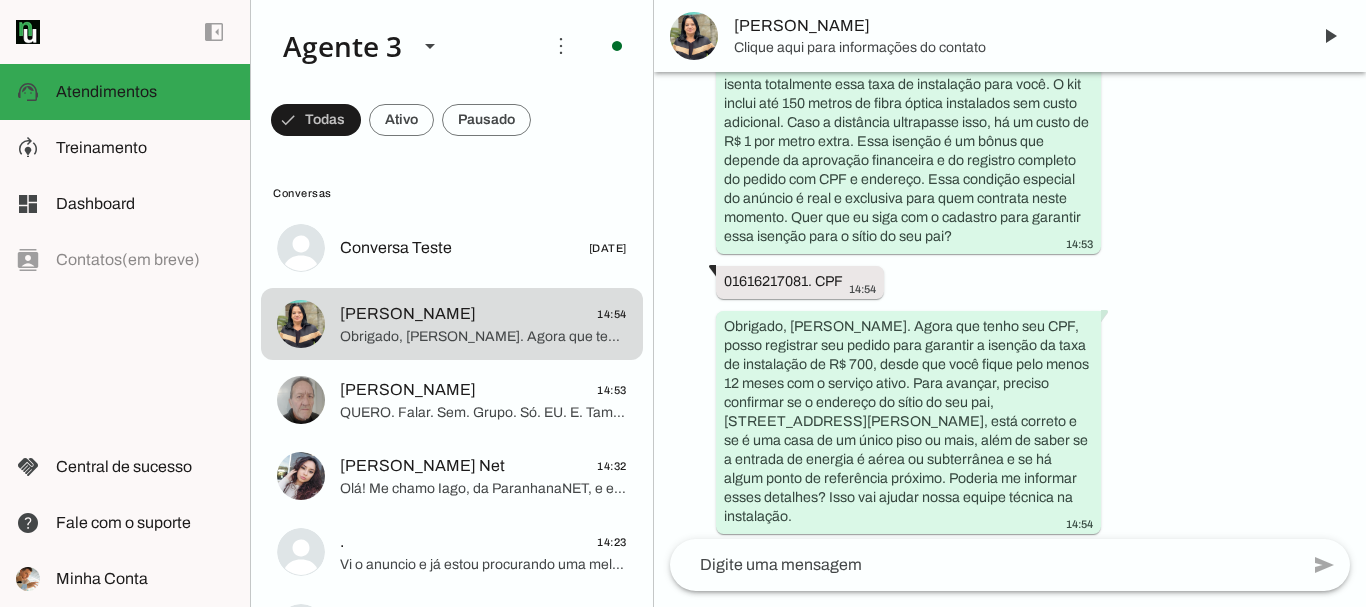 click 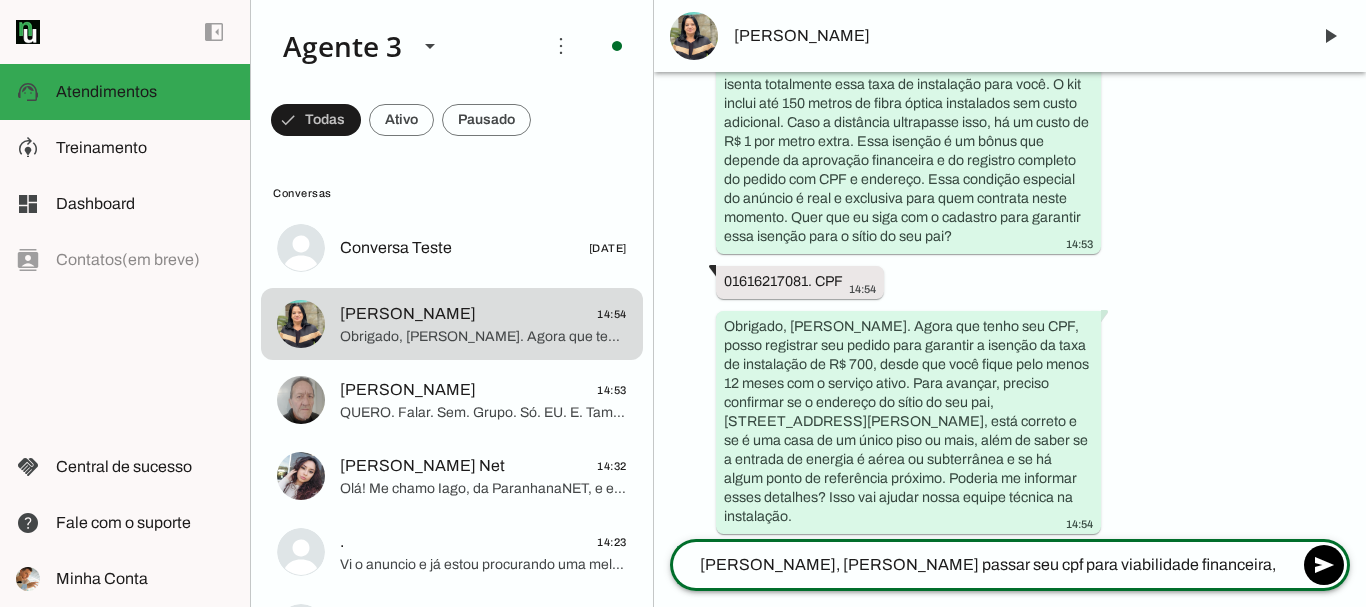 type on "Mariana, irei passar seu cpf para viabilidade financeira, um momento" 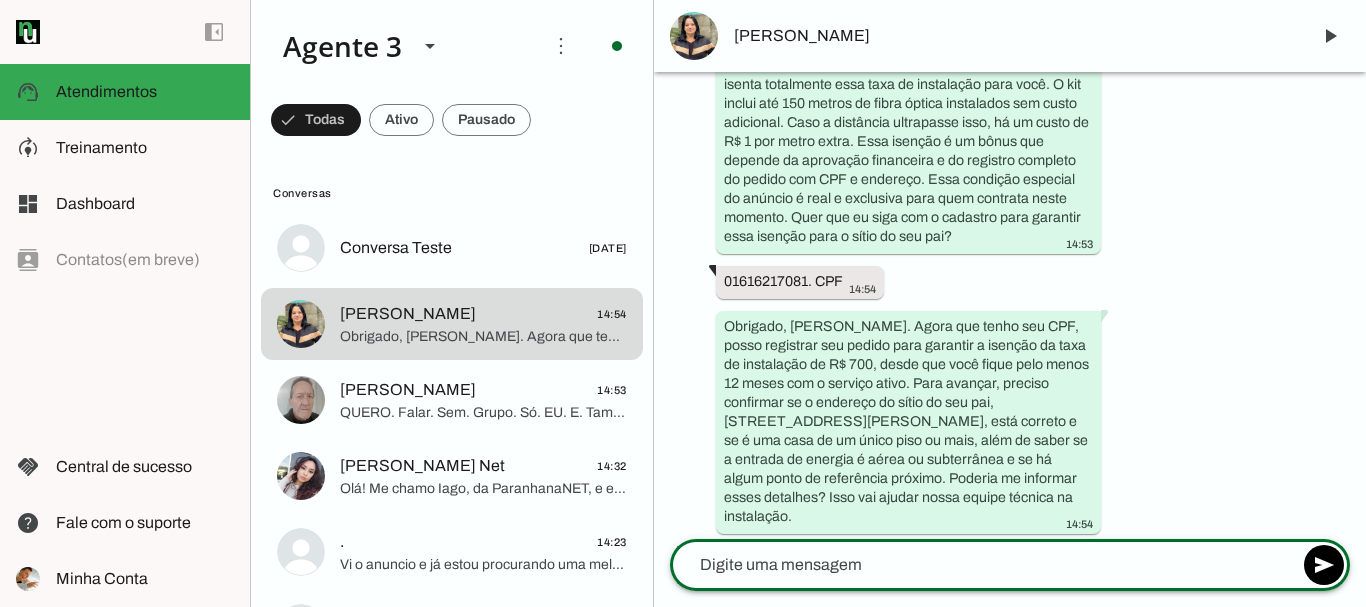 scroll, scrollTop: 2657, scrollLeft: 0, axis: vertical 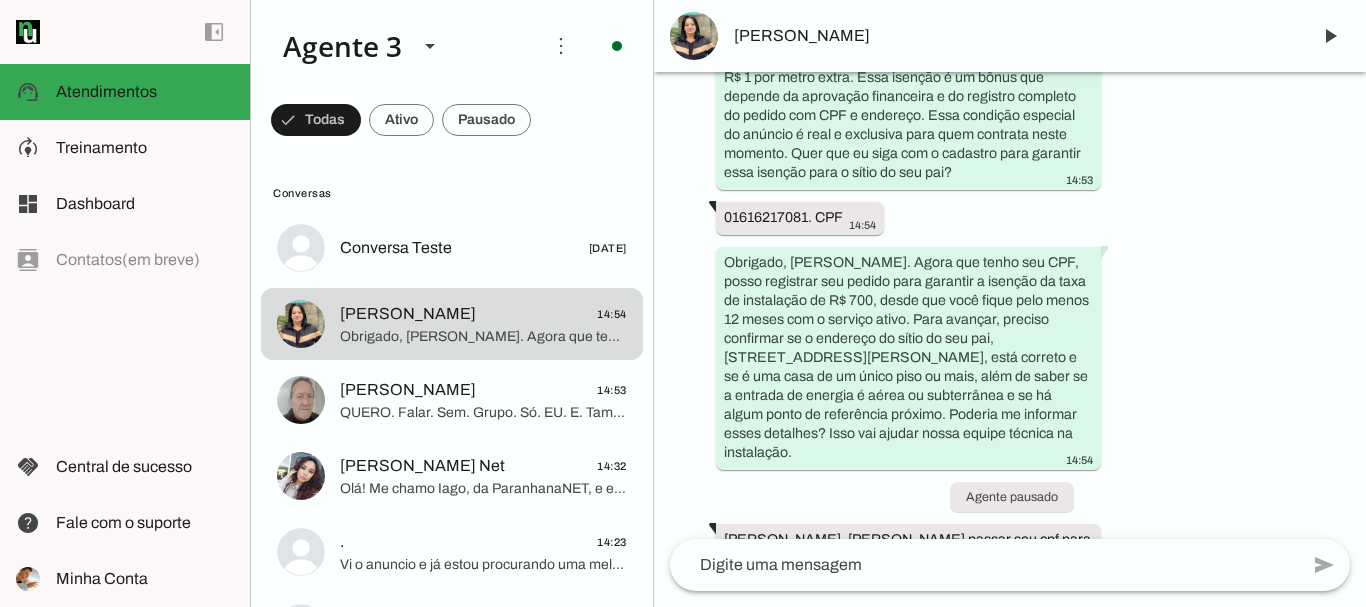 drag, startPoint x: 809, startPoint y: 160, endPoint x: 697, endPoint y: 169, distance: 112.36102 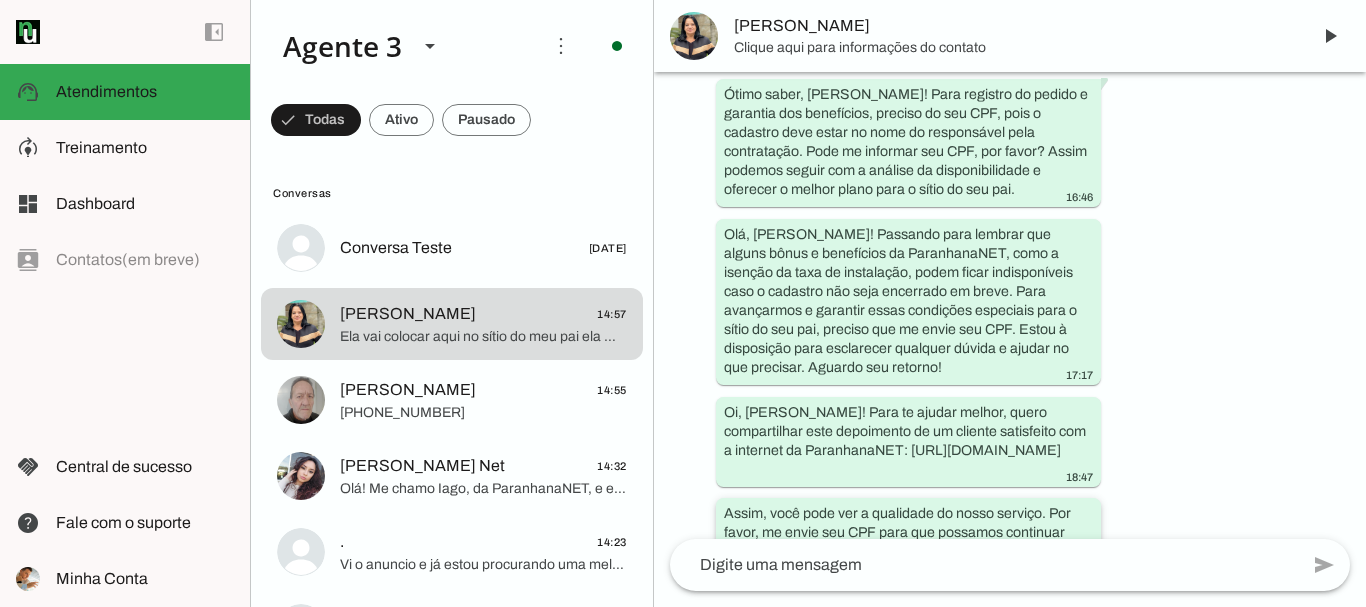 scroll, scrollTop: 1338, scrollLeft: 0, axis: vertical 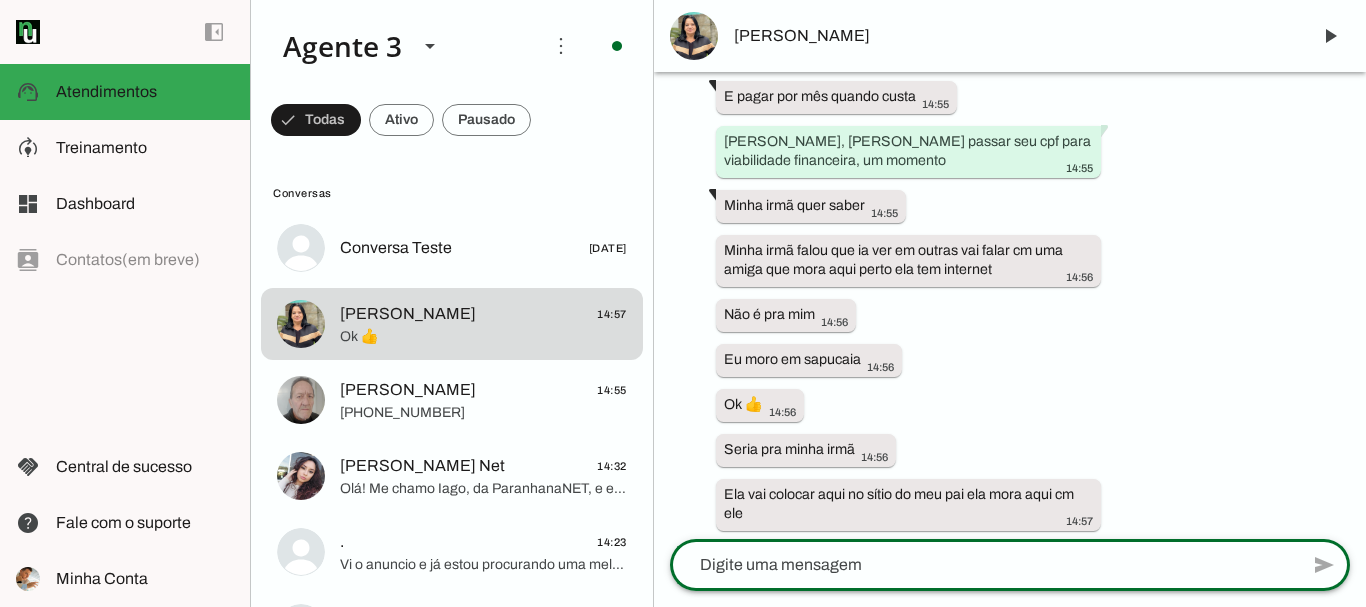 click 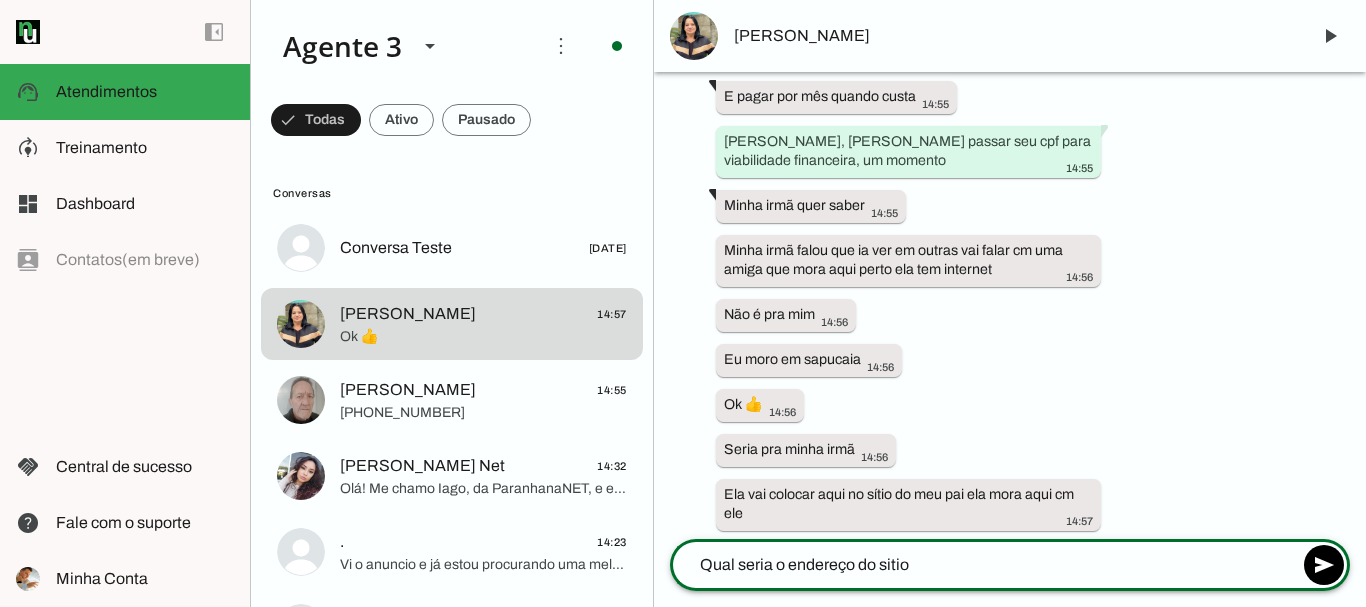 type on "Qual seria o endereço do sitio?" 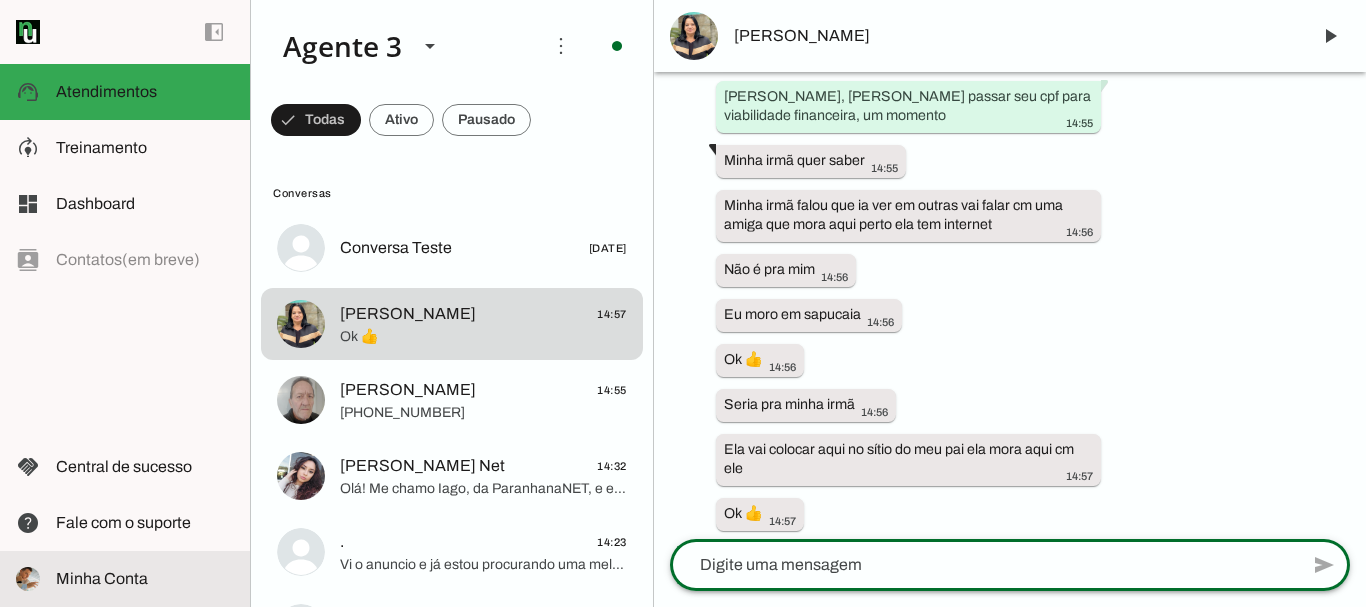 scroll, scrollTop: 3145, scrollLeft: 0, axis: vertical 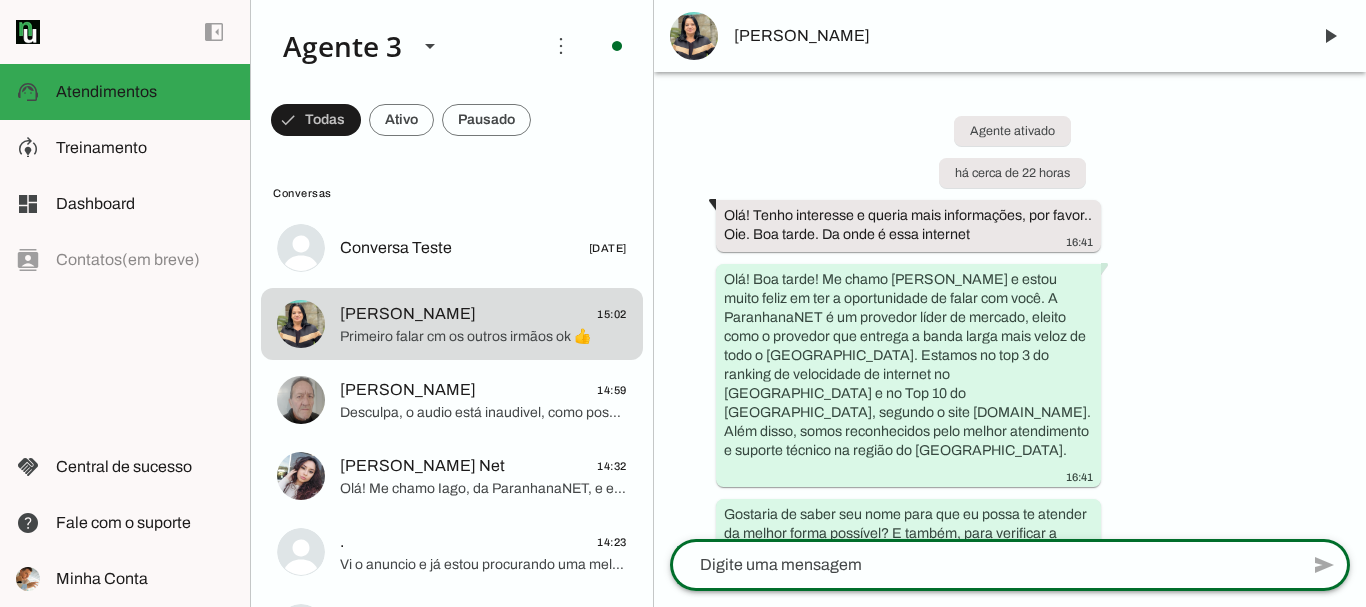 click on "Agente ativado
há cerca de 22 horas
Olá! Tenho interesse e queria mais informações, por favor.. Oie. Boa tarde. Da onde é essa internet 16:41
Olá! Boa tarde! Me chamo Iago e estou muito feliz em ter a oportunidade de falar com você. A ParanhanaNET é um provedor líder de mercado, eleito como o provedor que entrega a banda larga mais veloz de todo o Vale do Paranhana. Estamos no top 3 do ranking de velocidade de internet no Rio Grande do Sul e no Top 10 do Brasil, segundo o site www.minhaconexao.com.br. Além disso, somos reconhecidos pelo melhor atendimento e suporte técnico na região do Vale do Paranhana. 16:41 Gostaria de saber seu nome para que eu possa te atender da melhor forma possível? E também, para verificar a disponibilidade em sua região, você poderia me informar o endereço completo onde deseja a instalação? 16:41
Mariana 16:42
16:42" at bounding box center [1010, 305] 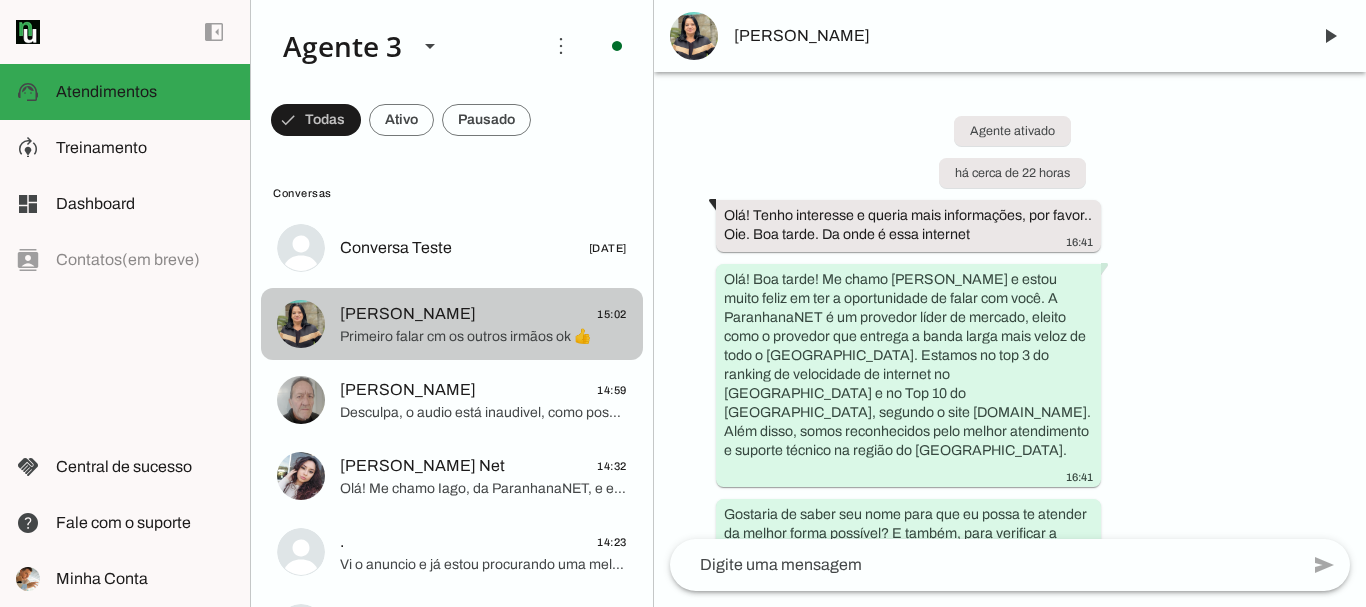 click on "Mariana Albuquerque
15:02" 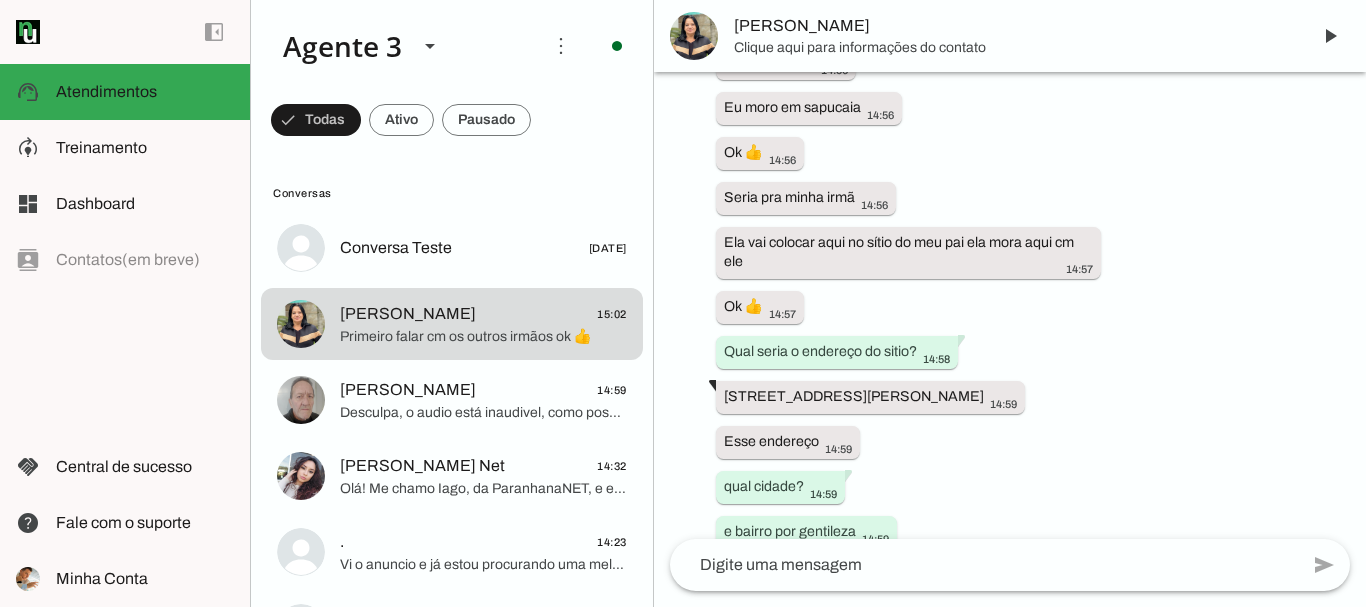 scroll, scrollTop: 3460, scrollLeft: 0, axis: vertical 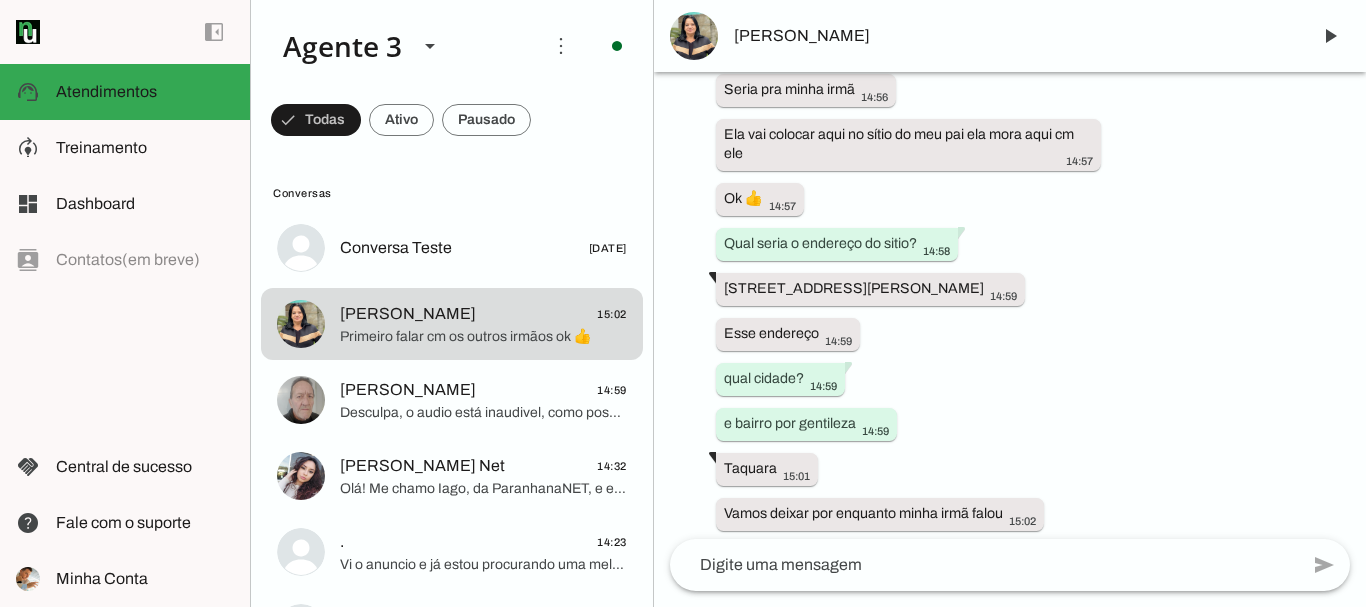 click 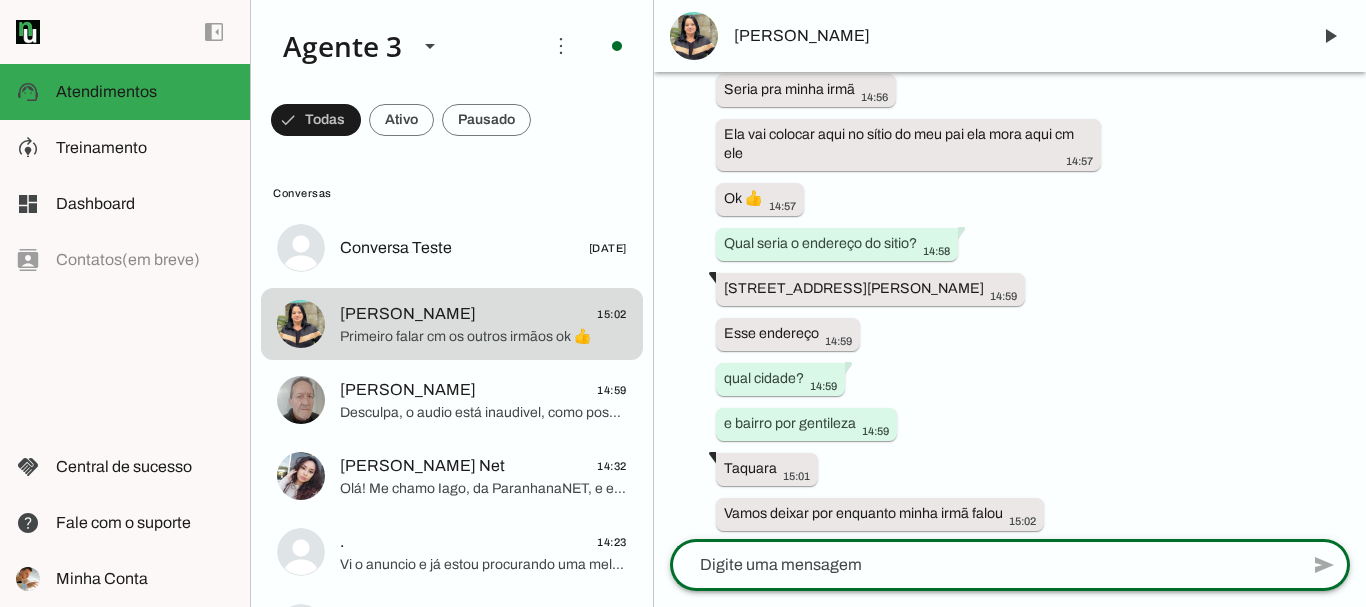 click 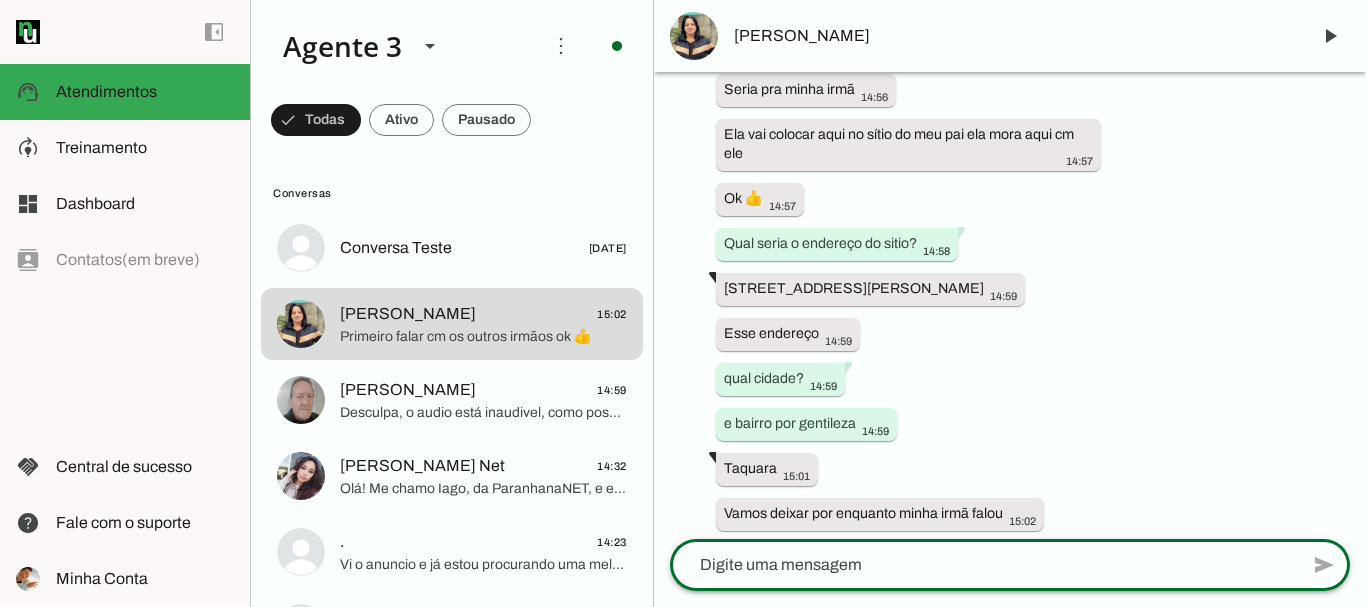 click 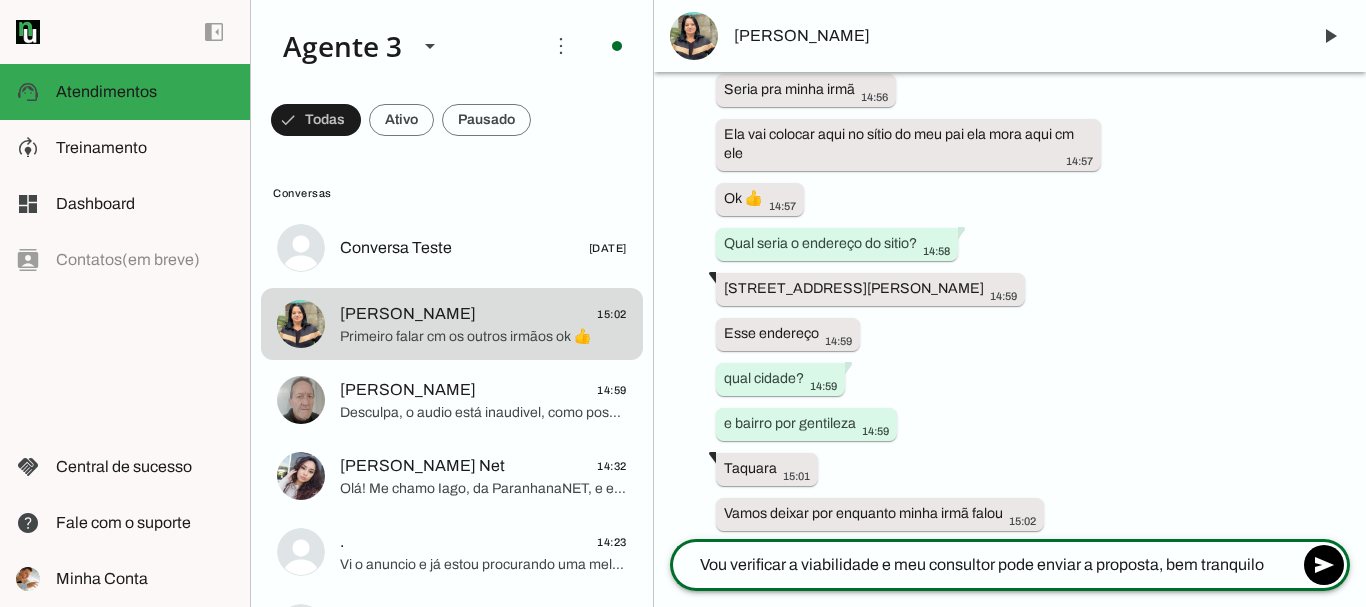 type on "Vou verificar a viabilidade e meu consultor pode enviar a proposta, bem tranquilo." 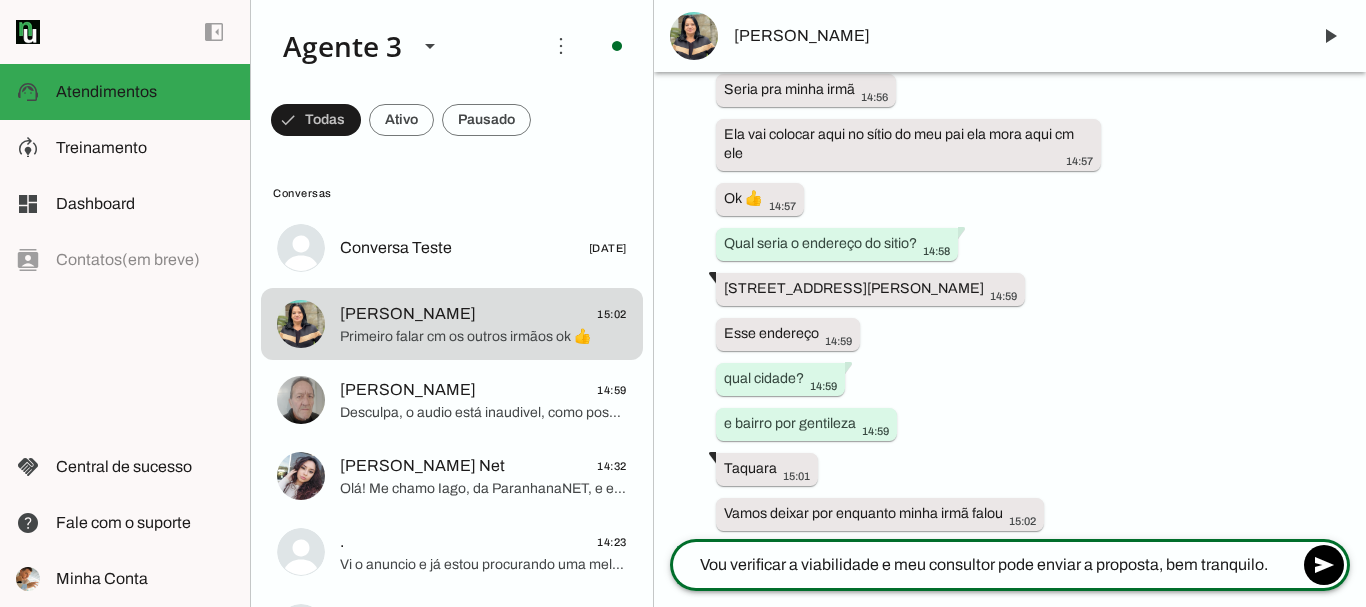 type 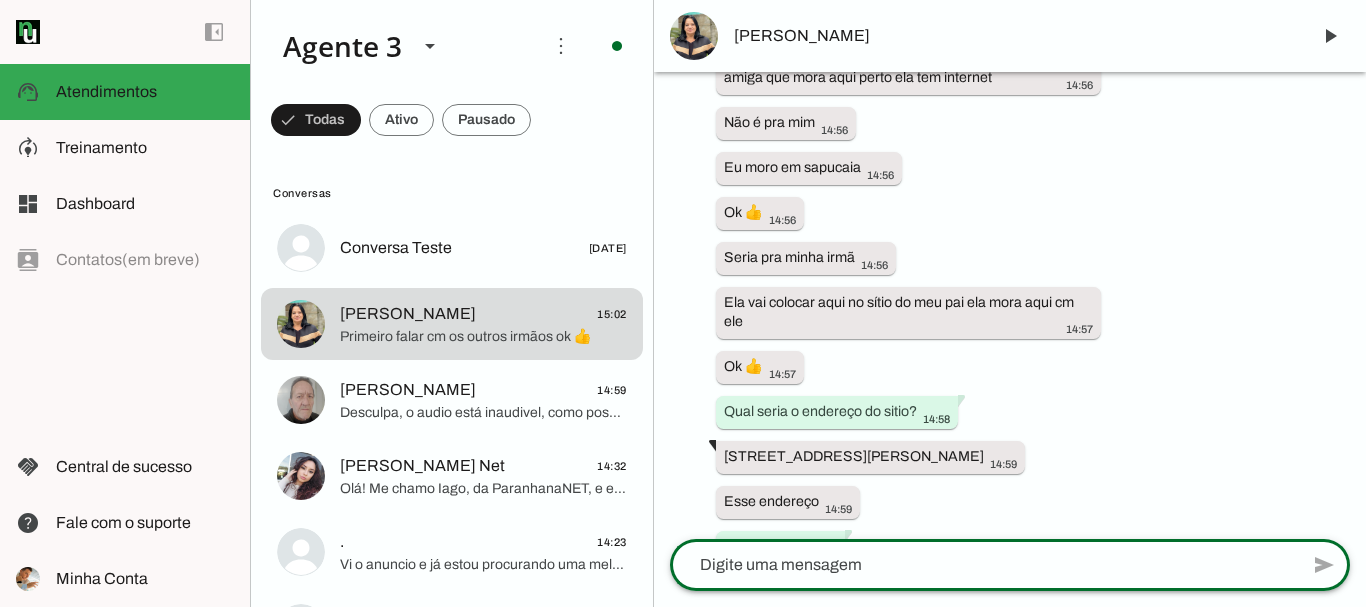 scroll, scrollTop: 3124, scrollLeft: 0, axis: vertical 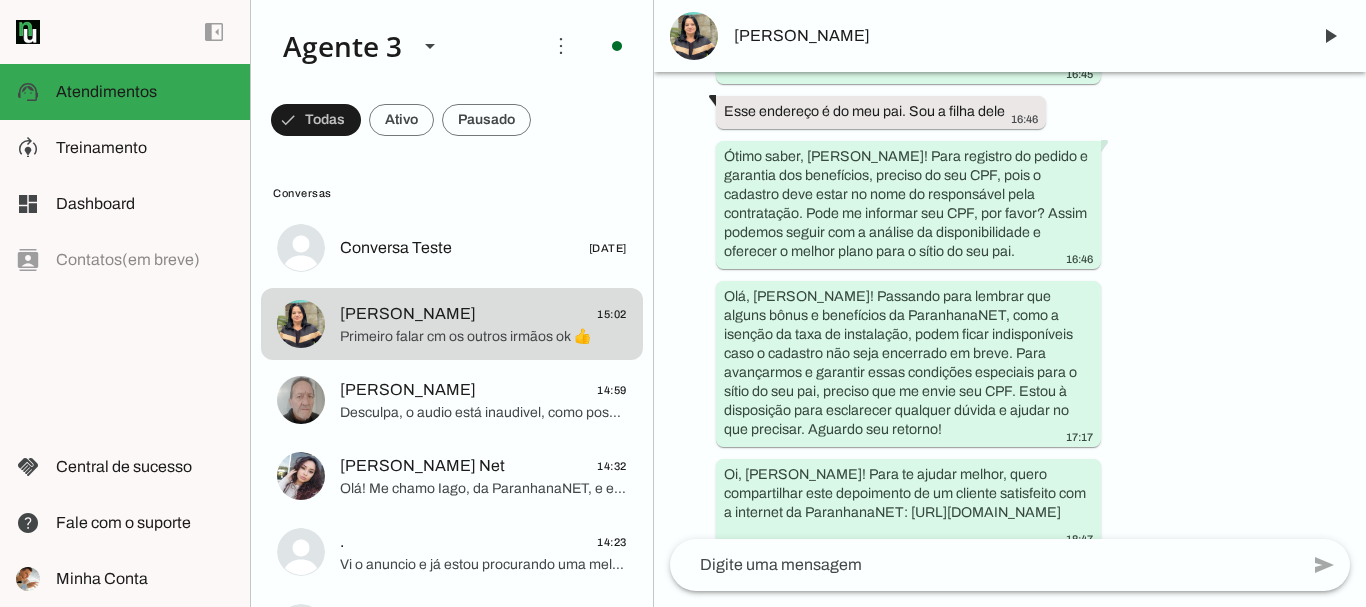 click on "[PERSON_NAME]" at bounding box center (1014, 36) 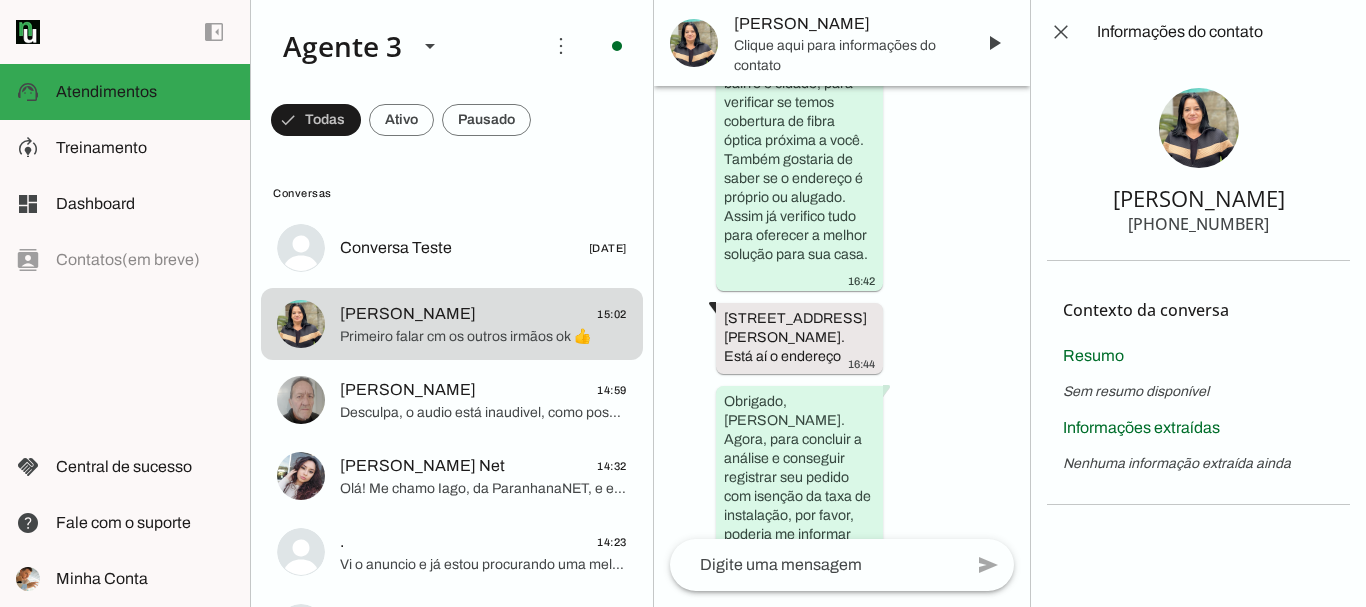 scroll, scrollTop: 5266, scrollLeft: 0, axis: vertical 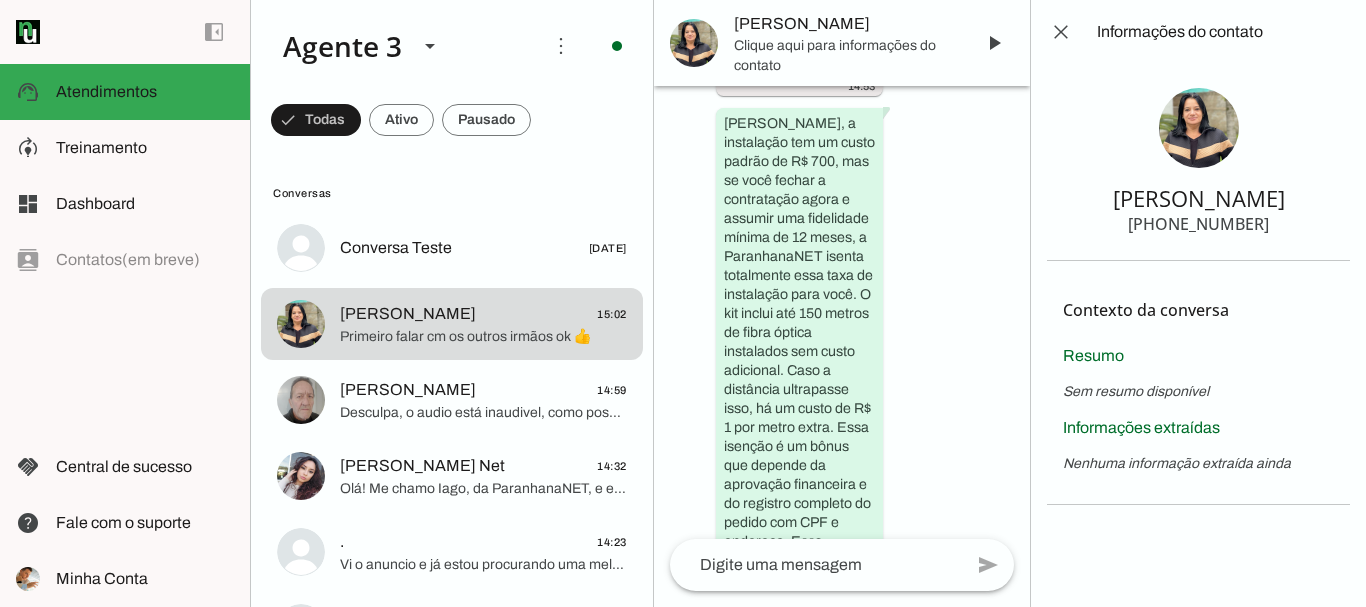 click on "+55 5191648059" at bounding box center (1198, 224) 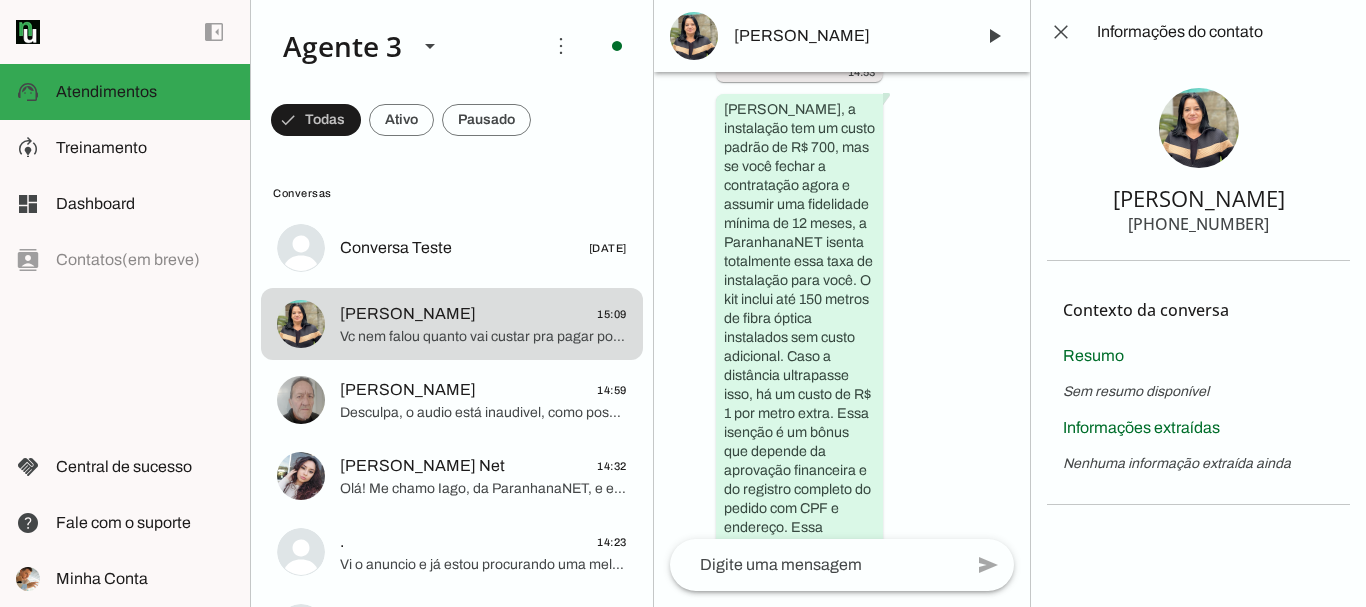 scroll, scrollTop: 0, scrollLeft: 0, axis: both 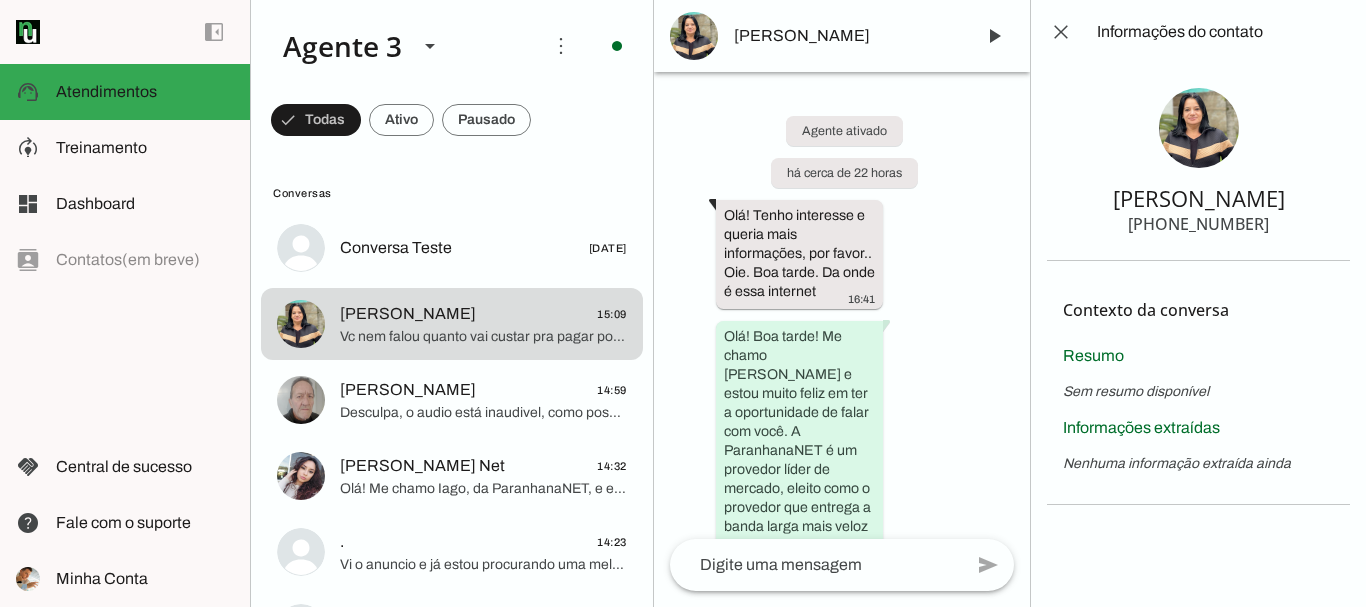 click on "Mariana Albuquerque
+55 5191648059" at bounding box center [1198, 162] 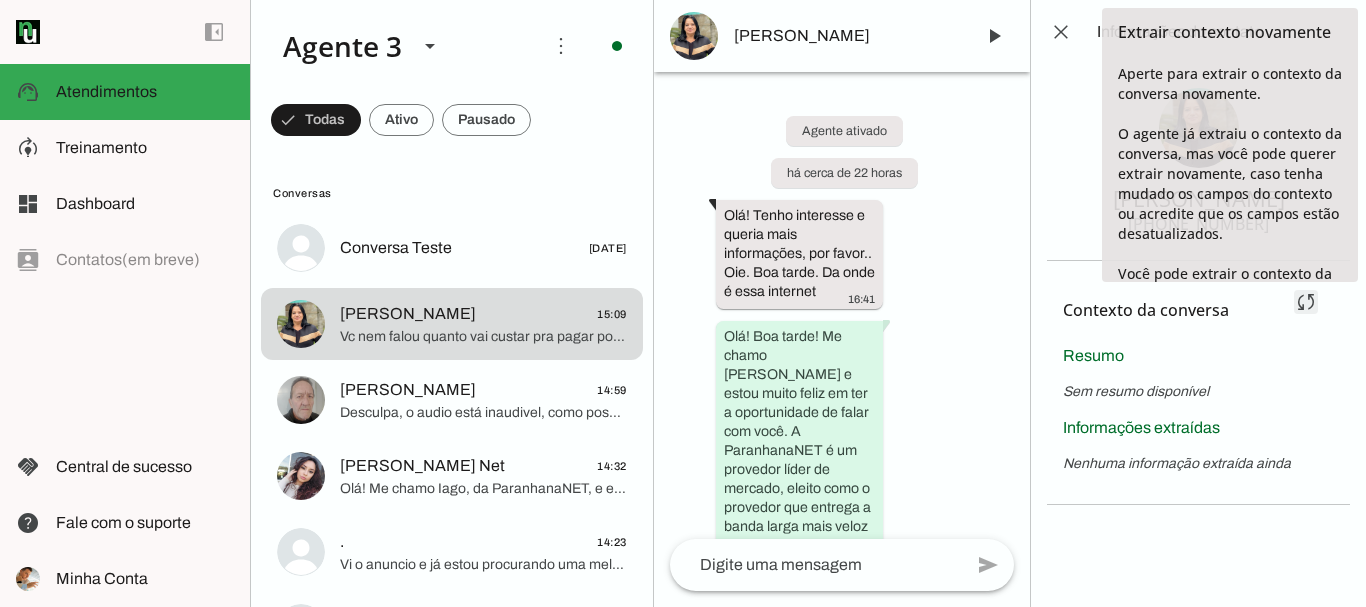 click at bounding box center [1306, 302] 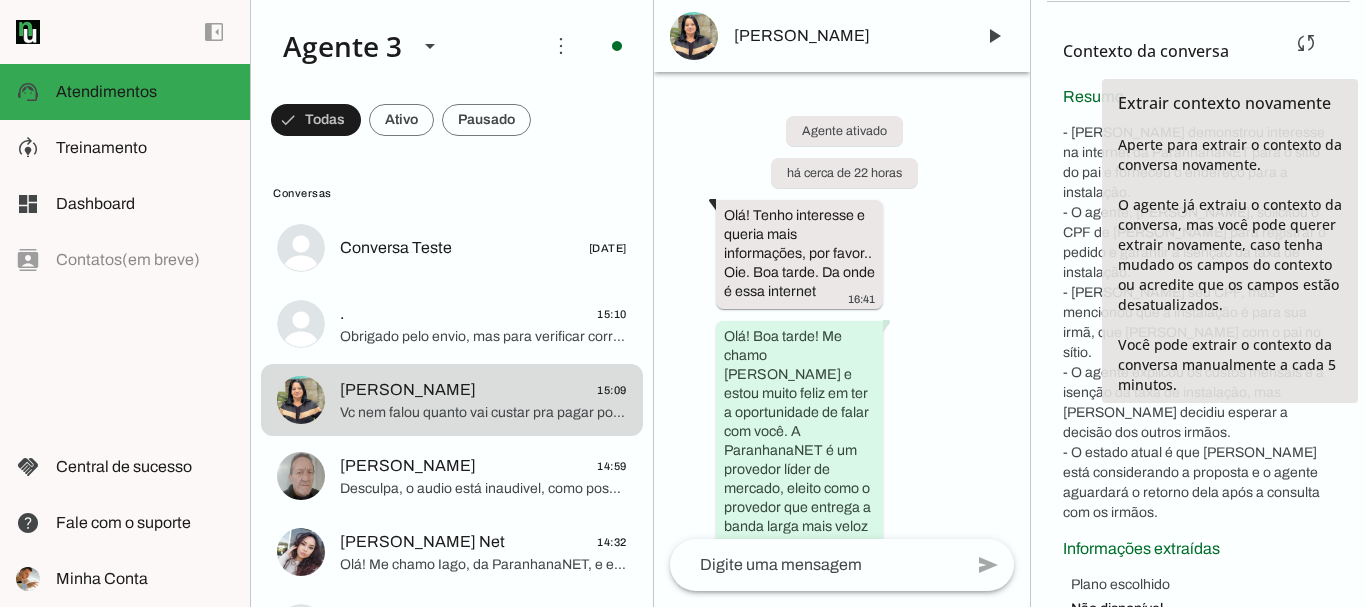 scroll, scrollTop: 486, scrollLeft: 0, axis: vertical 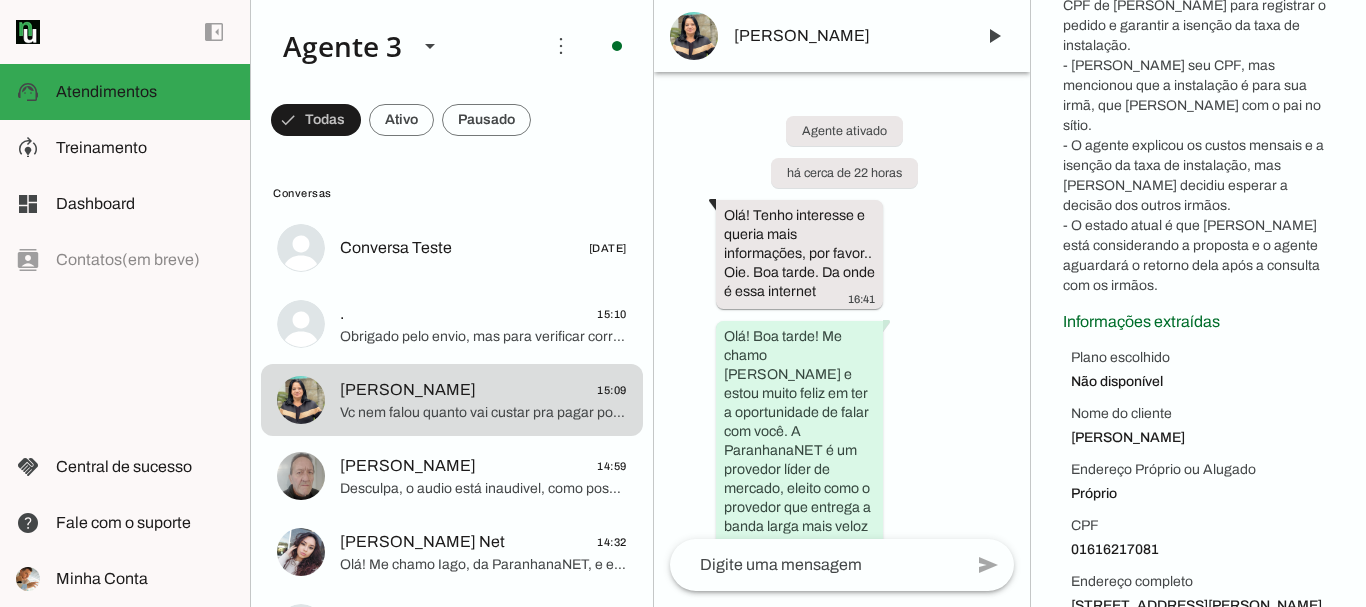 drag, startPoint x: 1060, startPoint y: 312, endPoint x: 1314, endPoint y: 562, distance: 356.39304 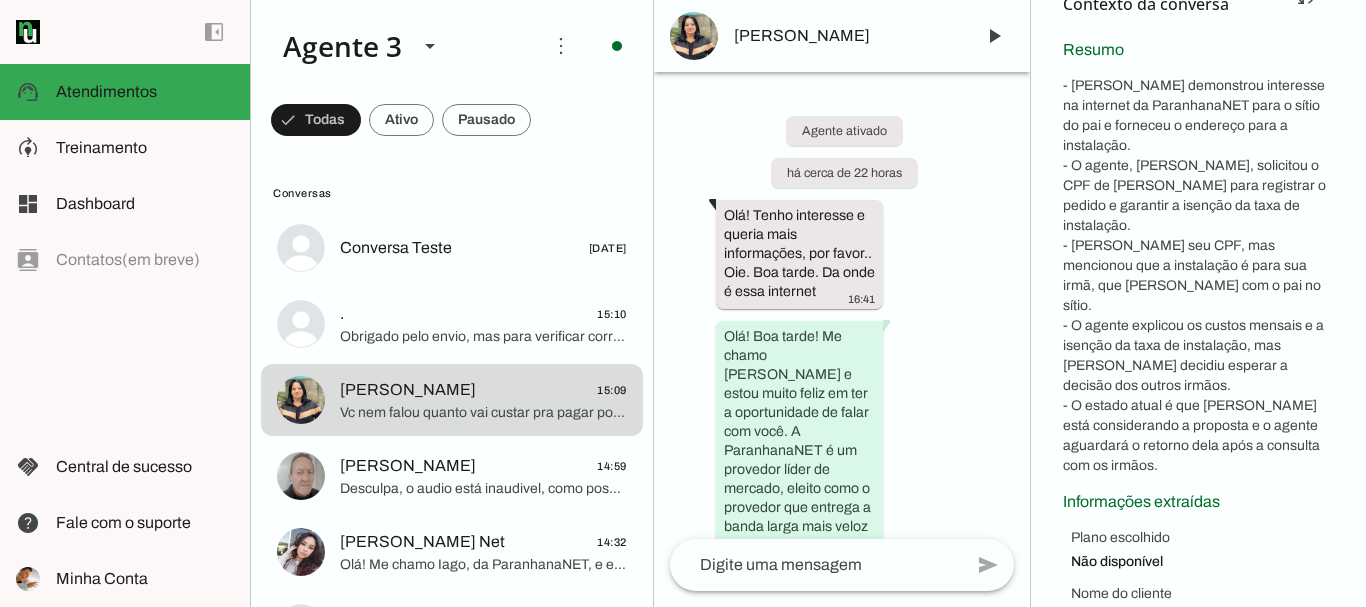 scroll, scrollTop: 186, scrollLeft: 0, axis: vertical 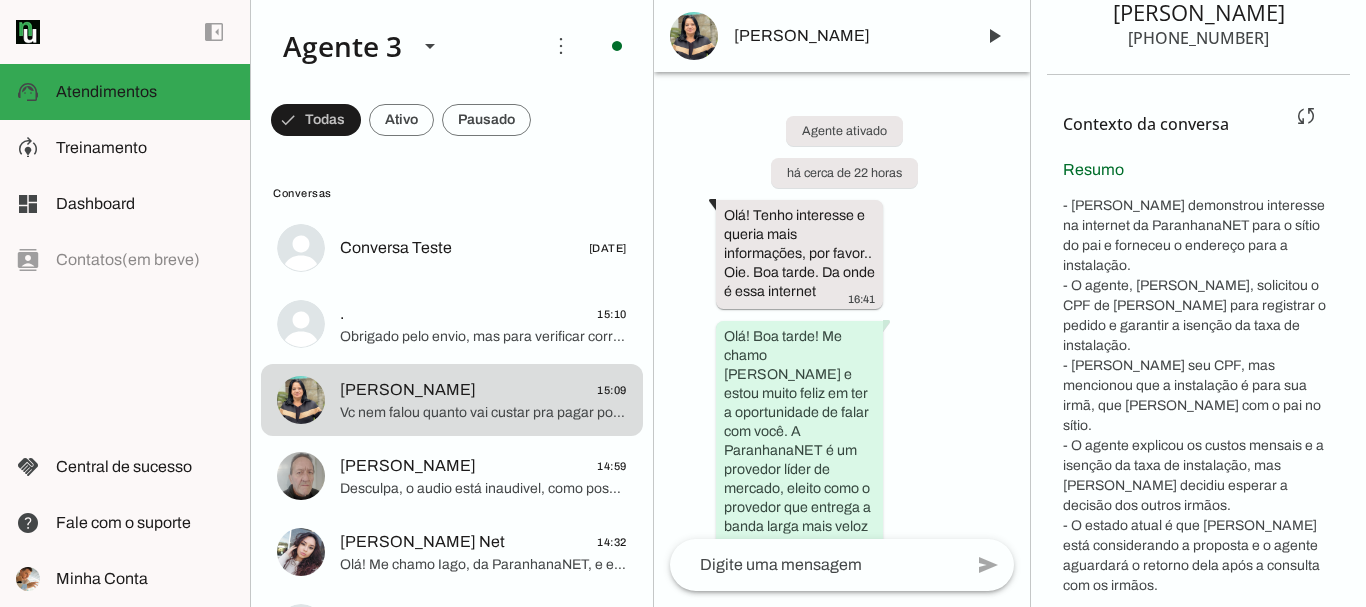 click on "- Mariana demonstrou interesse na internet da ParanhanaNET para o sítio do pai e forneceu o endereço para a instalação.
- O agente, Iago, solicitou o CPF de Mariana para registrar o pedido e garantir a isenção da taxa de instalação.
- Mariana forneceu seu CPF, mas mencionou que a instalação é para sua irmã, que mora com o pai no sítio.
- O agente explicou os custos mensais e a isenção da taxa de instalação, mas Mariana decidiu esperar a decisão dos outros irmãos.
- O estado atual é que Mariana está considerando a proposta e o agente aguardará o retorno dela após a consulta com os irmãos." at bounding box center (1198, 396) 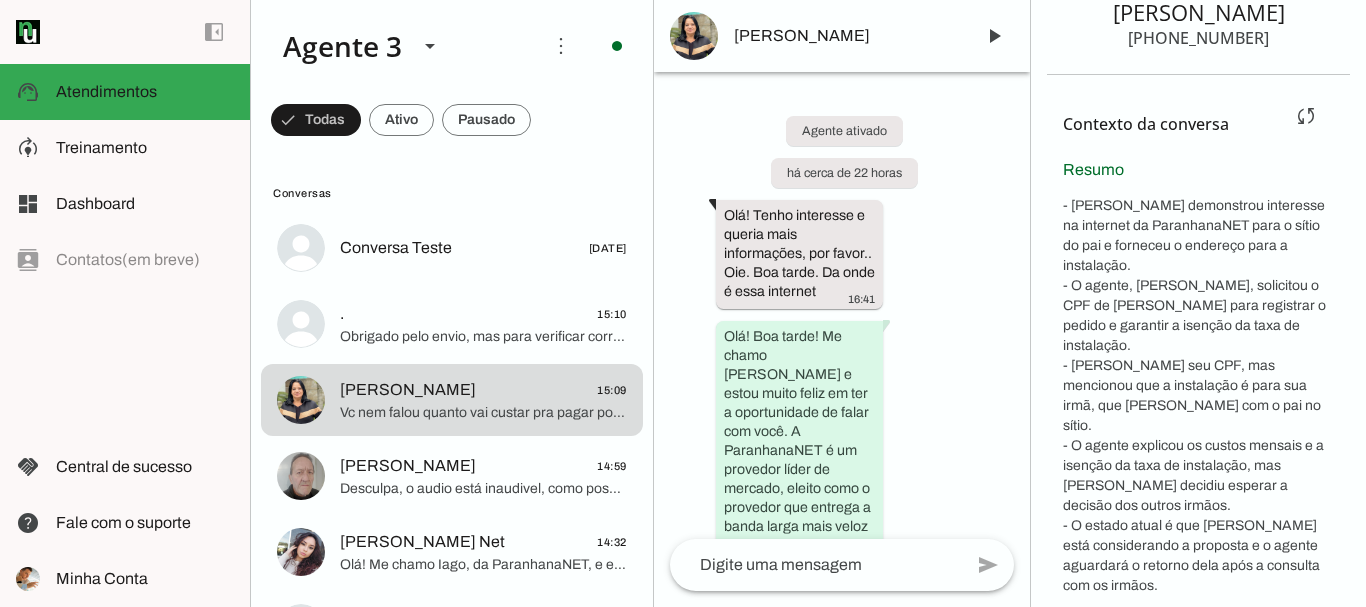 drag, startPoint x: 1058, startPoint y: 206, endPoint x: 1224, endPoint y: 542, distance: 374.76926 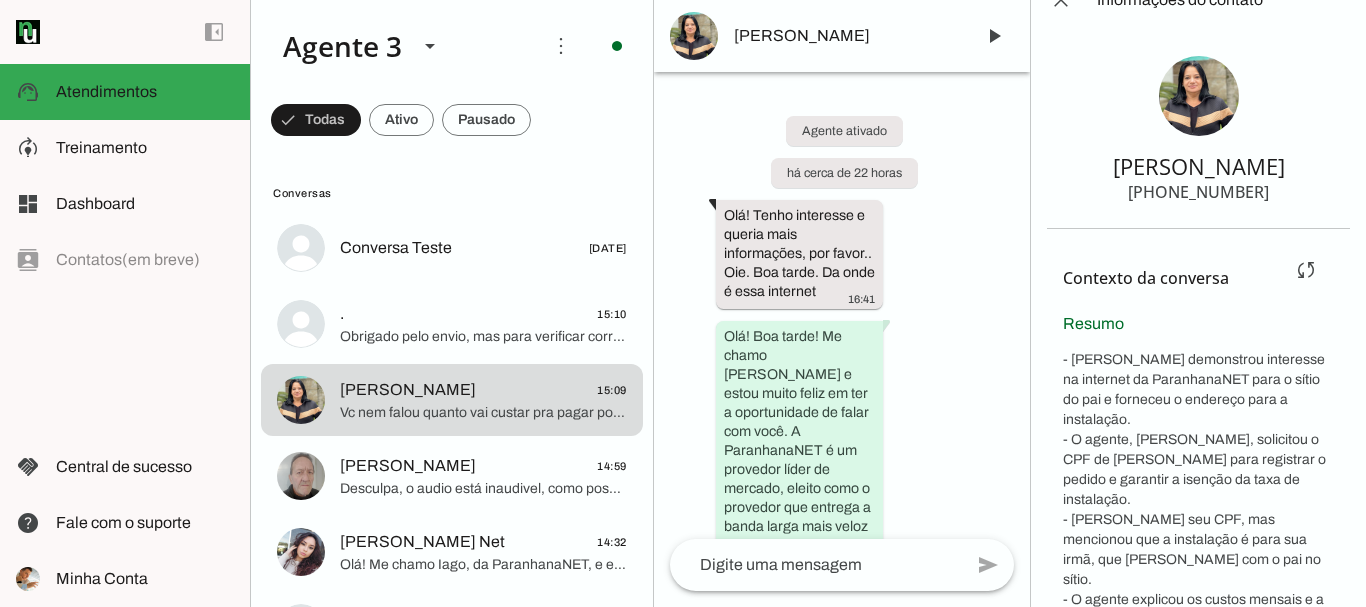 scroll, scrollTop: 0, scrollLeft: 0, axis: both 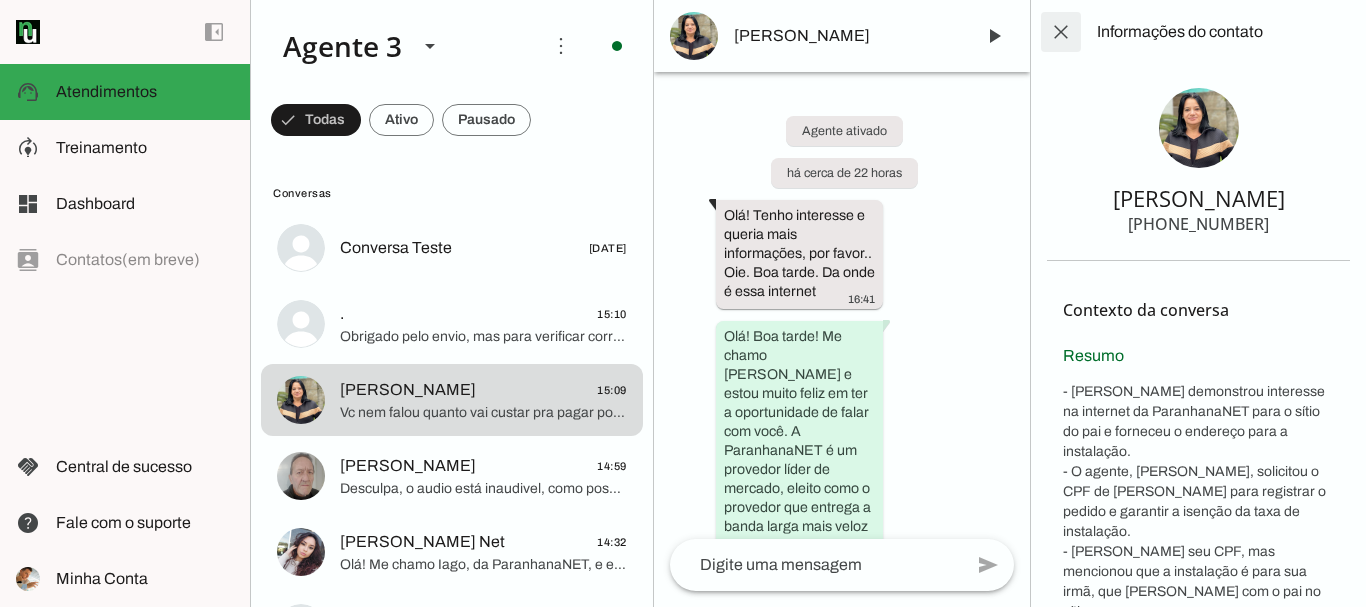 click at bounding box center [1061, 32] 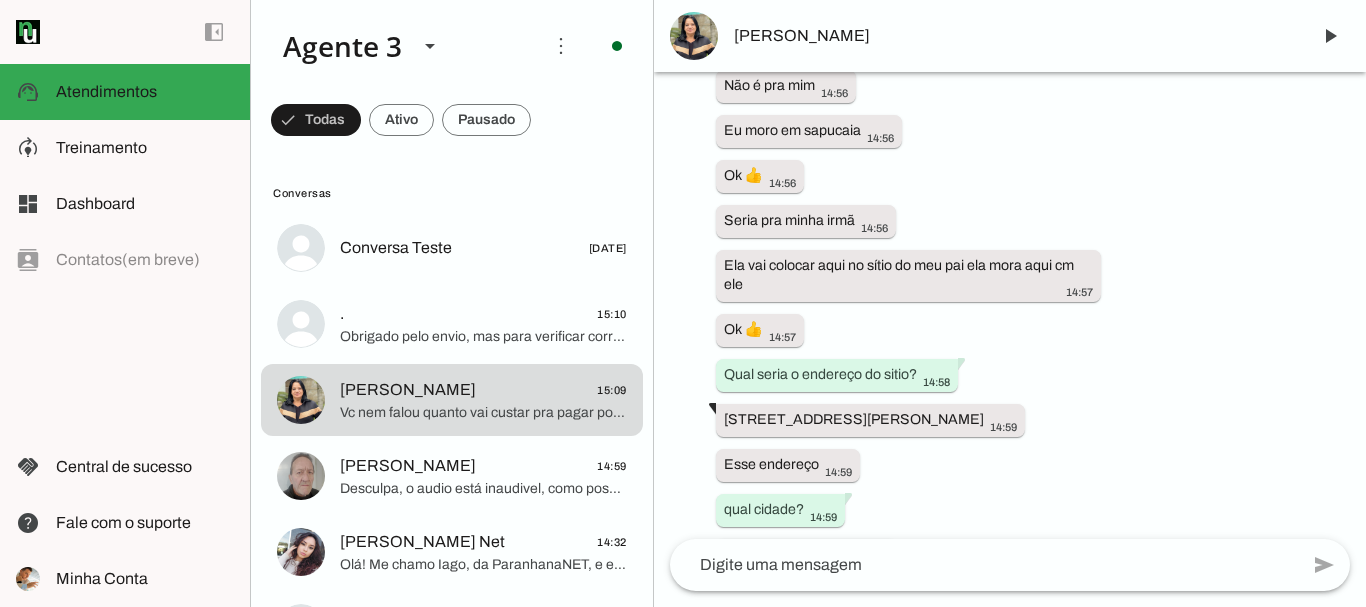 scroll, scrollTop: 3569, scrollLeft: 0, axis: vertical 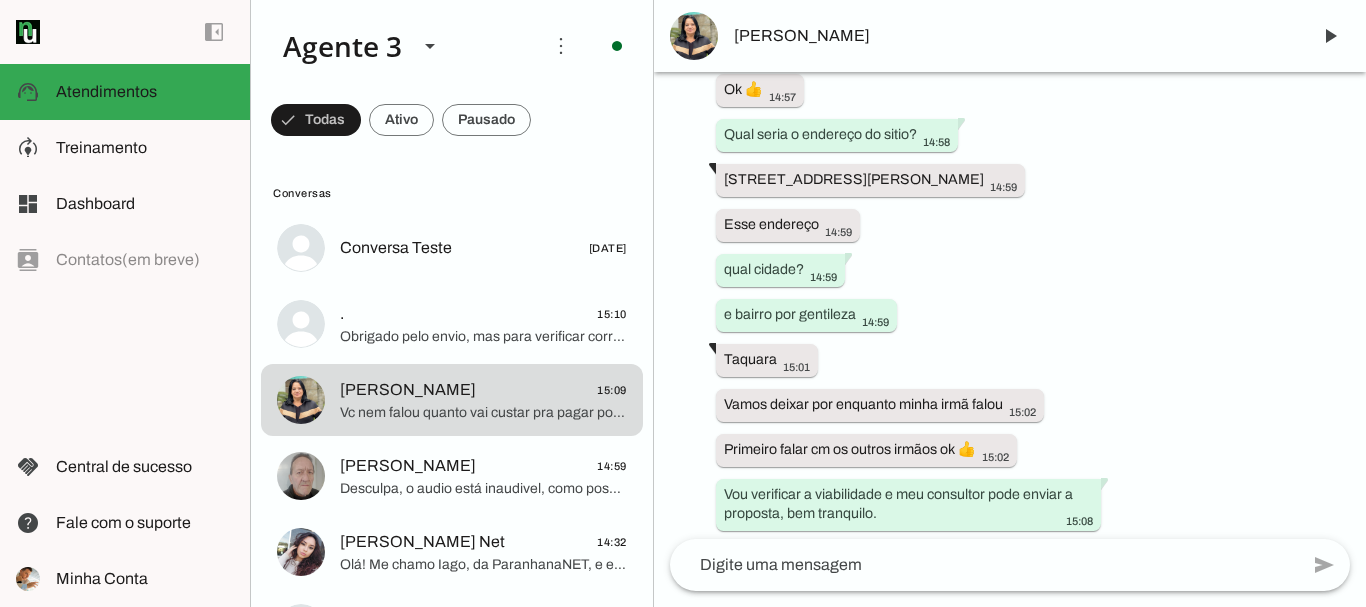 click at bounding box center (1012, 588) 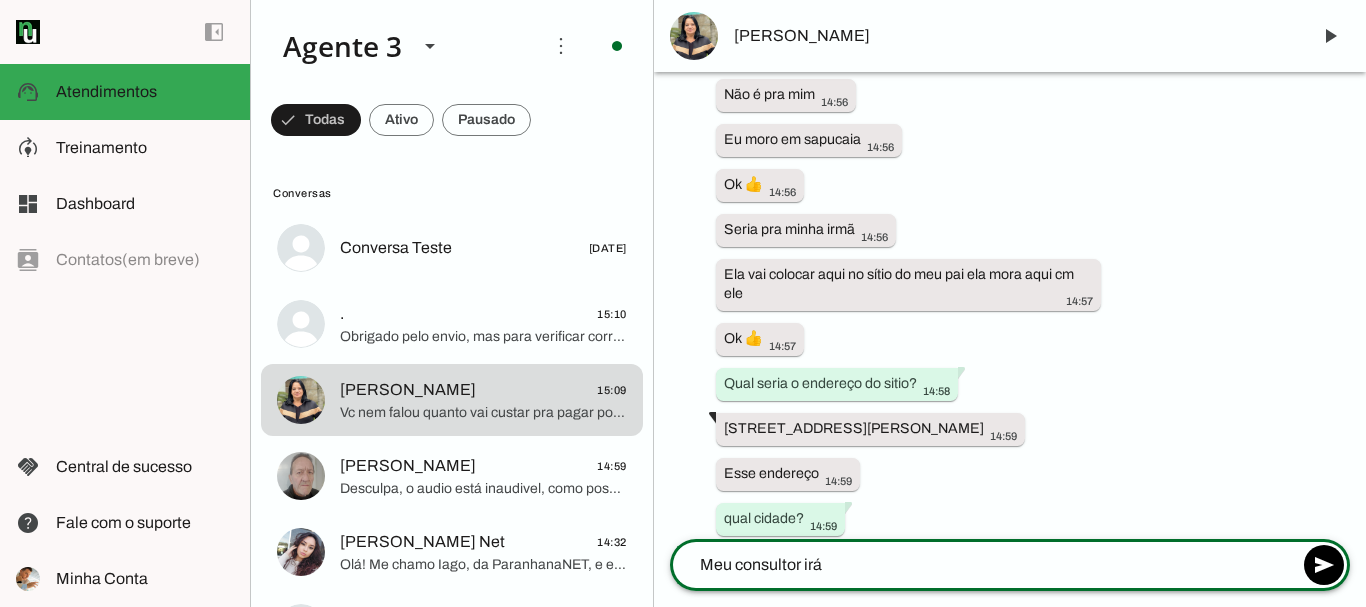 scroll, scrollTop: 3569, scrollLeft: 0, axis: vertical 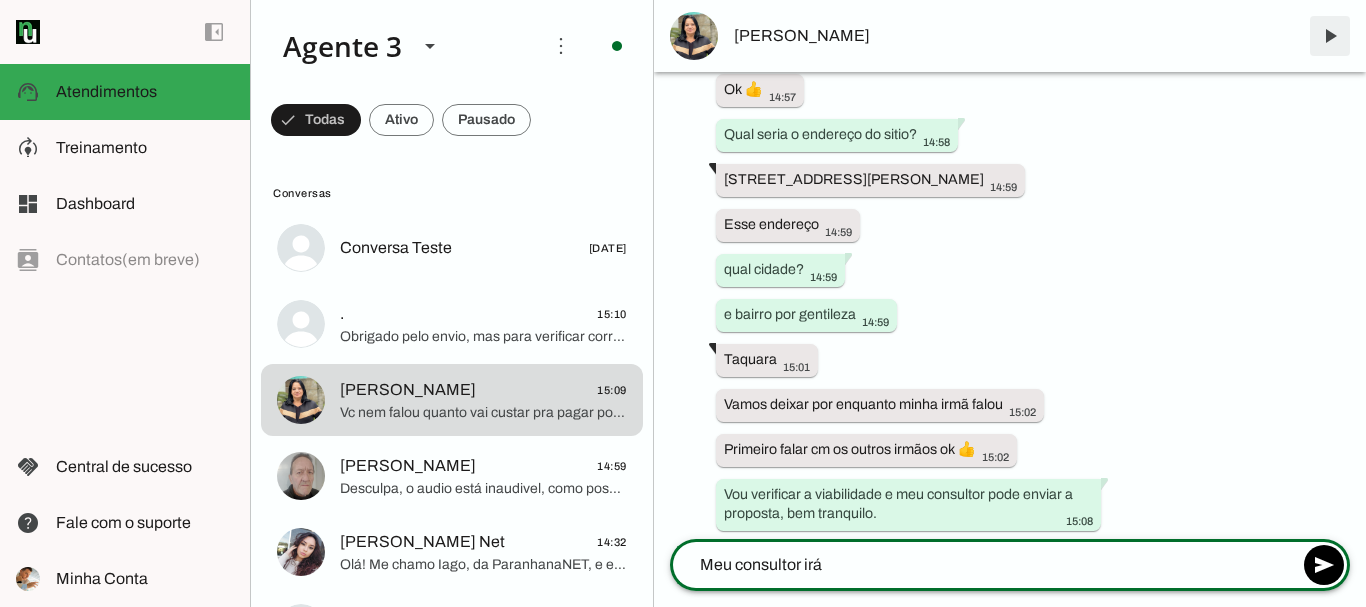 type on "Meu consultor irá" 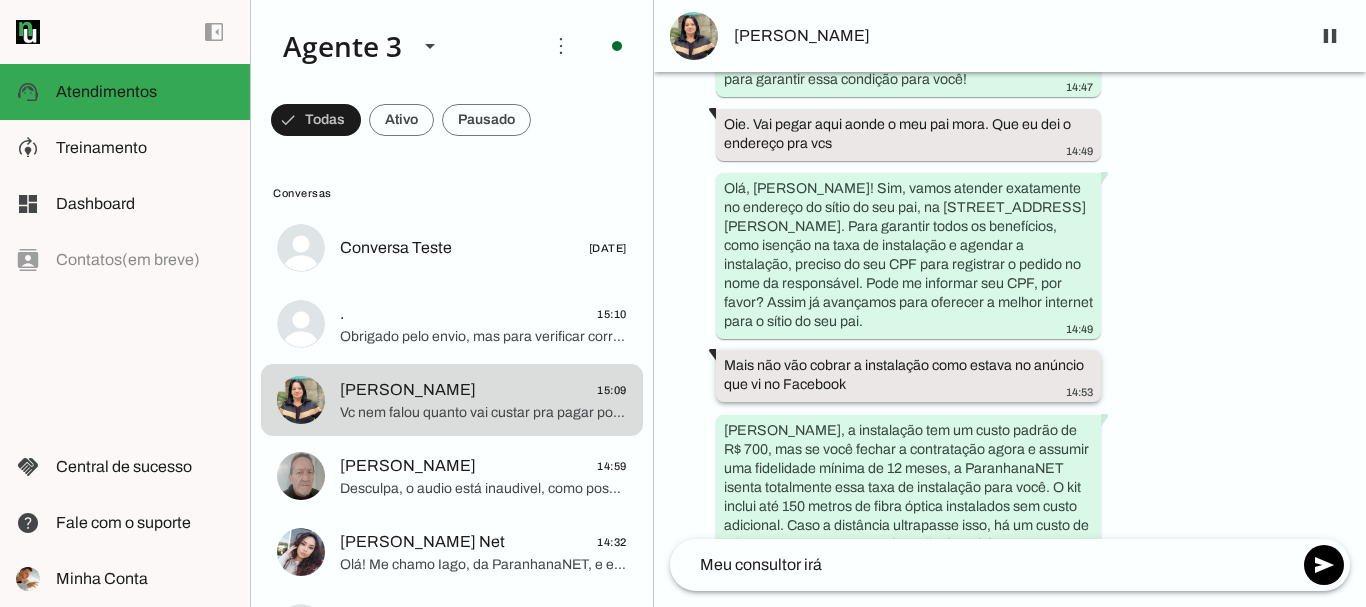 scroll, scrollTop: 2228, scrollLeft: 0, axis: vertical 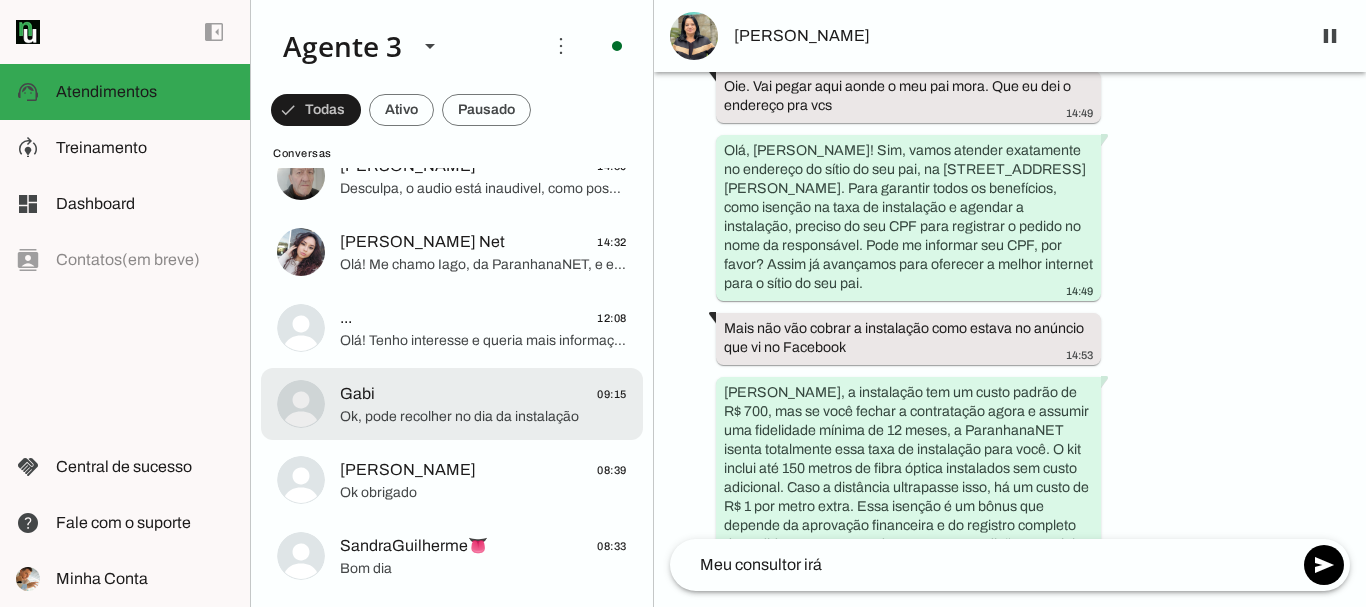 click on "Ok, pode recolher no dia da instalação" 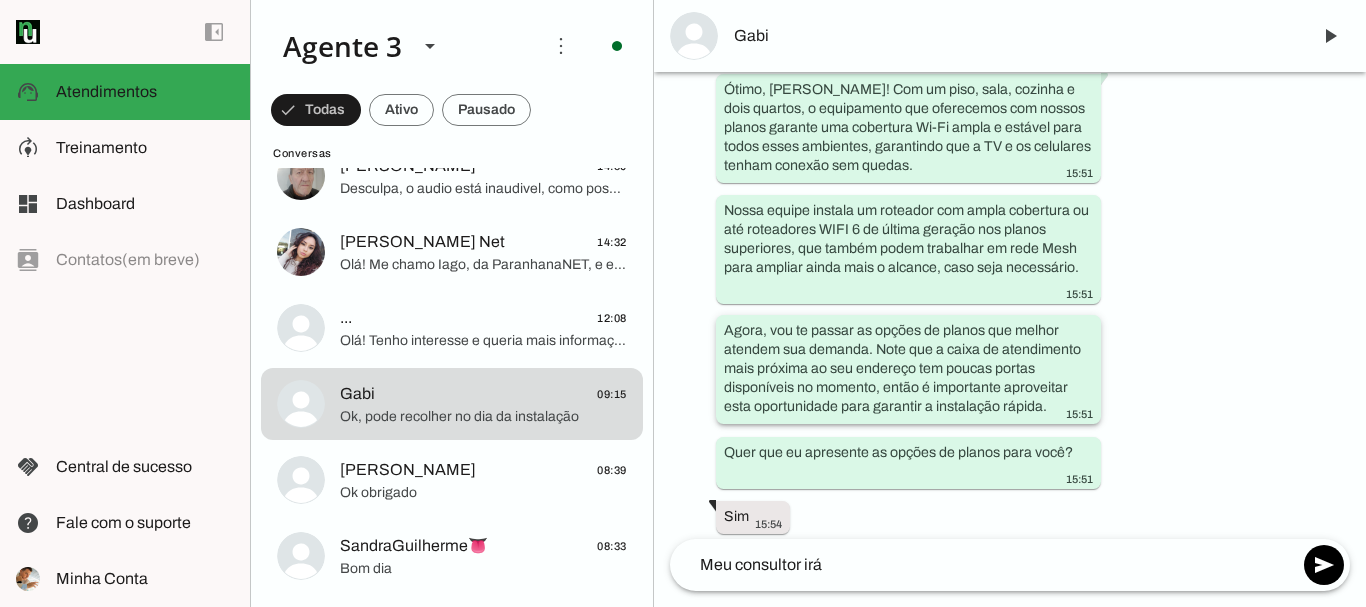 scroll, scrollTop: 2062, scrollLeft: 0, axis: vertical 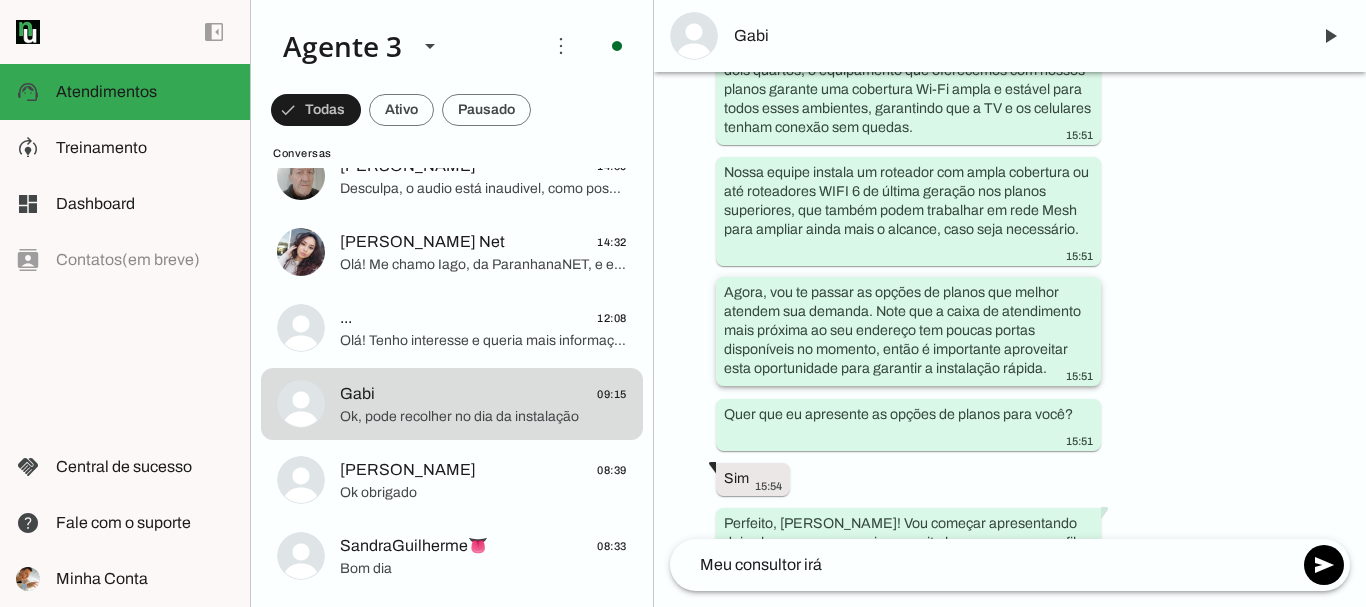 drag, startPoint x: 929, startPoint y: 308, endPoint x: 1262, endPoint y: 394, distance: 343.92587 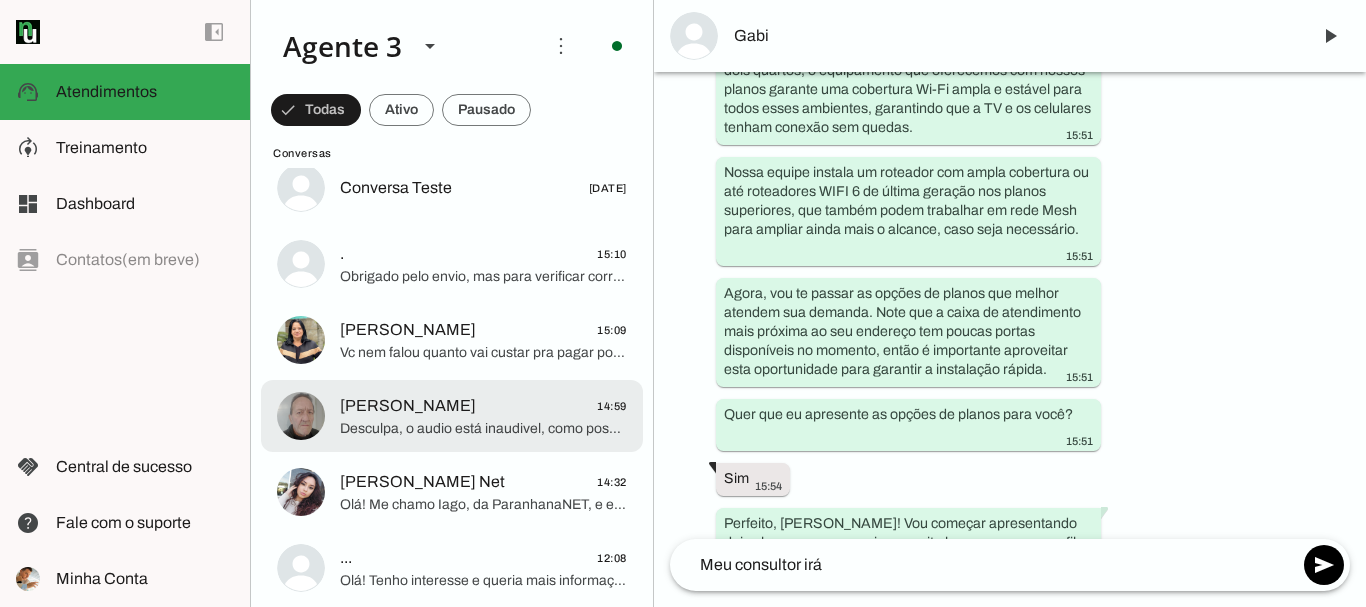 scroll, scrollTop: 0, scrollLeft: 0, axis: both 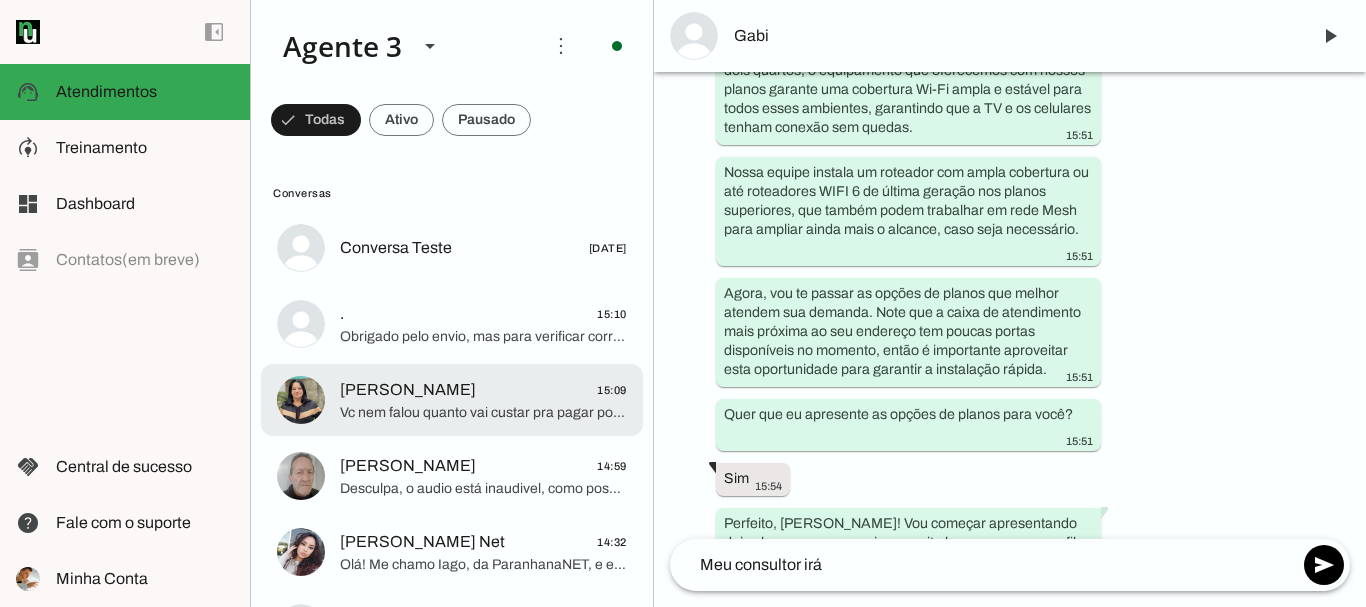 click on "Mariana Albuquerque
15:09" 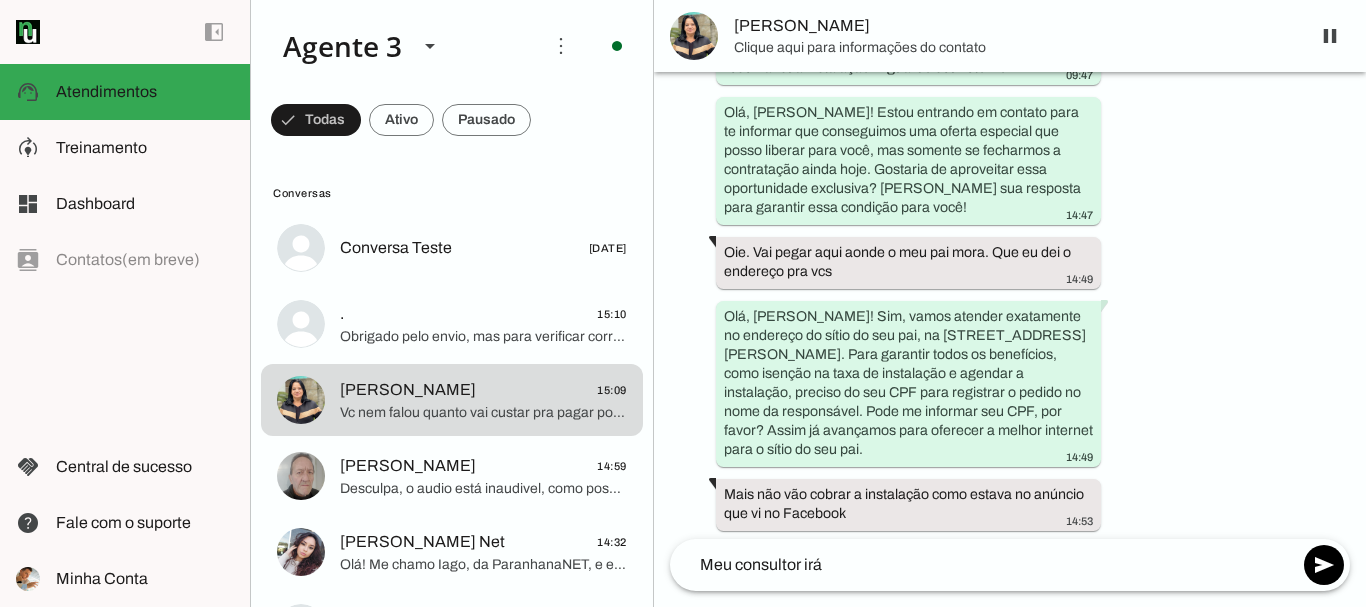 scroll, scrollTop: 3611, scrollLeft: 0, axis: vertical 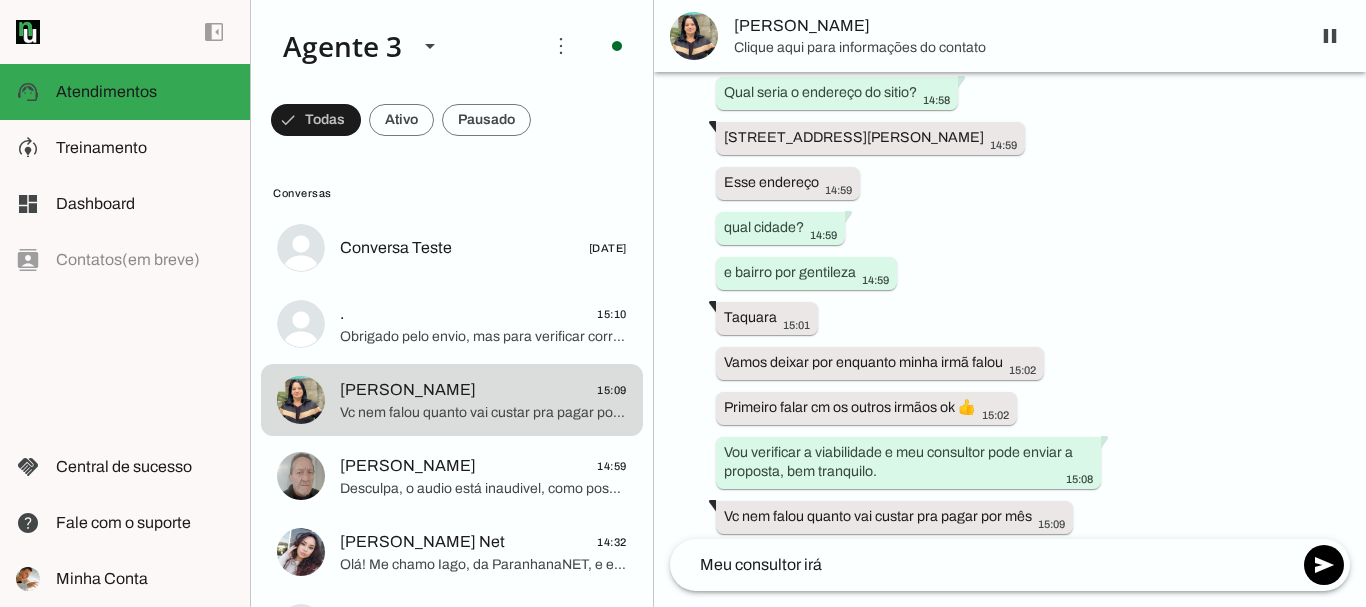 click on "**********" 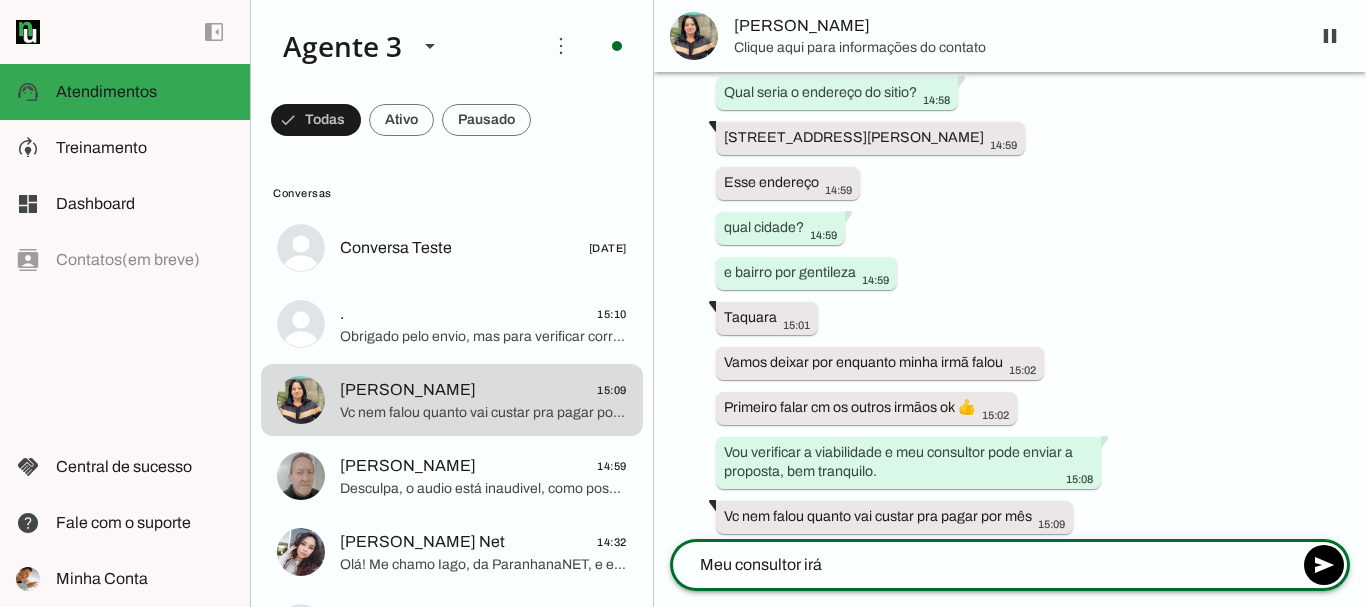 click on "**********" 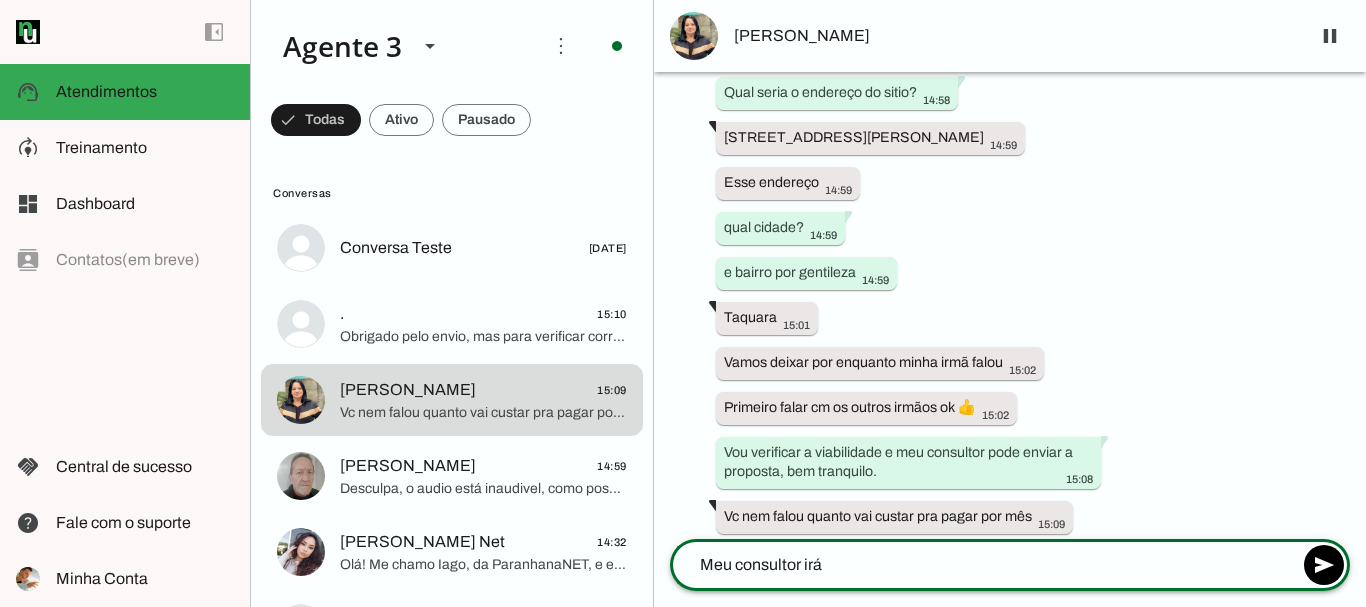 click on "**********" 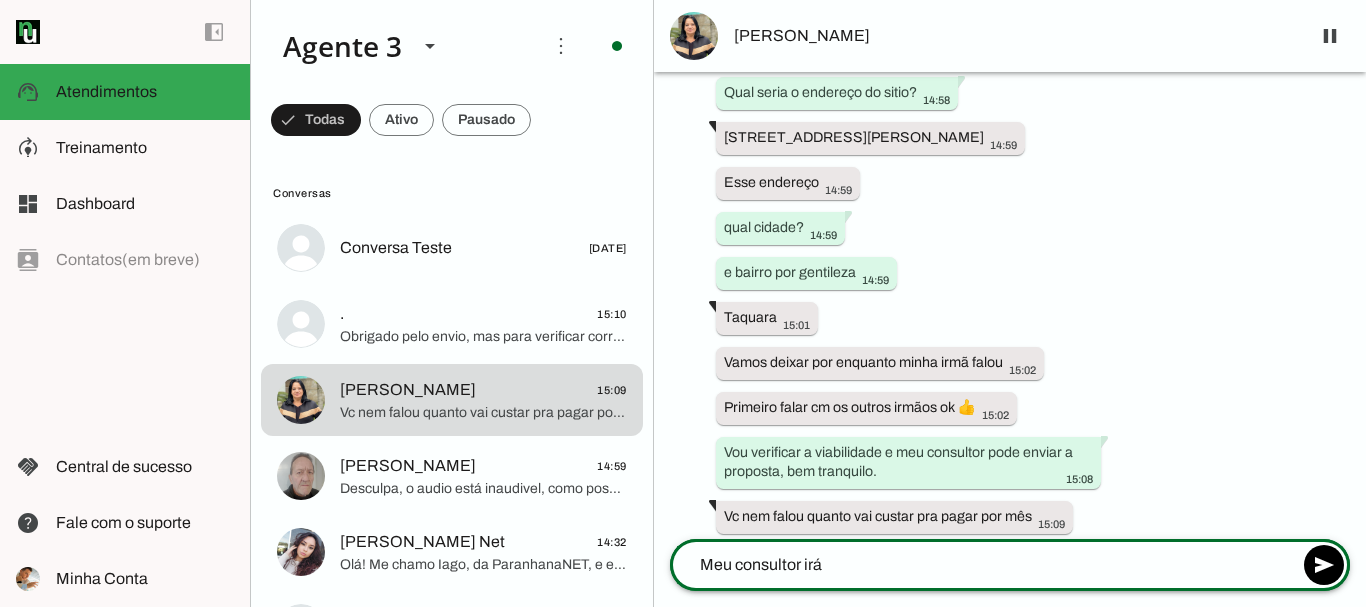 click on "**********" 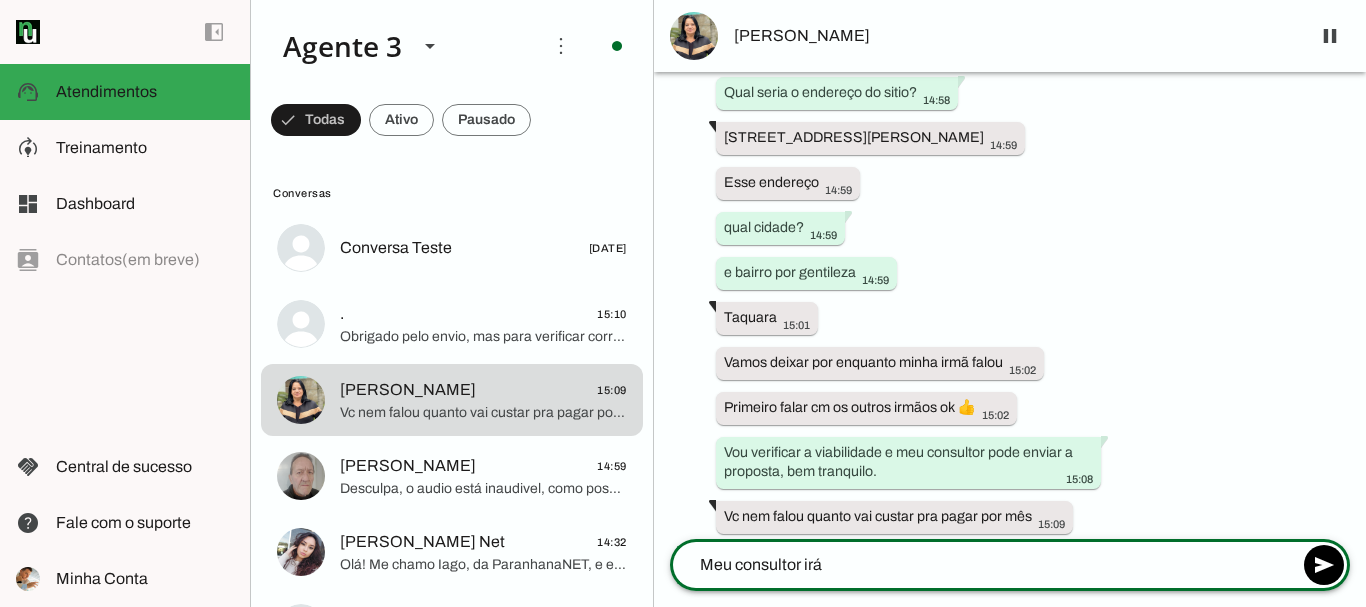 scroll, scrollTop: 3732, scrollLeft: 0, axis: vertical 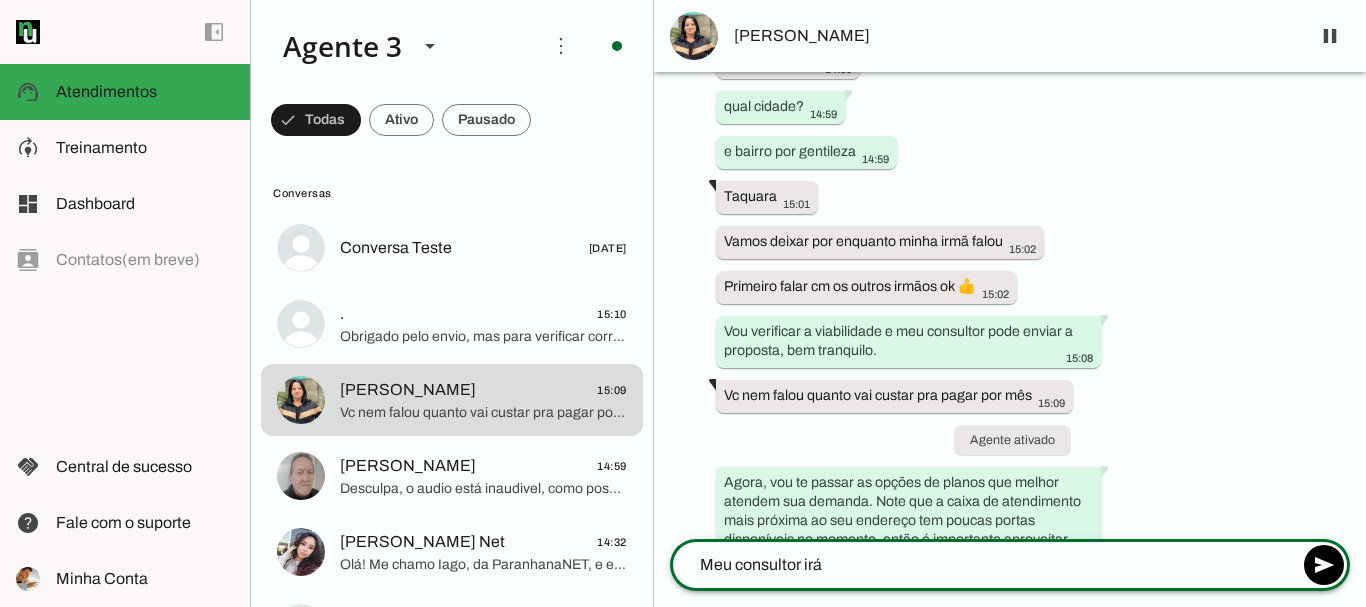 click on "SandraGuilherme👅" 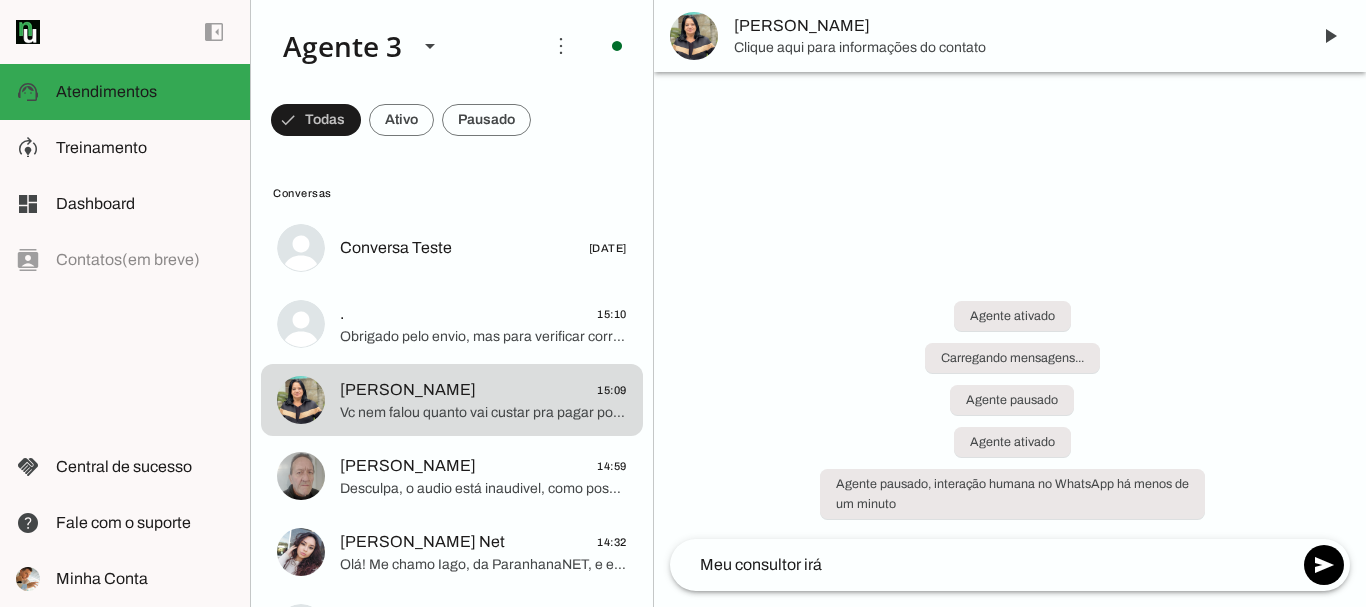 scroll, scrollTop: 800, scrollLeft: 0, axis: vertical 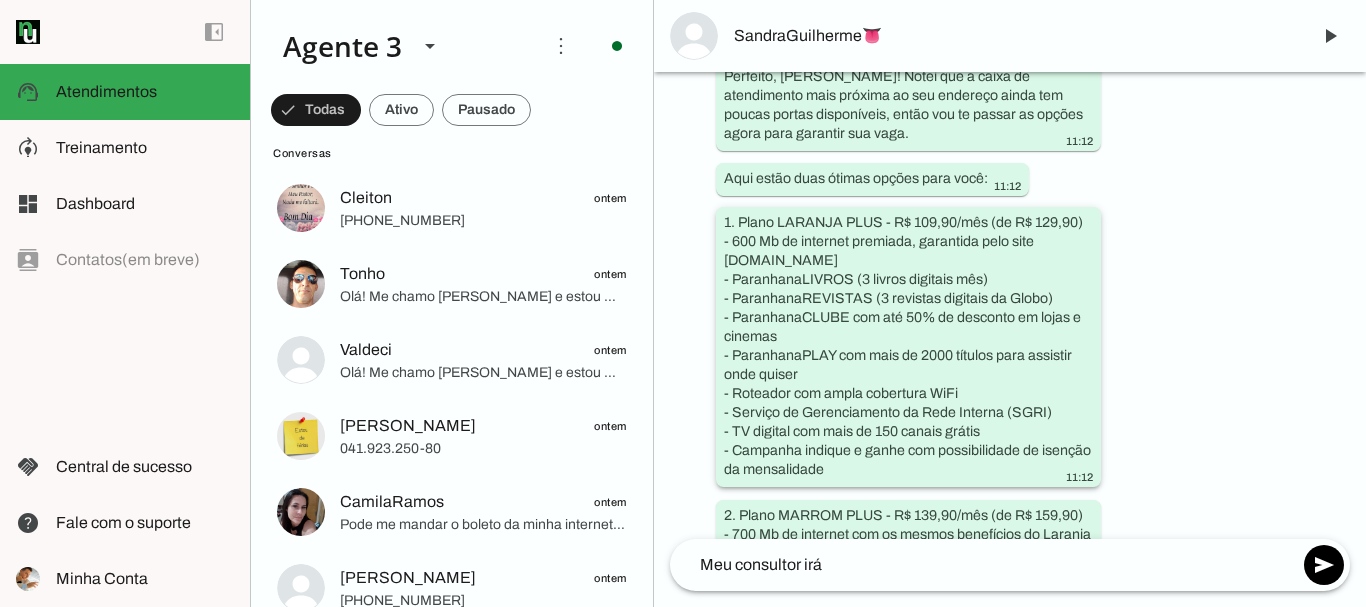 drag, startPoint x: 923, startPoint y: 183, endPoint x: 1130, endPoint y: 431, distance: 323.03714 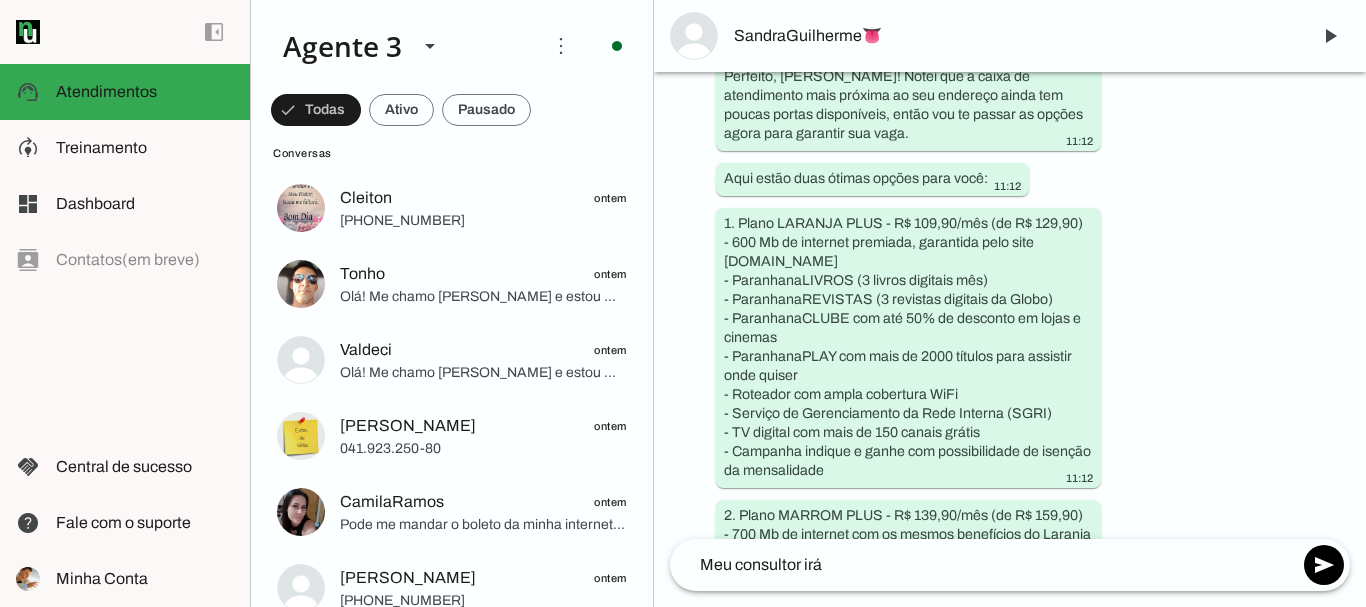 scroll, scrollTop: 2006, scrollLeft: 0, axis: vertical 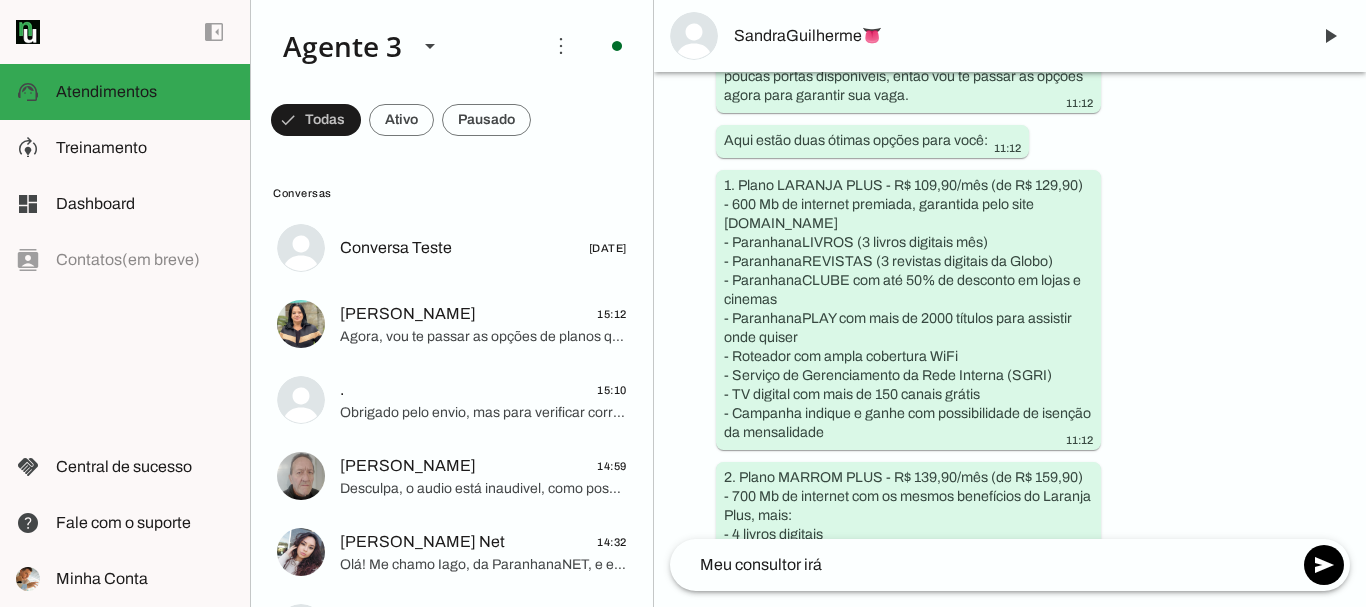click on "Agente ativado
há 2 dias
Olá! Tenho interesse e queria mais informações, por favor. 11:04
Olá! Me chamo Iago e estou muito feliz em ter a oportunidade de falar com você. Sou da ParanhanaNET, o provedor líder de mercado, eleito como o provedor que entrega a banda larga mais veloz de todo o Vale do Paranhana. Estamos no top 3 do ranking de velocidade de internet no Rio Grande do Sul e no Top 10 do Brasil, segundo o site minhaconexao.com.br. Além disso, somos reconhecidos pela qualidade no atendimento e suporte técnico aqui no Vale do Paranhana. 11:04 11:04
José Luís dos Santos. Colina do Leão. Parobe. Rua Adroaldo Mesquita Da Costa. 550 11:06
11:06 11:06
01288795050. Casa alugada 11:08
11:08
2 pessoa usan. Um piso a casa 11:09
11:09 11:09 11:09 11:09 11:09 11:09 11:09
Sim 11:12
11:12" at bounding box center (1010, 305) 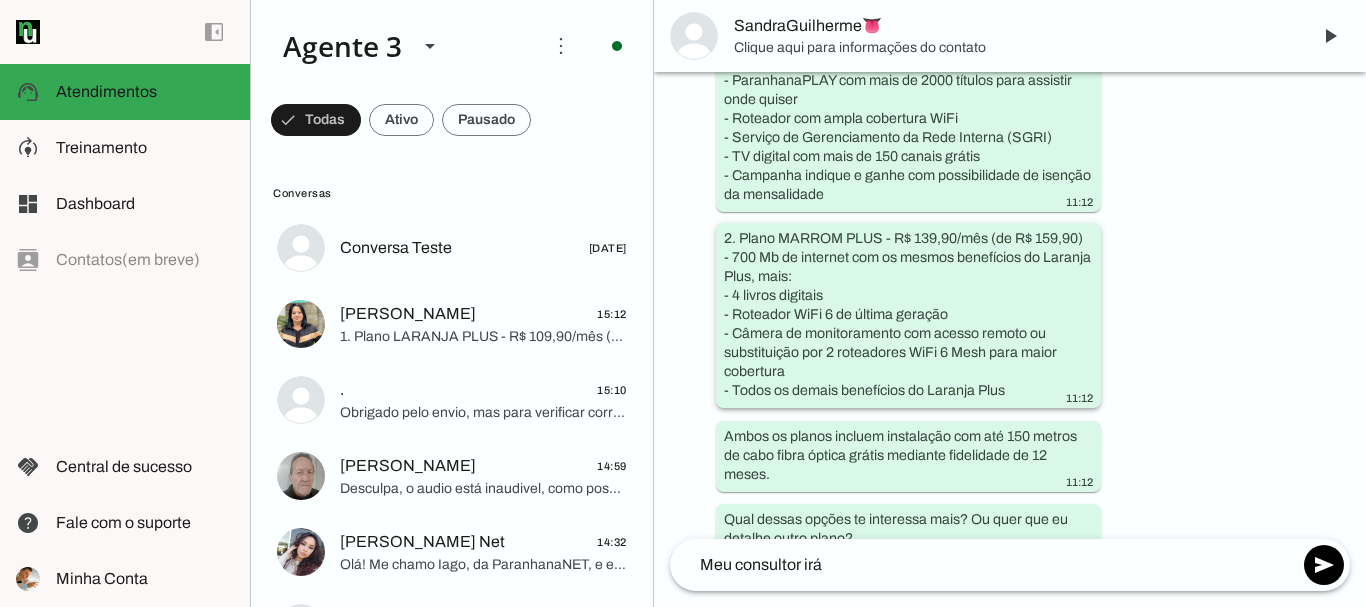 scroll, scrollTop: 2282, scrollLeft: 0, axis: vertical 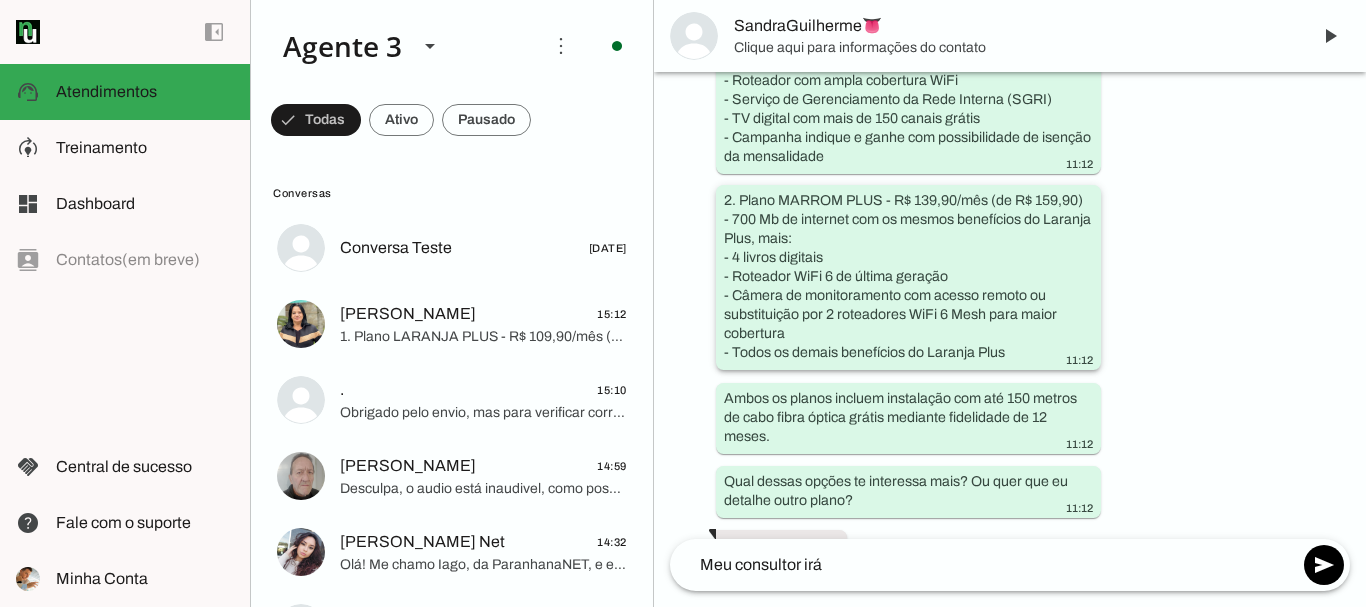 drag, startPoint x: 920, startPoint y: 201, endPoint x: 980, endPoint y: 218, distance: 62.361847 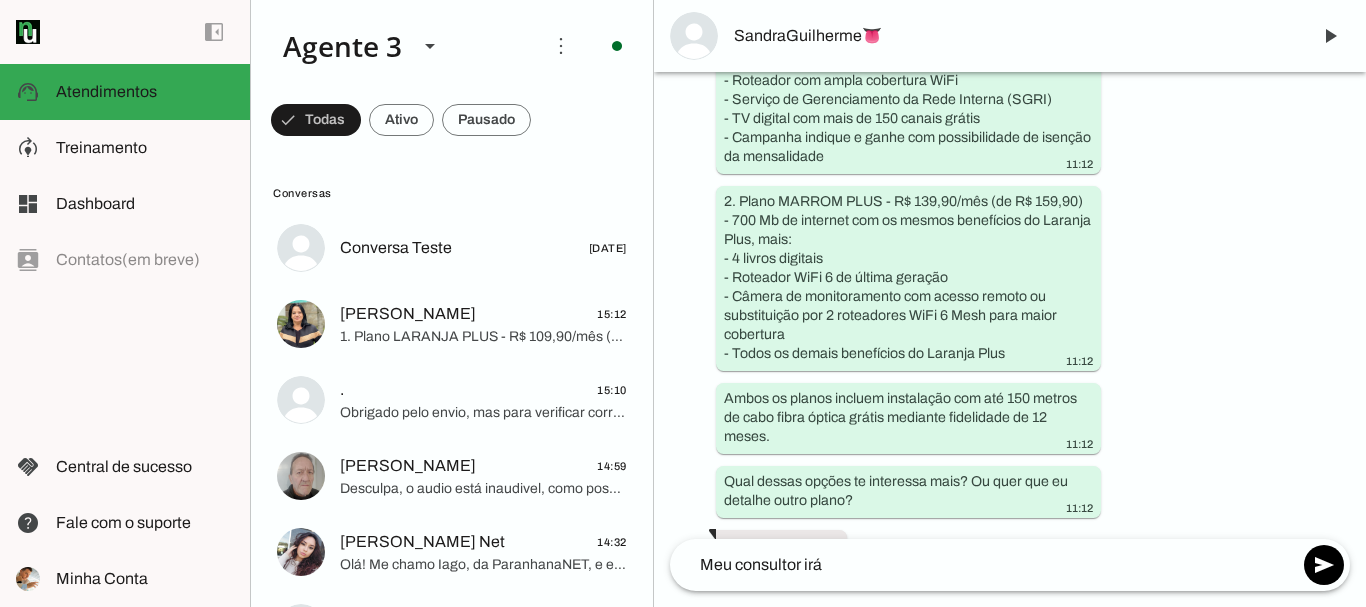 click on "Agente ativado
há 2 dias
Olá! Tenho interesse e queria mais informações, por favor. 11:04
Olá! Me chamo Iago e estou muito feliz em ter a oportunidade de falar com você. Sou da ParanhanaNET, o provedor líder de mercado, eleito como o provedor que entrega a banda larga mais veloz de todo o Vale do Paranhana. Estamos no top 3 do ranking de velocidade de internet no Rio Grande do Sul e no Top 10 do Brasil, segundo o site minhaconexao.com.br. Além disso, somos reconhecidos pela qualidade no atendimento e suporte técnico aqui no Vale do Paranhana. 11:04 11:04
José Luís dos Santos. Colina do Leão. Parobe. Rua Adroaldo Mesquita Da Costa. 550 11:06
11:06 11:06
01288795050. Casa alugada 11:08
11:08
2 pessoa usan. Um piso a casa 11:09
11:09 11:09 11:09 11:09 11:09 11:09 11:09
Sim 11:12
11:12" at bounding box center (1010, 305) 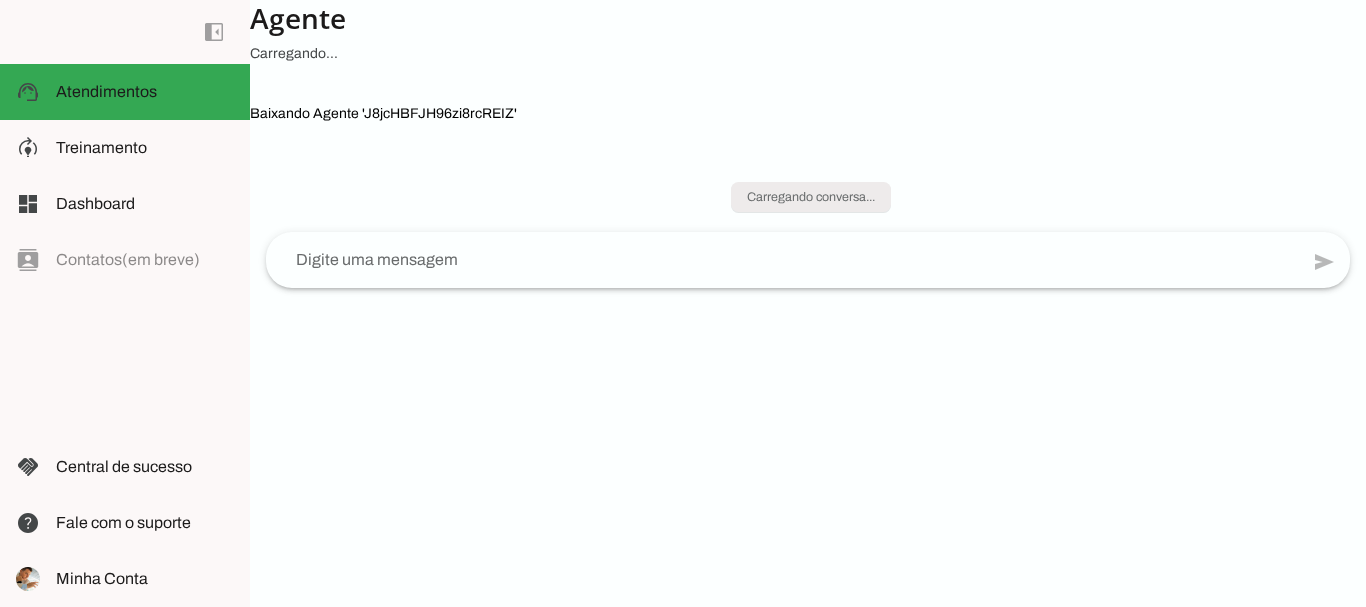 scroll, scrollTop: 0, scrollLeft: 0, axis: both 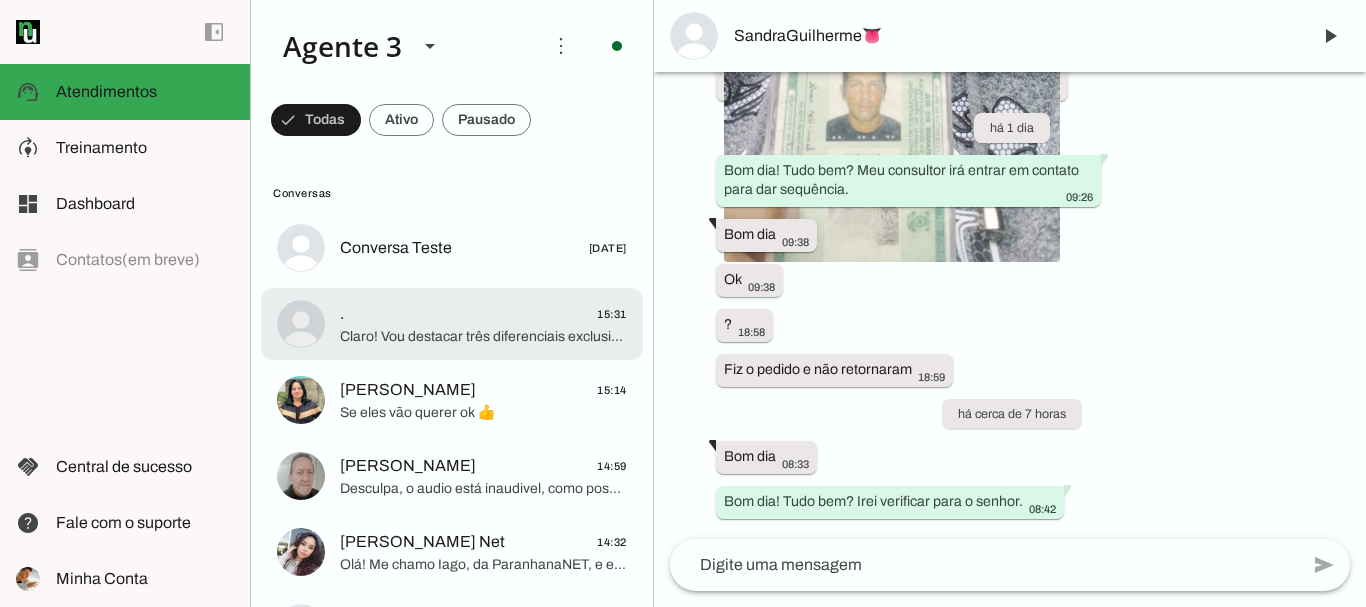 click on ".
15:31" 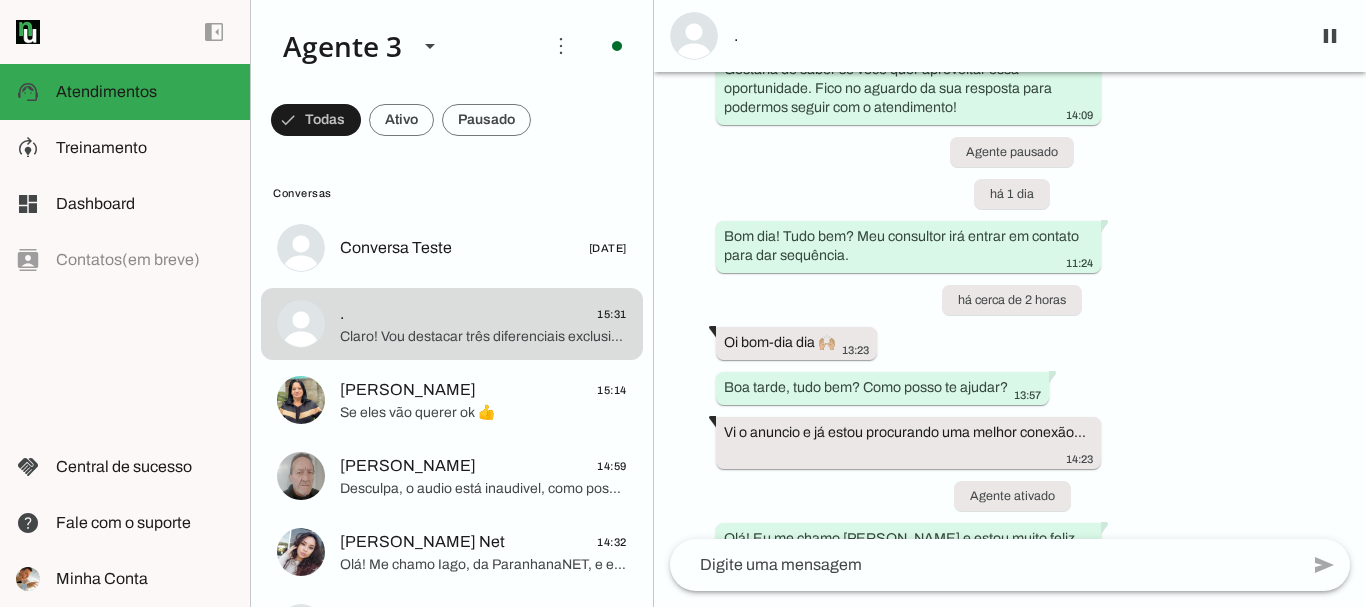 scroll, scrollTop: 1220, scrollLeft: 0, axis: vertical 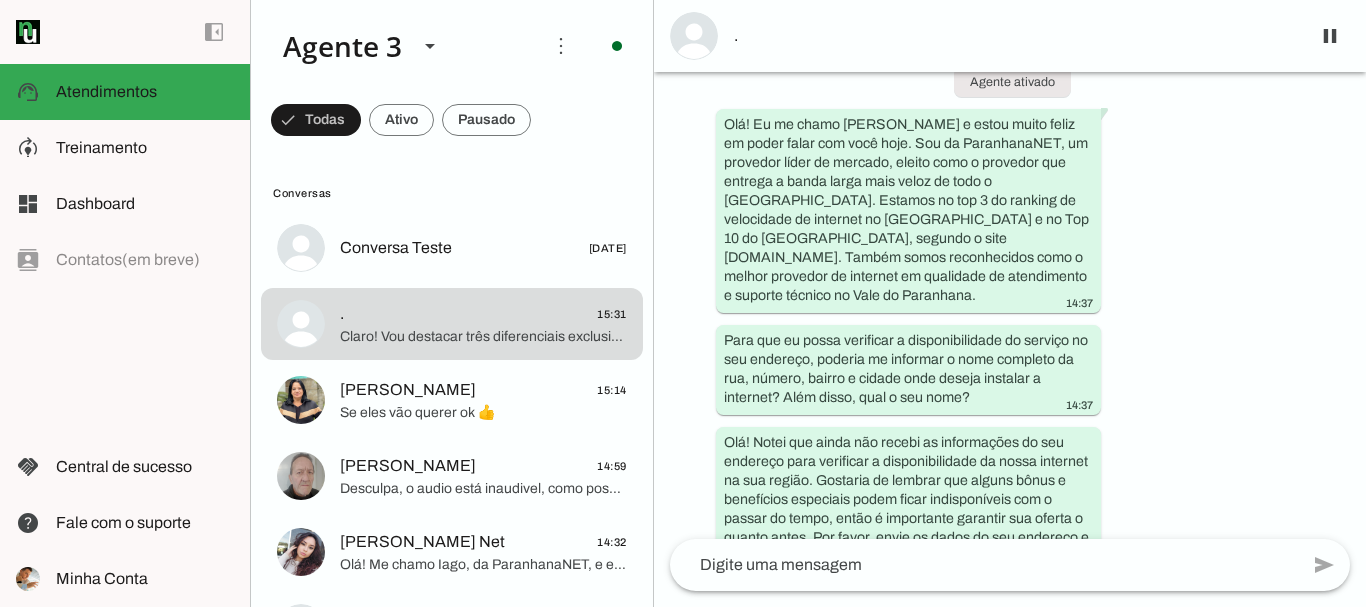click on "Agente ativado
há 4 dias
Olá! Tenho interesse e queria mais informações, por favor. 16:08
Olá! Eu me chamo [PERSON_NAME] e estou muito feliz em poder falar com você hoje. Sou da ParanhanaNET, um provedor líder de mercado, eleito como o provedor que entrega a banda larga mais veloz de todo o [GEOGRAPHIC_DATA]. Estamos no top 3 do ranking de velocidade de internet no [GEOGRAPHIC_DATA] e no Top 10 do [GEOGRAPHIC_DATA], segundo o site [DOMAIN_NAME]. Também somos reconhecidos como o melhor provedor de internet em qualidade de atendimento e suporte técnico no Vale do Paranhana. 16:08 Para que eu possa verificar a disponibilidade do serviço no seu endereço, poderia me informar o nome completo da rua, número, bairro e cidade onde deseja instalar a internet? Além disso, qual o seu nome? 16:08 16:39 18:09 18:09
há 3 dias
09:09 14:09
Agente pausado
há 1 dia" at bounding box center (1010, 305) 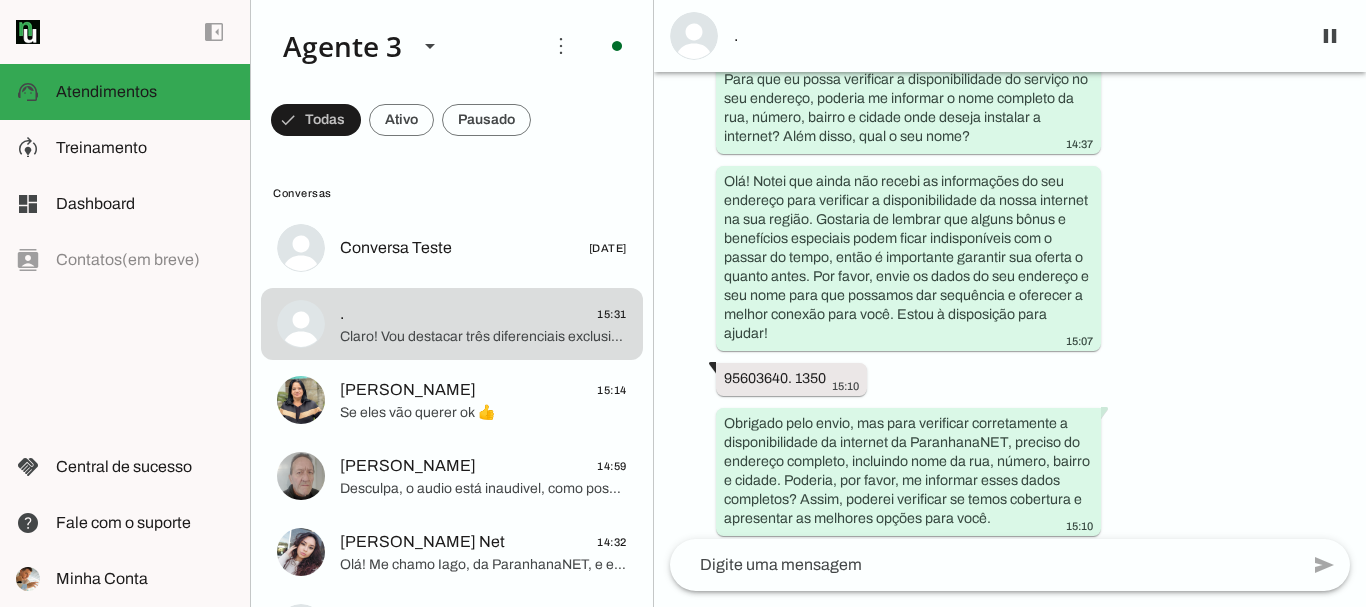 scroll, scrollTop: 2058, scrollLeft: 0, axis: vertical 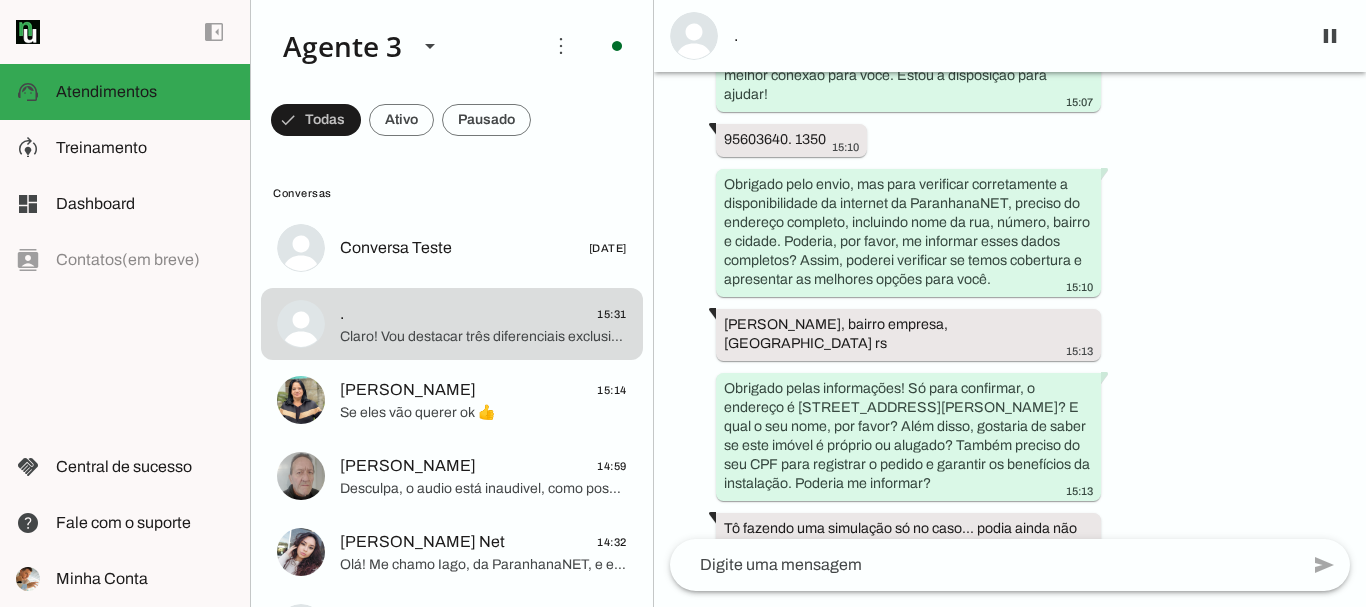 click on "Agente ativado
há 4 dias
Olá! Tenho interesse e queria mais informações, por favor. 16:08
Olá! Eu me chamo [PERSON_NAME] e estou muito feliz em poder falar com você hoje. Sou da ParanhanaNET, um provedor líder de mercado, eleito como o provedor que entrega a banda larga mais veloz de todo o [GEOGRAPHIC_DATA]. Estamos no top 3 do ranking de velocidade de internet no [GEOGRAPHIC_DATA] e no Top 10 do [GEOGRAPHIC_DATA], segundo o site [DOMAIN_NAME]. Também somos reconhecidos como o melhor provedor de internet em qualidade de atendimento e suporte técnico no Vale do Paranhana. 16:08 Para que eu possa verificar a disponibilidade do serviço no seu endereço, poderia me informar o nome completo da rua, número, bairro e cidade onde deseja instalar a internet? Além disso, qual o seu nome? 16:08 16:39 18:09 18:09
há 3 dias
09:09 14:09
Agente pausado
há 1 dia" at bounding box center (1010, 305) 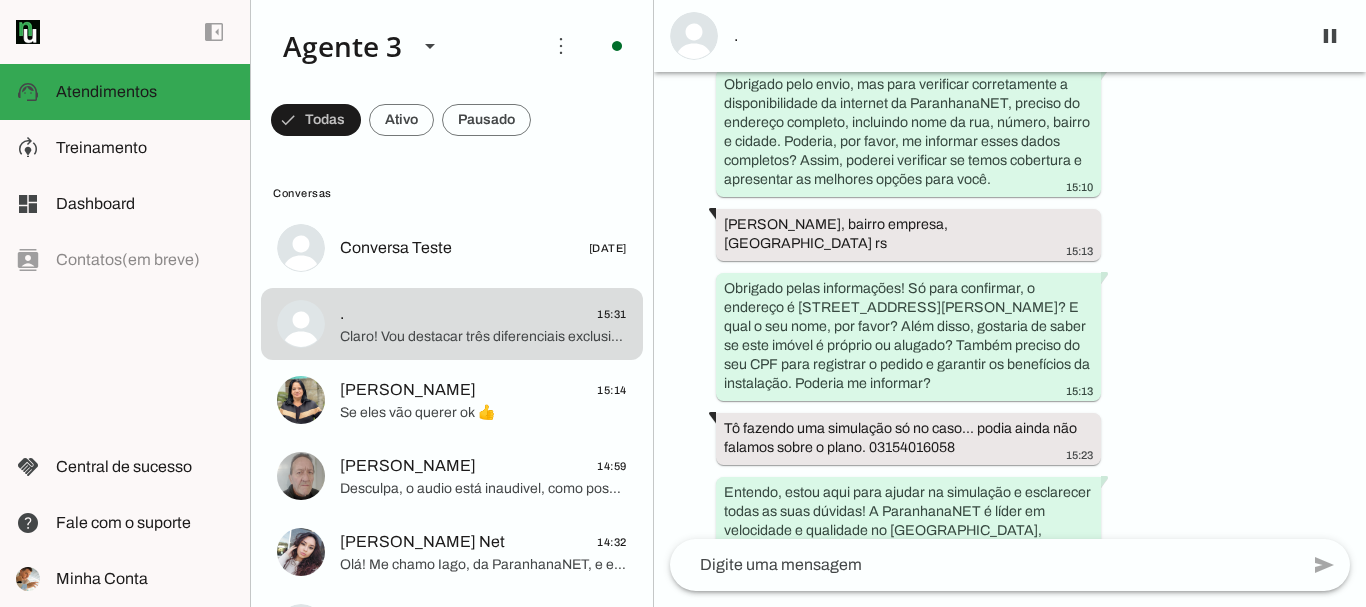 scroll, scrollTop: 2296, scrollLeft: 0, axis: vertical 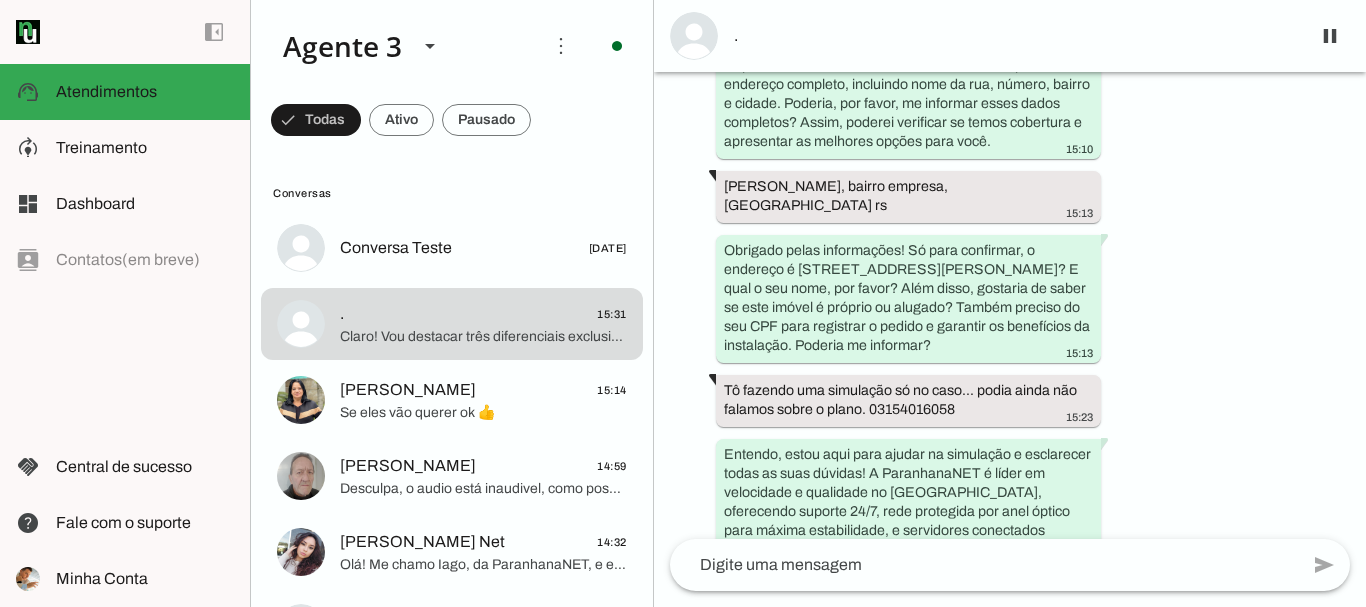 click on "Agente ativado
há 4 dias
Olá! Tenho interesse e queria mais informações, por favor. 16:08
Olá! Eu me chamo [PERSON_NAME] e estou muito feliz em poder falar com você hoje. Sou da ParanhanaNET, um provedor líder de mercado, eleito como o provedor que entrega a banda larga mais veloz de todo o [GEOGRAPHIC_DATA]. Estamos no top 3 do ranking de velocidade de internet no [GEOGRAPHIC_DATA] e no Top 10 do [GEOGRAPHIC_DATA], segundo o site [DOMAIN_NAME]. Também somos reconhecidos como o melhor provedor de internet em qualidade de atendimento e suporte técnico no Vale do Paranhana. 16:08 Para que eu possa verificar a disponibilidade do serviço no seu endereço, poderia me informar o nome completo da rua, número, bairro e cidade onde deseja instalar a internet? Além disso, qual o seu nome? 16:08 16:39 18:09 18:09
há 3 dias
09:09 14:09
Agente pausado
há 1 dia" at bounding box center [1010, 305] 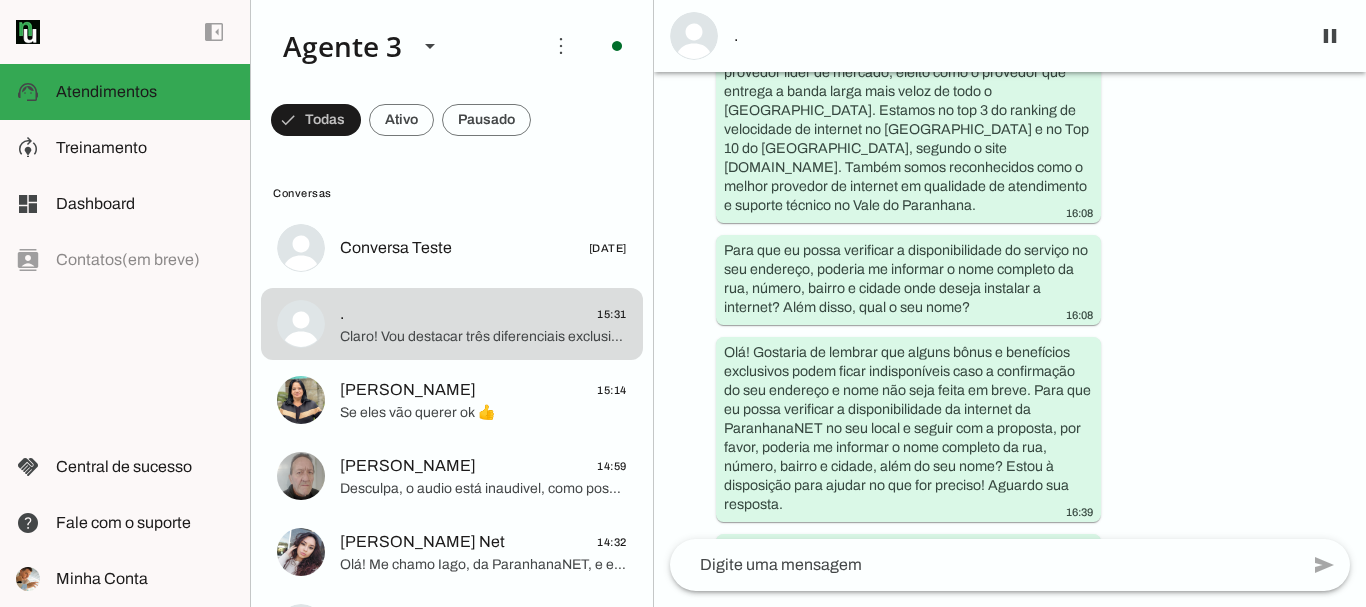 scroll, scrollTop: 500, scrollLeft: 0, axis: vertical 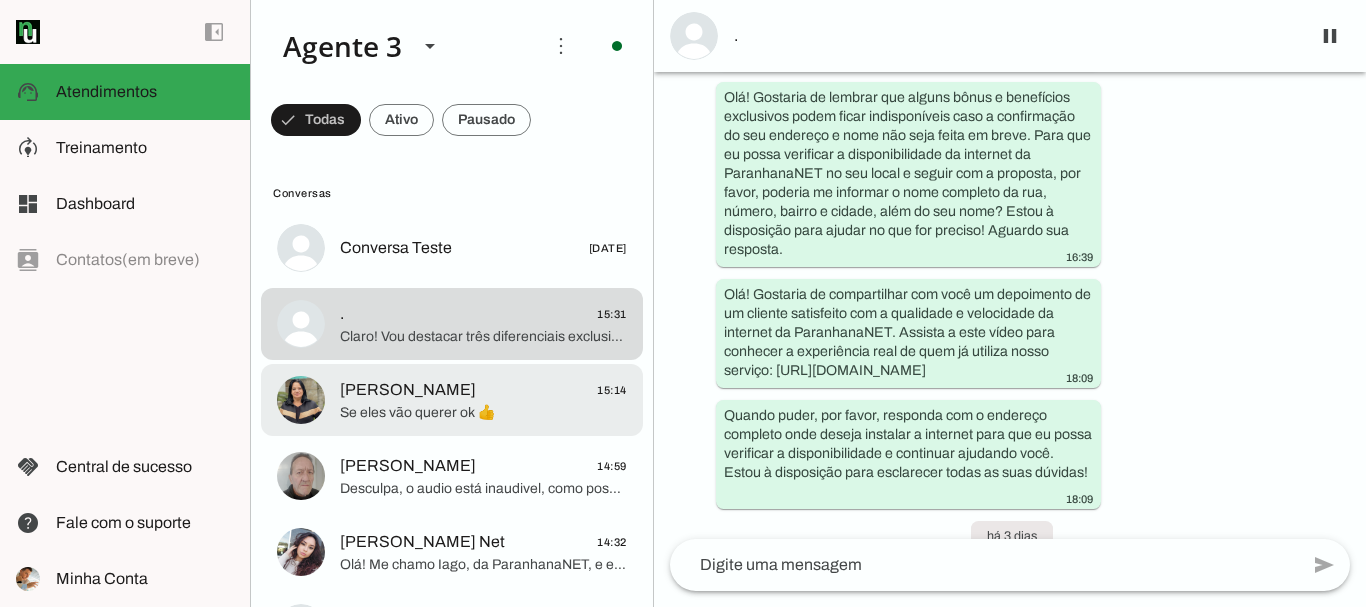 click on "Se eles vão querer ok 👍" 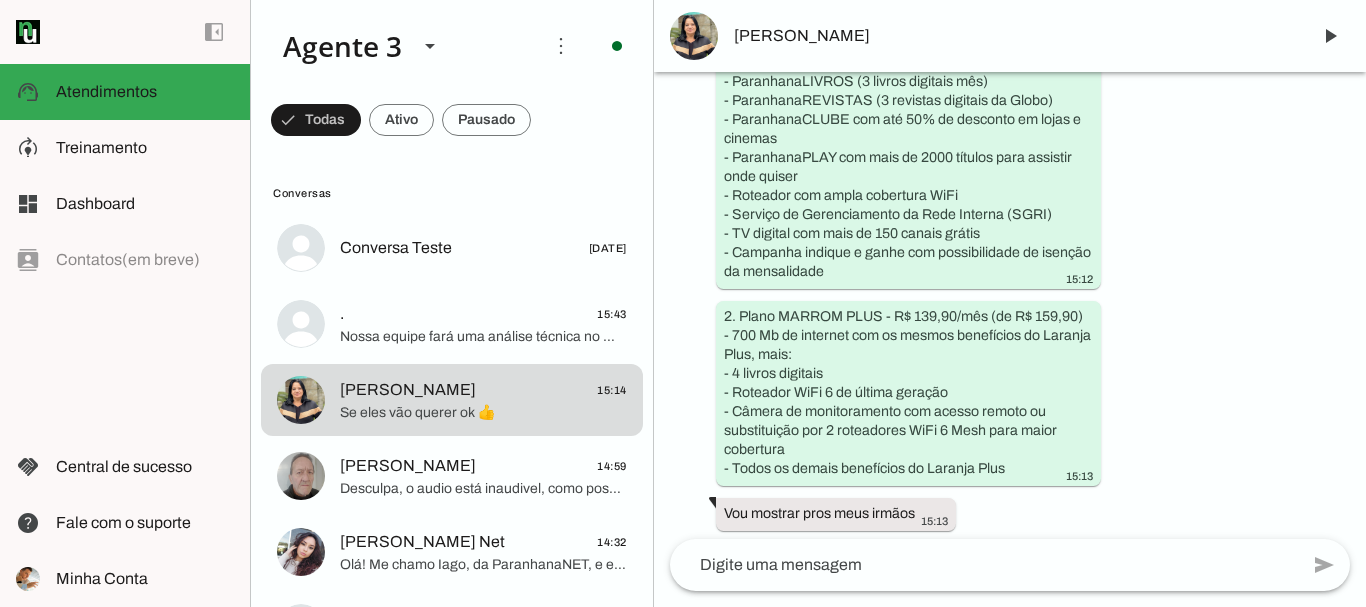 scroll, scrollTop: 0, scrollLeft: 0, axis: both 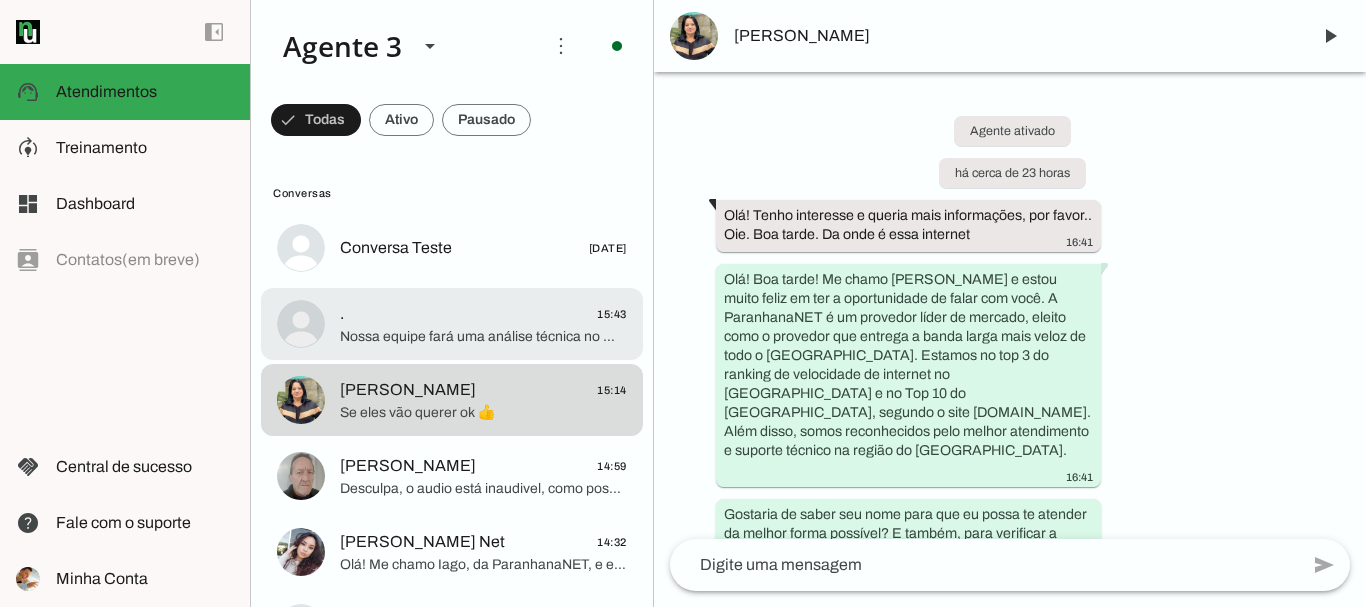 click on "Nossa equipe fará uma análise técnica no momento da instalação para verificar a cobertura do sinal Wi-Fi na sua casa. Caso você queira adicionar a câmera depois, dependendo da necessidade técnica, podemos avaliar a inclusão do equipamento adicional, seja gratuitamente ou com um custo subsidiado. Assim, garantimos que sua rede fique sempre otimizada.
Gostaria que eu já registre essa possibilidade para facilitar uma futura inclusão, se desejar? Também preciso do seu nome completo e se o imóvel é próprio ou alugado para continuar com o cadastro." 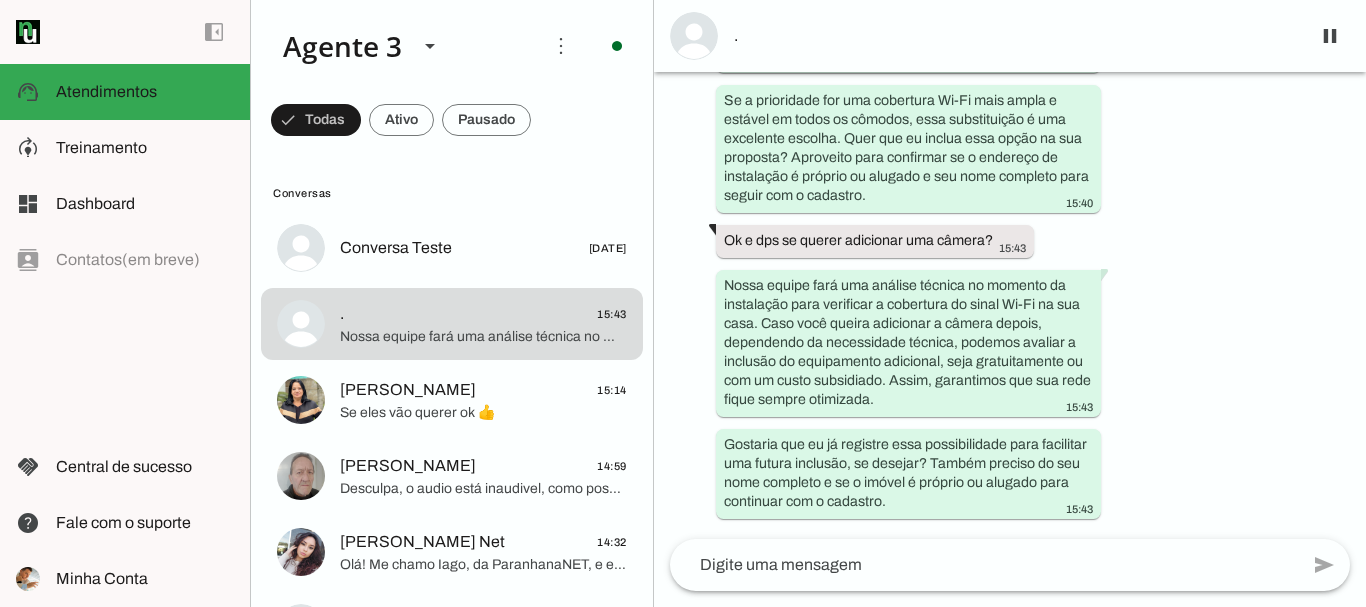 scroll, scrollTop: 4982, scrollLeft: 0, axis: vertical 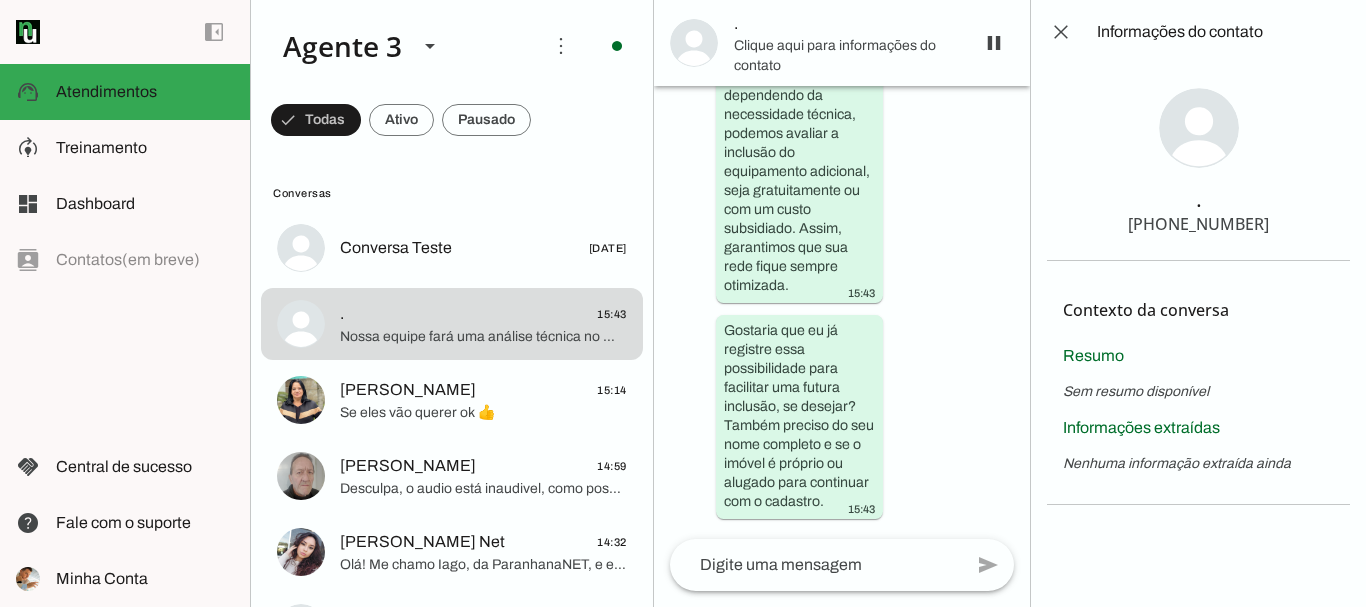 click on "." at bounding box center [842, 43] 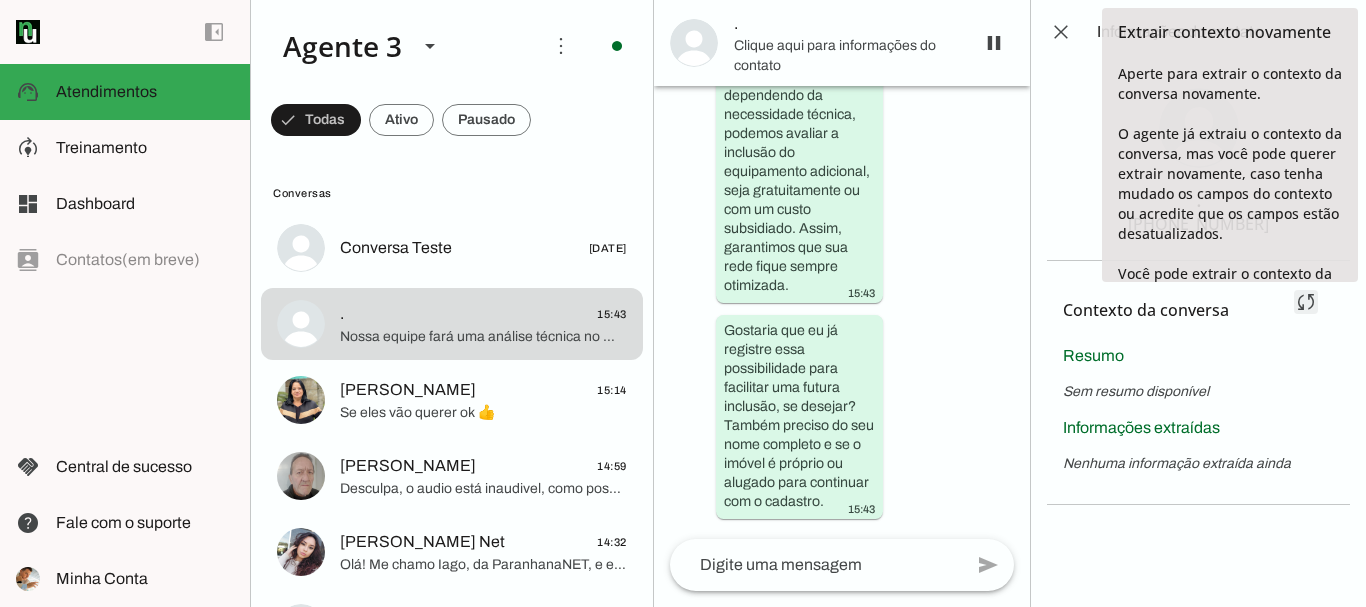 click at bounding box center (1306, 302) 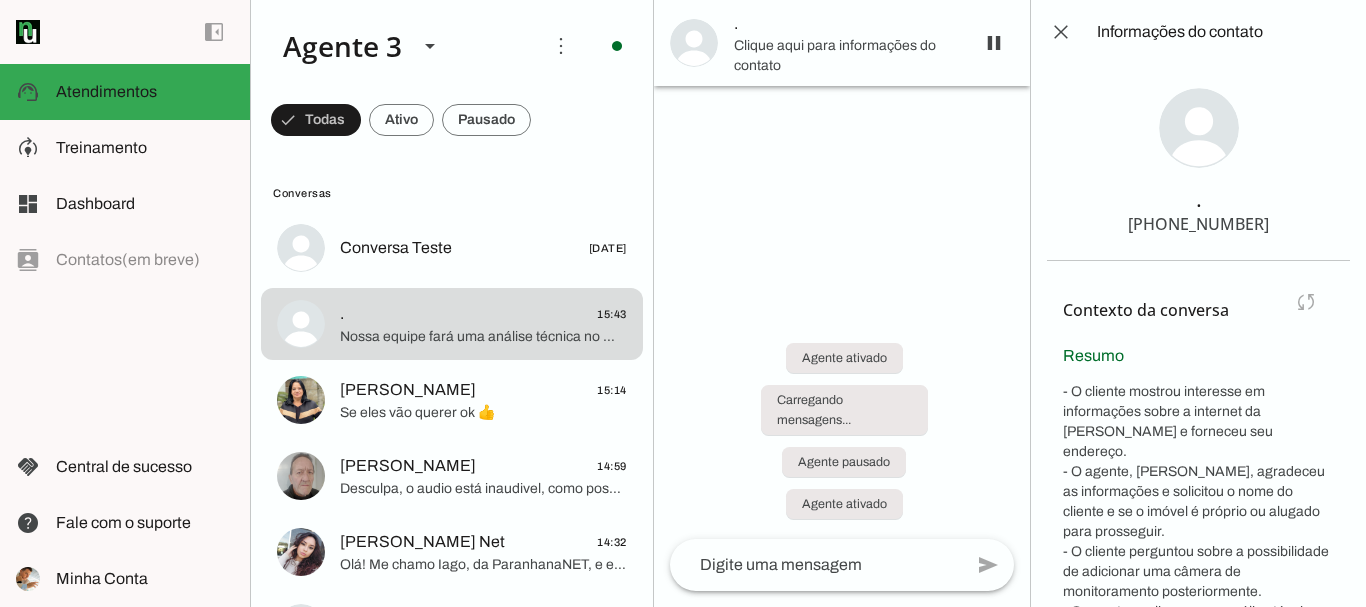 scroll, scrollTop: 0, scrollLeft: 0, axis: both 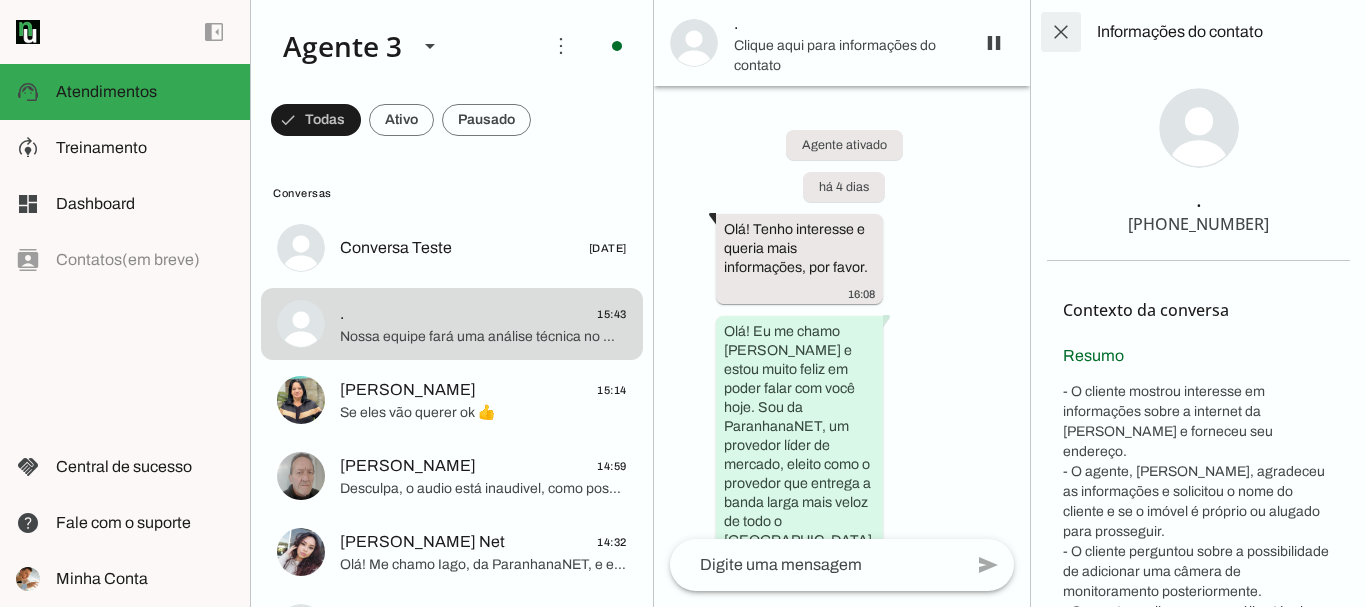 click at bounding box center [1061, 32] 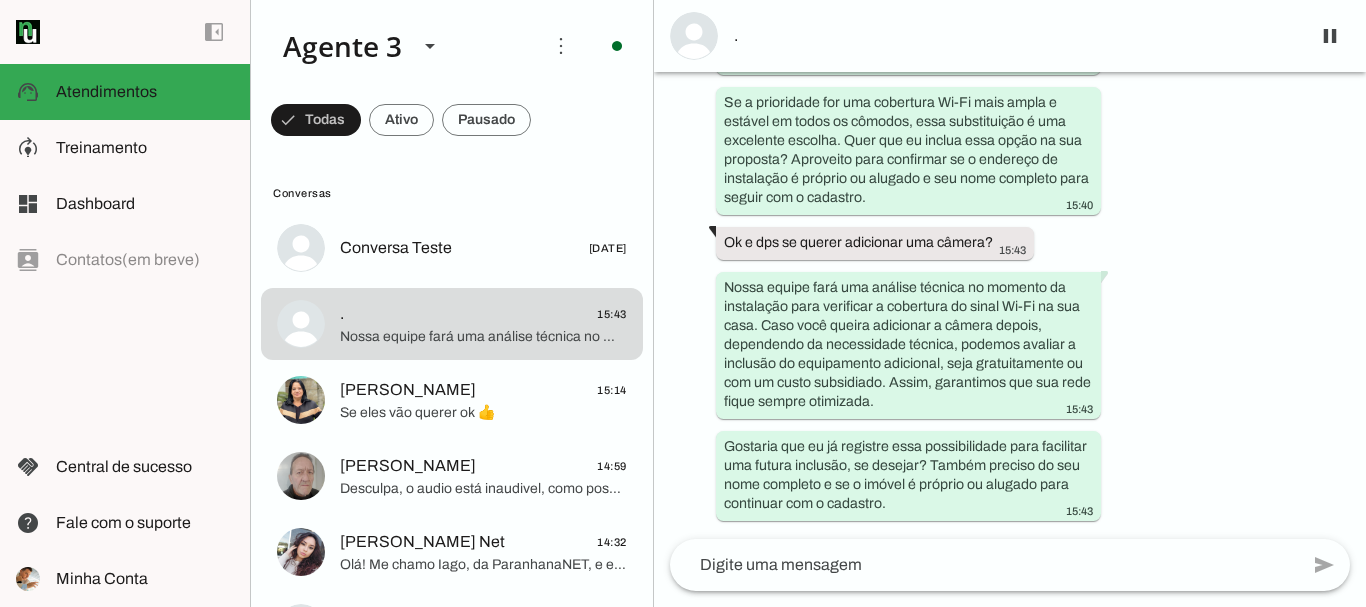 scroll, scrollTop: 4982, scrollLeft: 0, axis: vertical 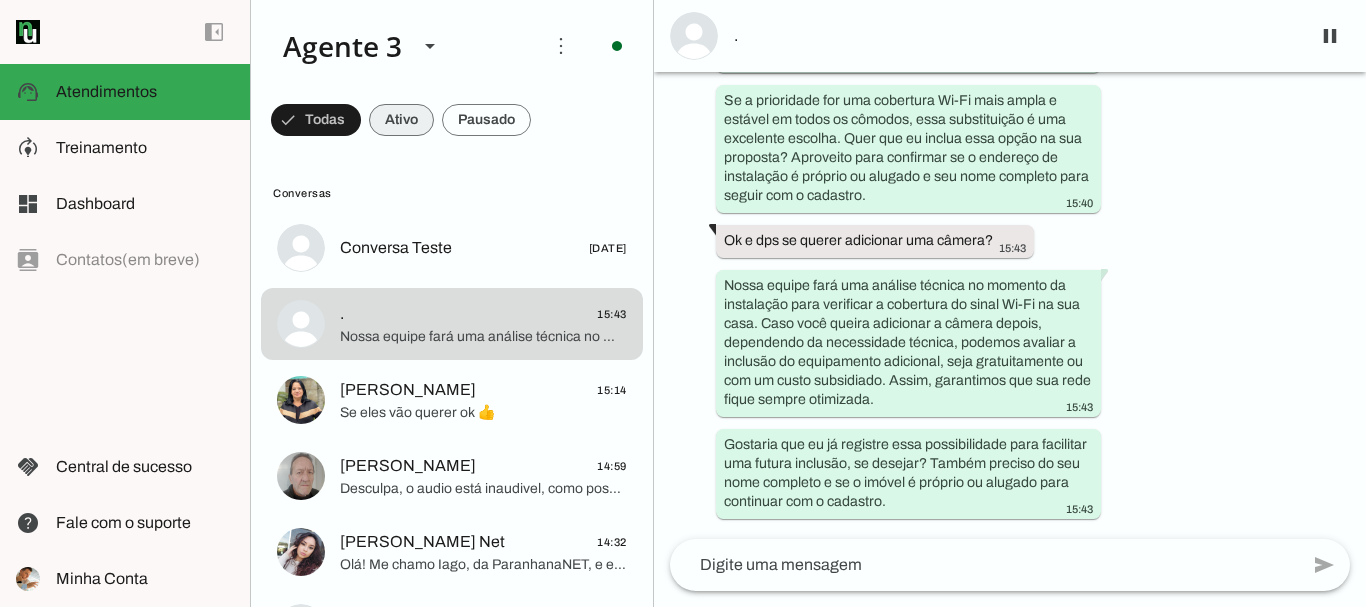 click at bounding box center (316, 120) 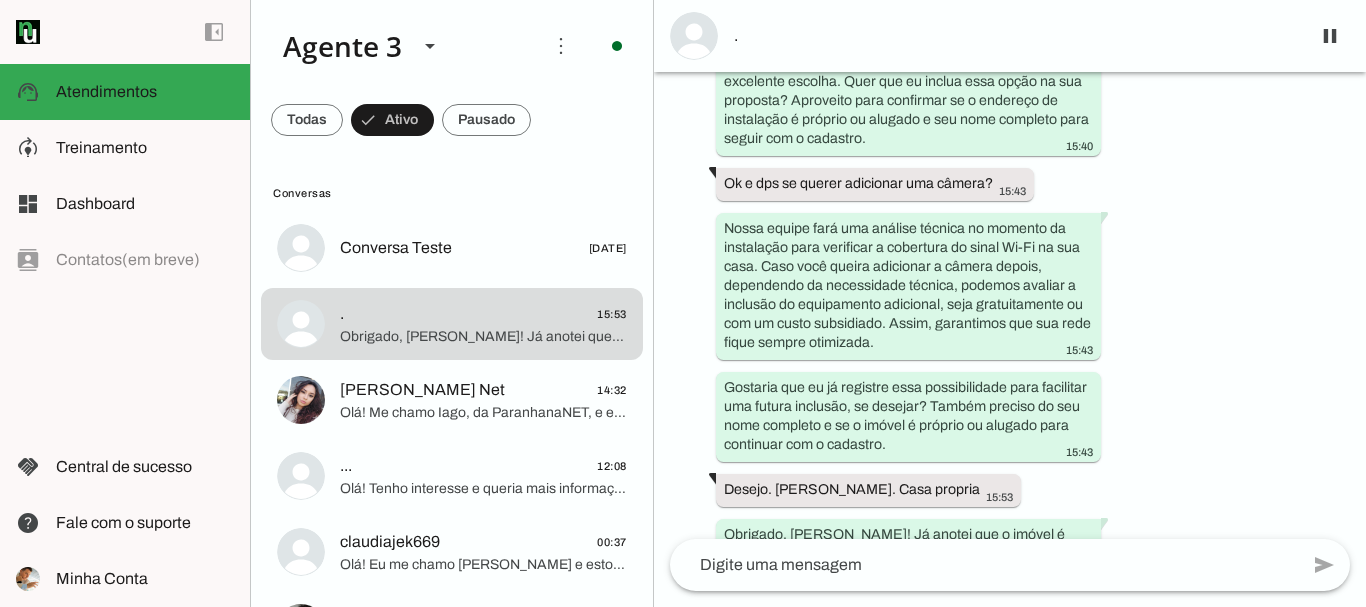 scroll, scrollTop: 0, scrollLeft: 0, axis: both 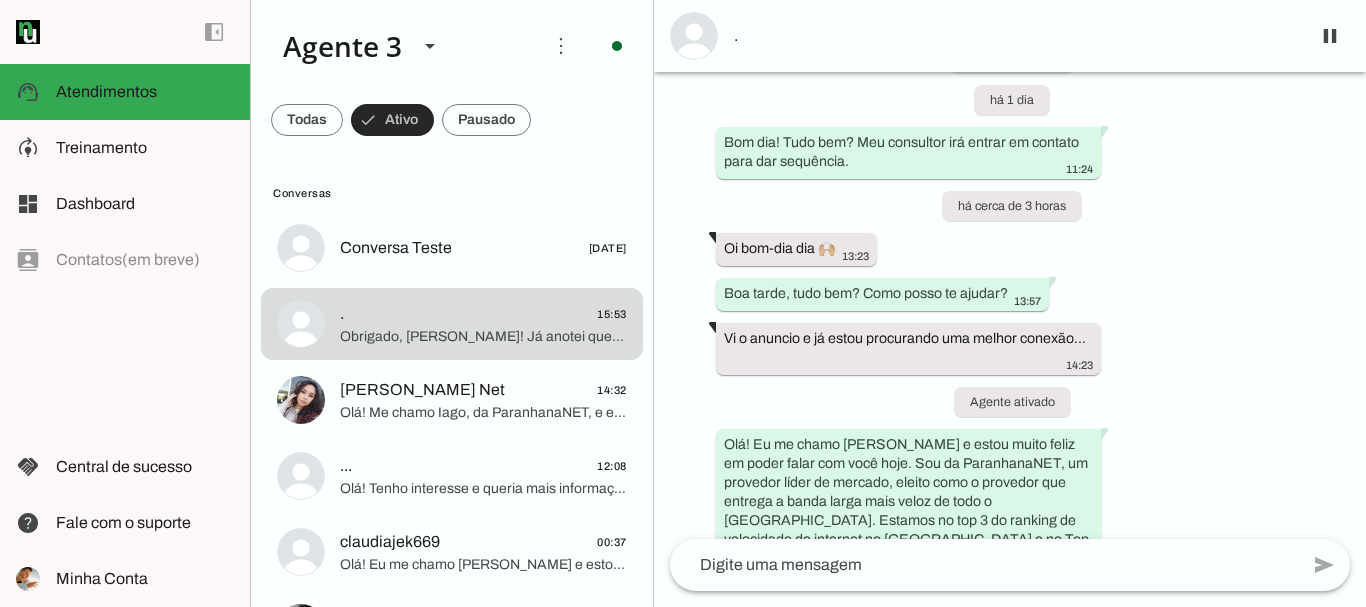 click at bounding box center [392, 120] 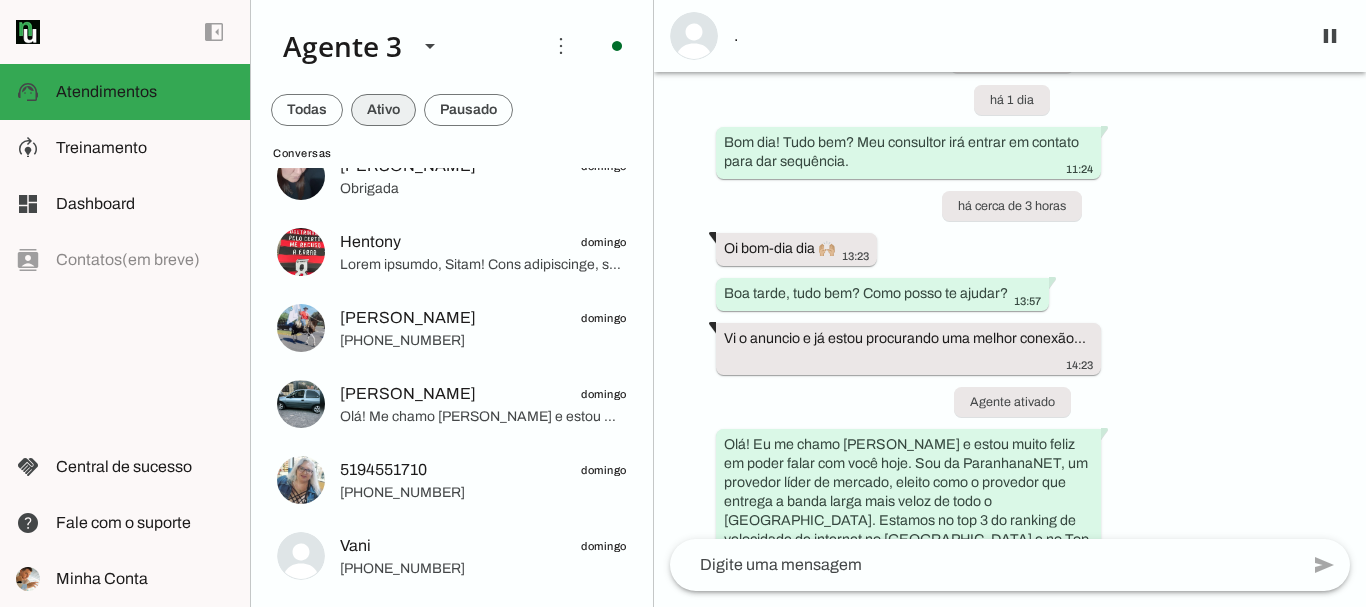 click at bounding box center [307, 110] 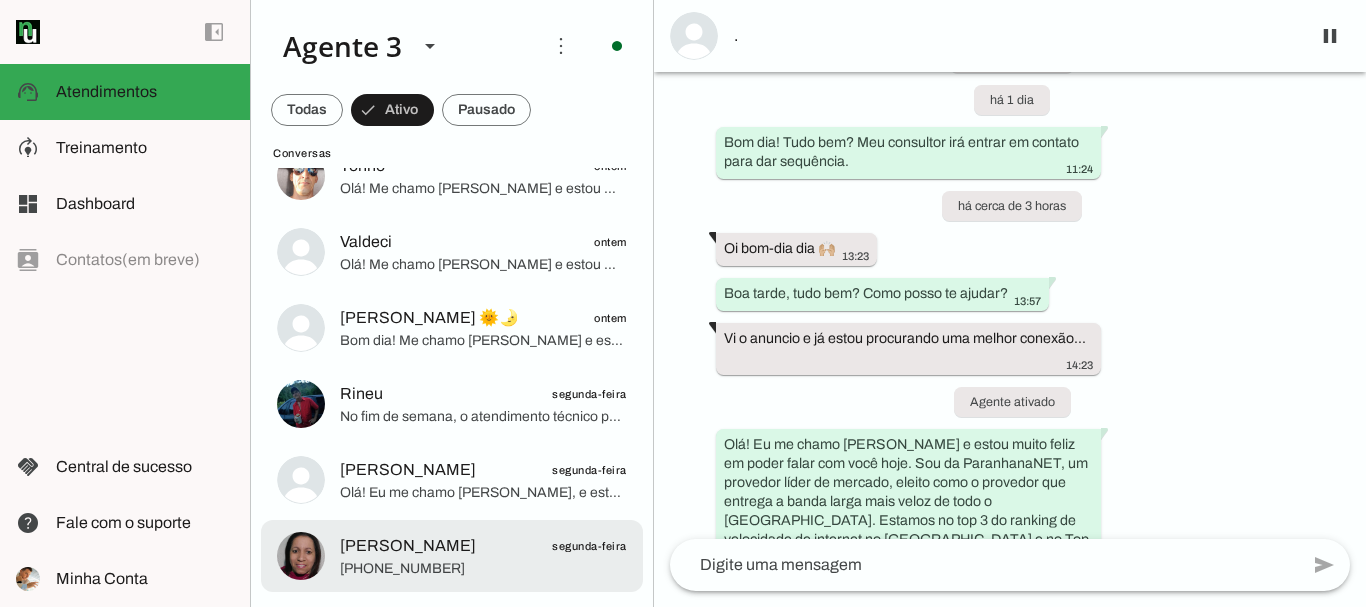 click on "+55 5185289586" 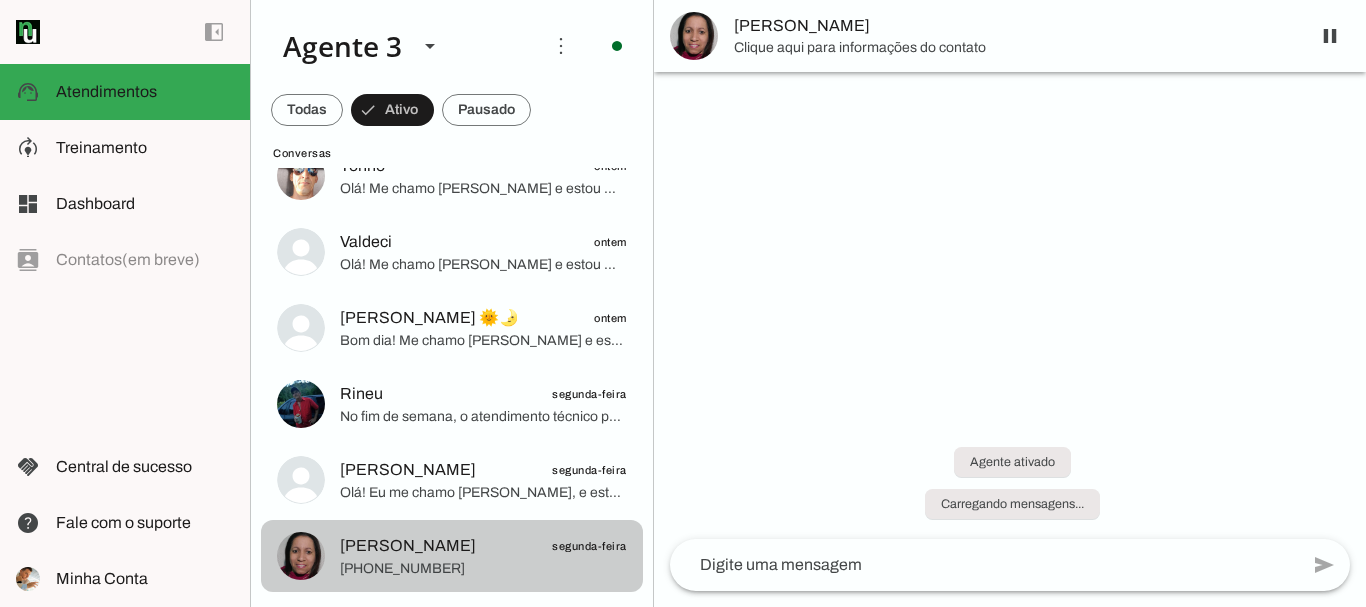 scroll, scrollTop: 0, scrollLeft: 0, axis: both 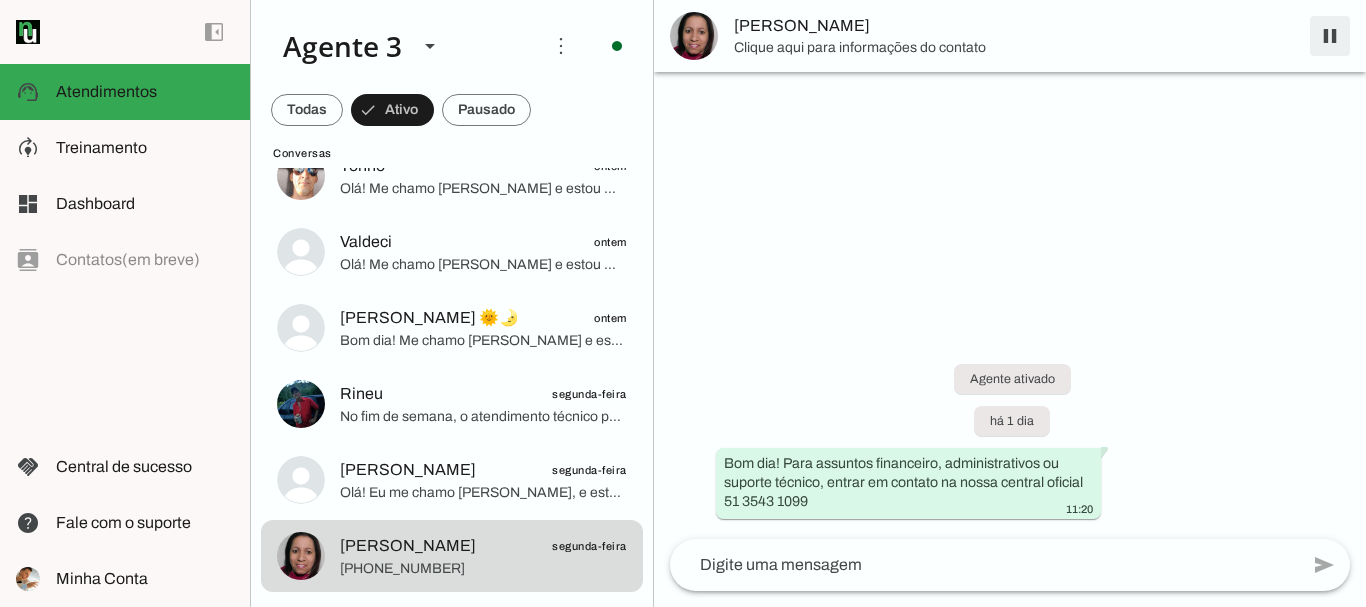 click at bounding box center (1330, 36) 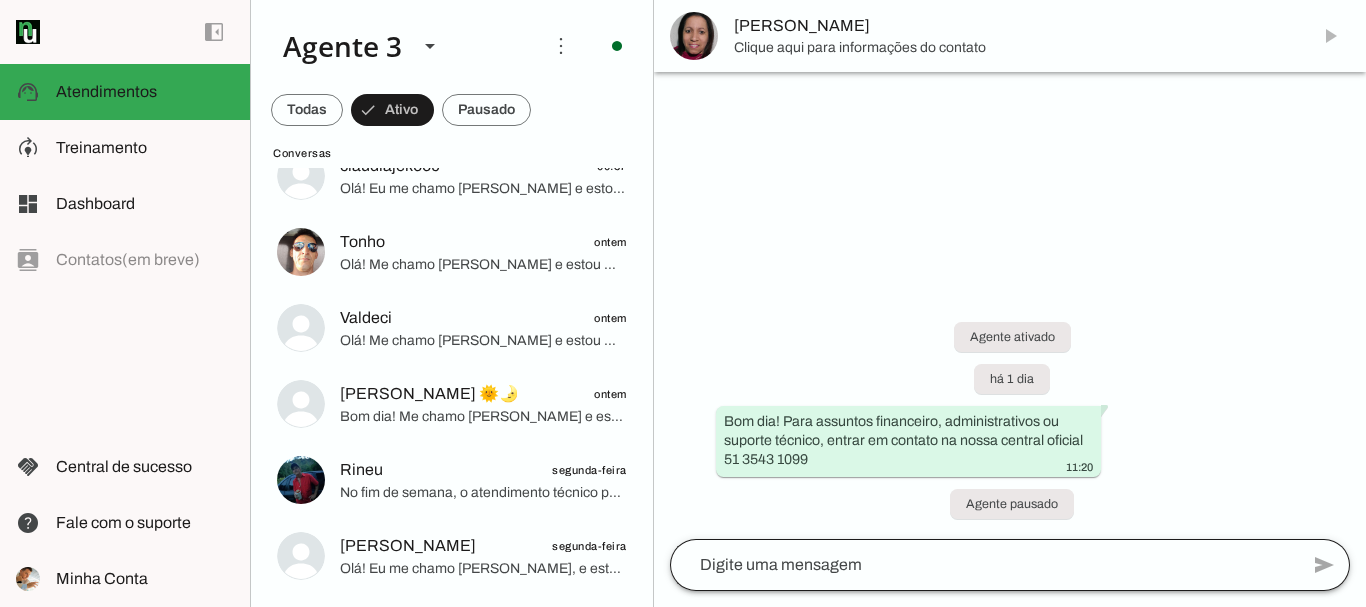 scroll, scrollTop: 376, scrollLeft: 0, axis: vertical 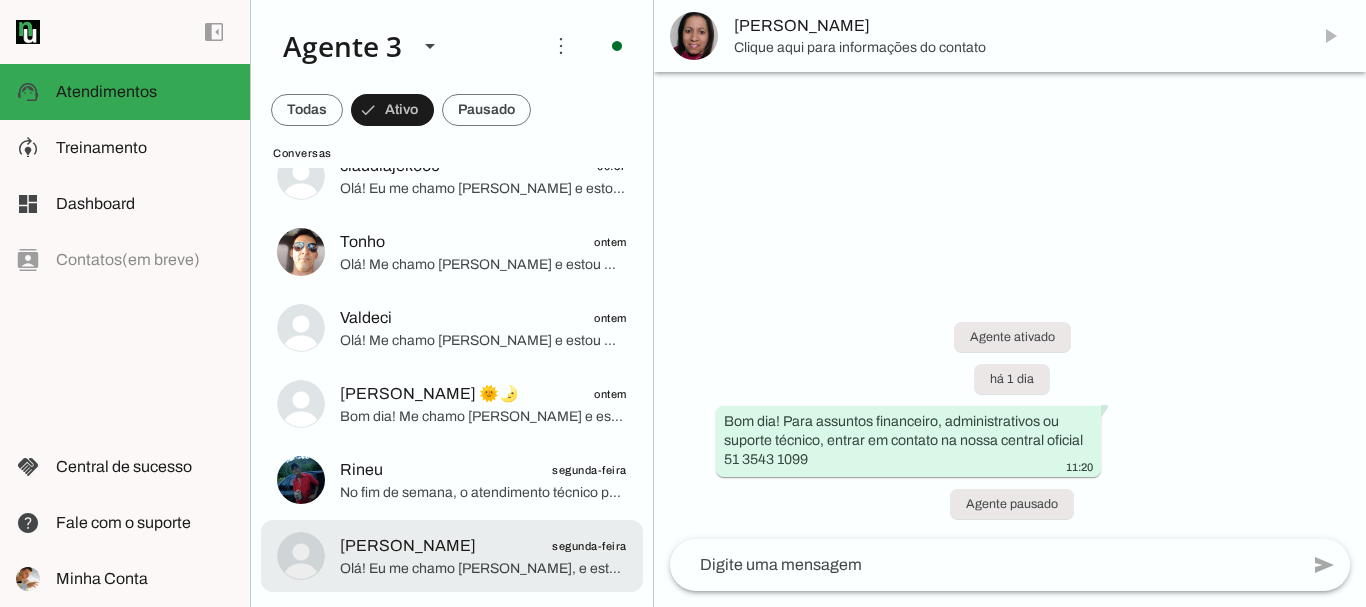 click on "Olá! Eu me chamo Iago, e estou muito feliz em poder falar com você. A ParanhanaNET é um provedor líder de mercado, eleito como o provedor que entrega a banda larga mais veloz de todo o Vale do Paranhana. Estamos no top 3 do ranking de velocidade de internet no Rio Grande do Sul e no Top 10 do Brasil, segundo o site www.minhaconexao.com.br. Além disso, somos reconhecidos como o melhor provedor de internet em qualidade de atendimento e suporte técnico na região.
Para que eu possa verificar a disponibilidade de atendimento para você, poderia me informar seu nome completo, por favor? E também o endereço completo onde você gostaria de instalar a internet (nome da rua, número, bairro e cidade)? Assim, já verifico se temos cobertura no local.
Fico no aguardo!" 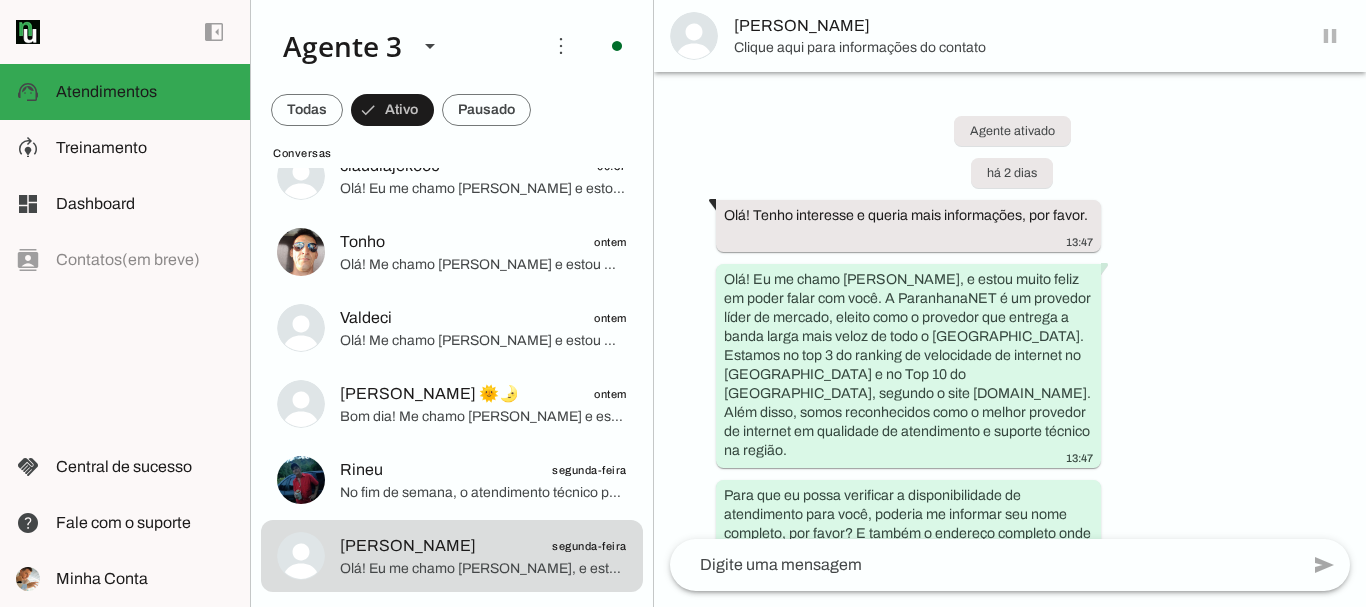 scroll, scrollTop: 895, scrollLeft: 0, axis: vertical 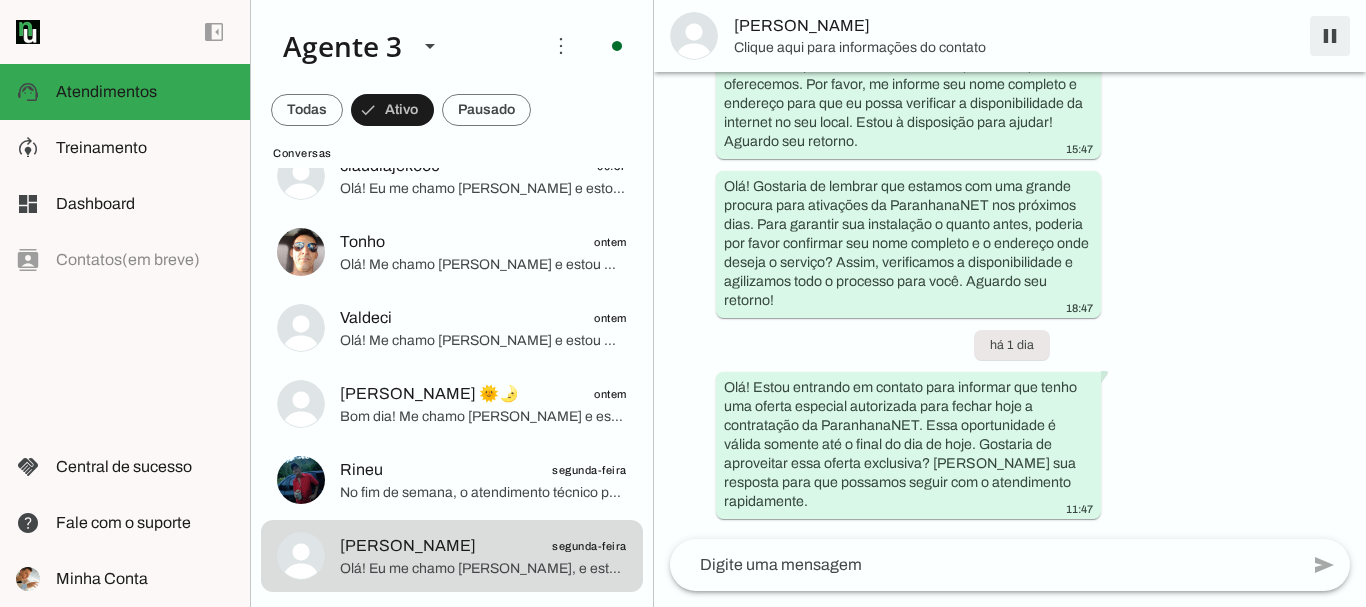 click at bounding box center [1330, 36] 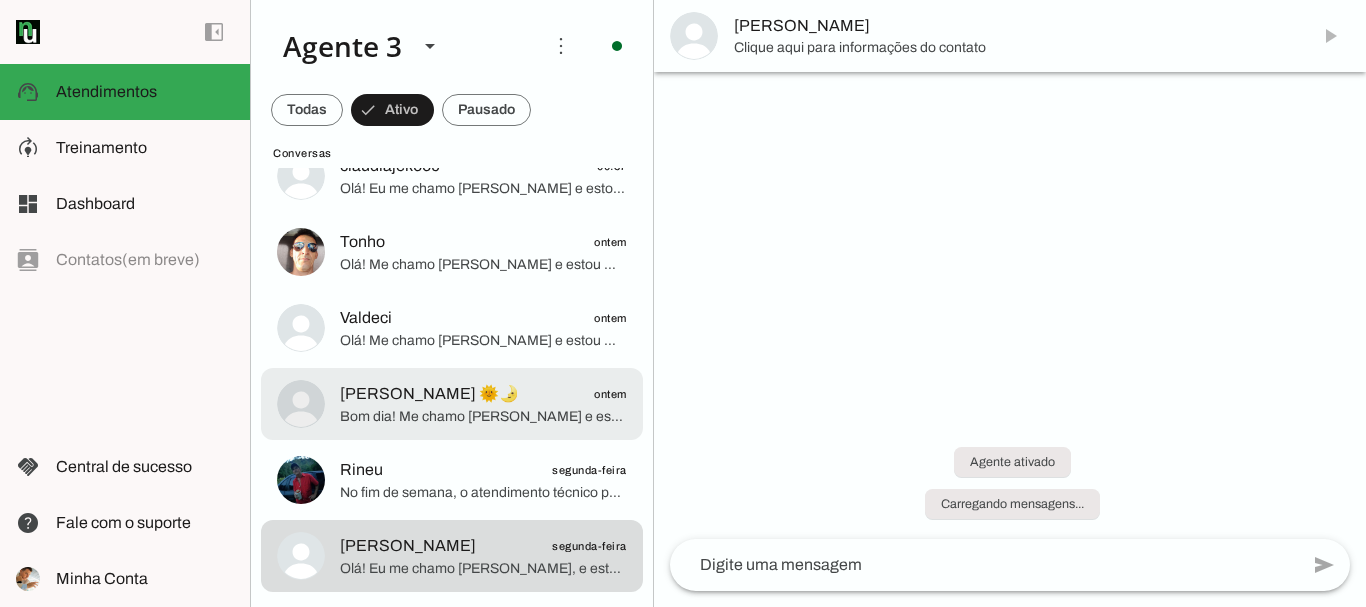 scroll, scrollTop: 0, scrollLeft: 0, axis: both 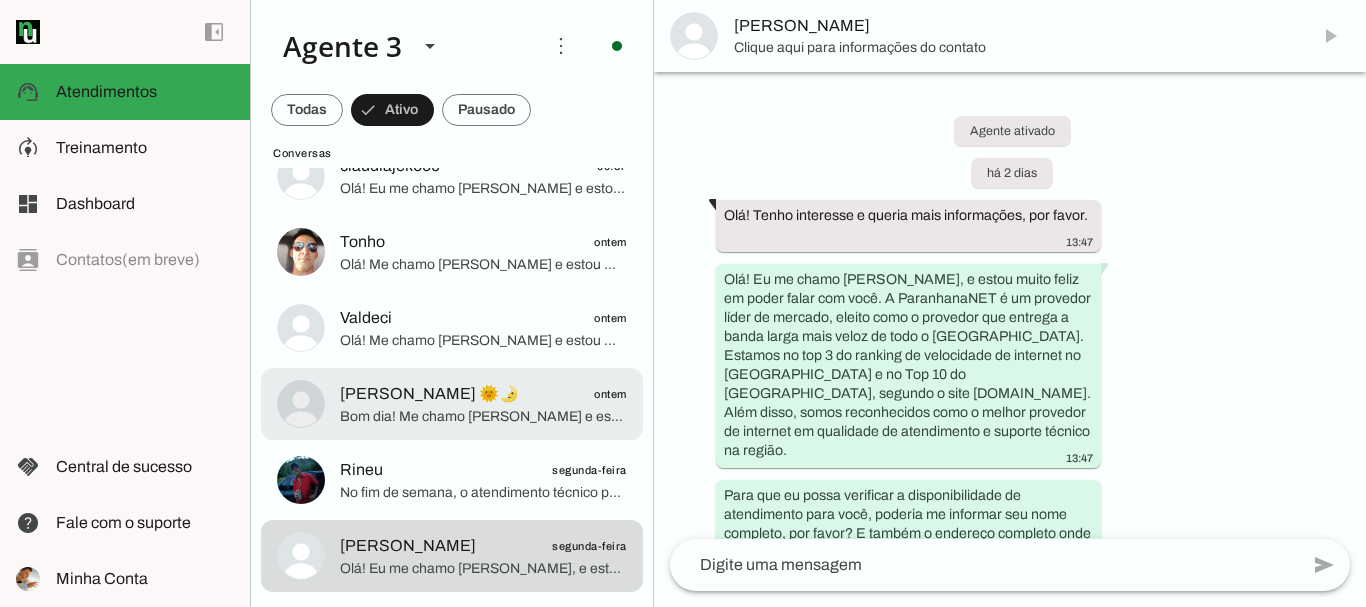 click on "No fim de semana, o atendimento técnico para instalação não está disponível, pois nossa equipe atua em horário comercial, de segunda a sexta-feira das 8h às 12h e das 13h30 às 18h, e sábado pela manhã das 8h30 às 12h. A instalação precisa ser agendada para algum desses horários.
Se for possível indicar um dia e horário durante esse período para que tenha alguém no local para receber a equipe, podemos avançar com o agendamento e garantir todos os benefícios, incluindo a isenção da taxa de instalação.
Qual seria o melhor dia e horário para você?" 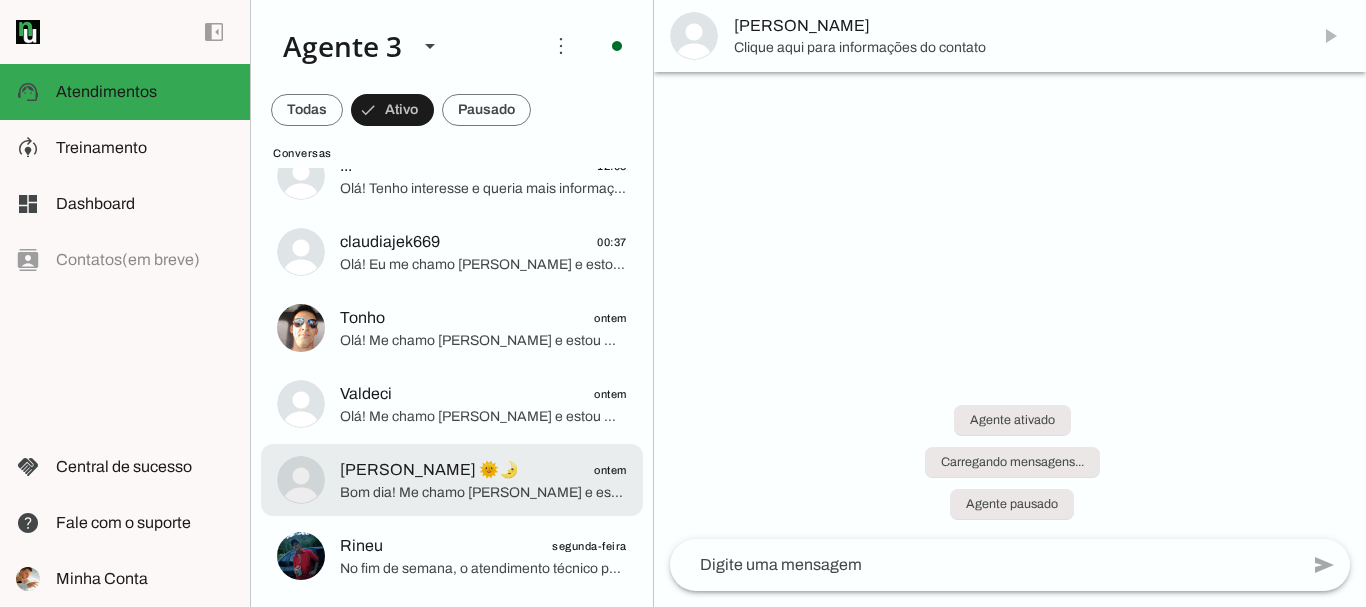 scroll, scrollTop: 300, scrollLeft: 0, axis: vertical 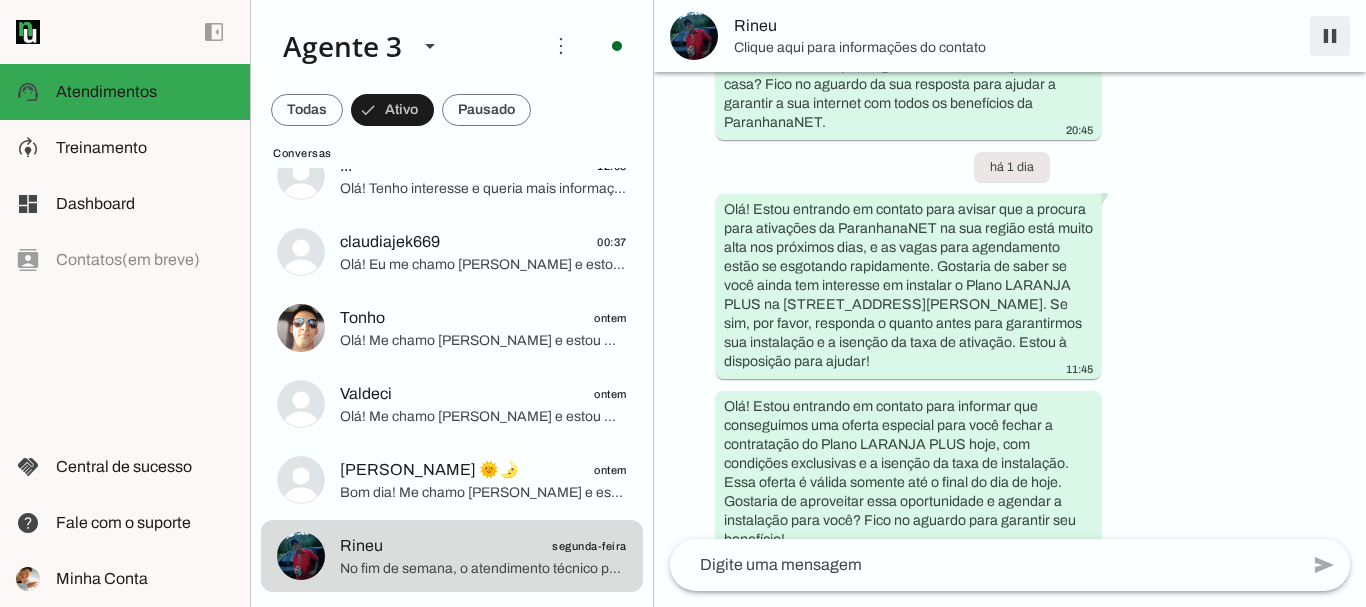 click at bounding box center (1330, 36) 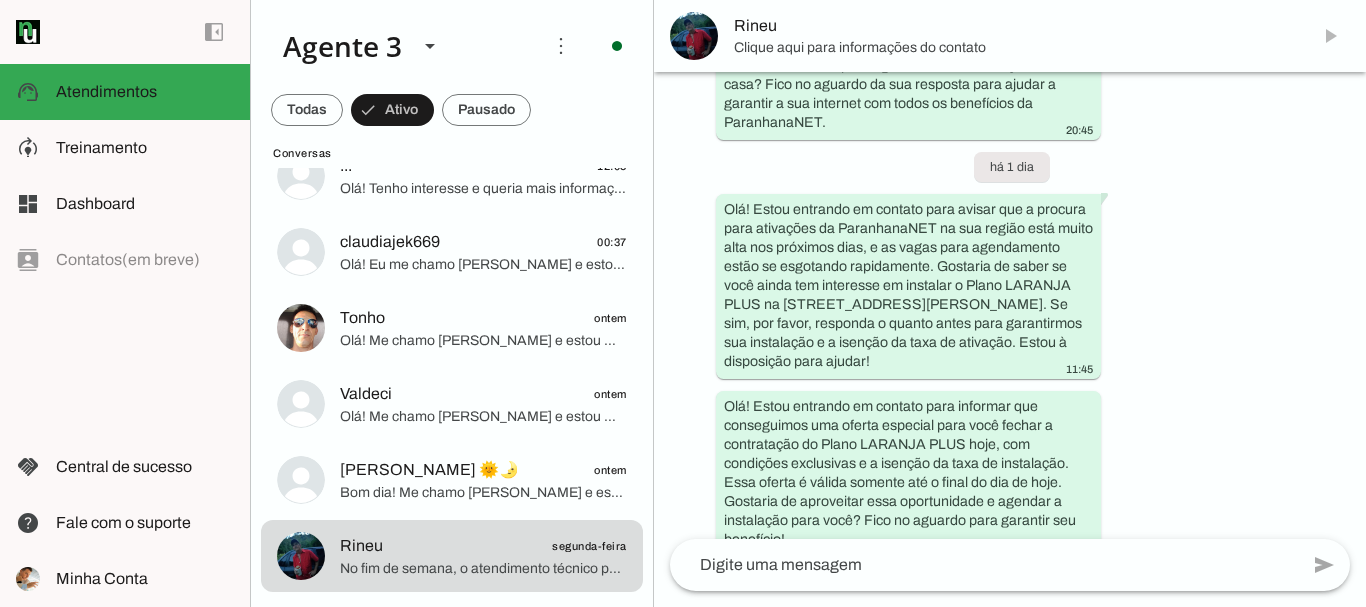 scroll, scrollTop: 0, scrollLeft: 0, axis: both 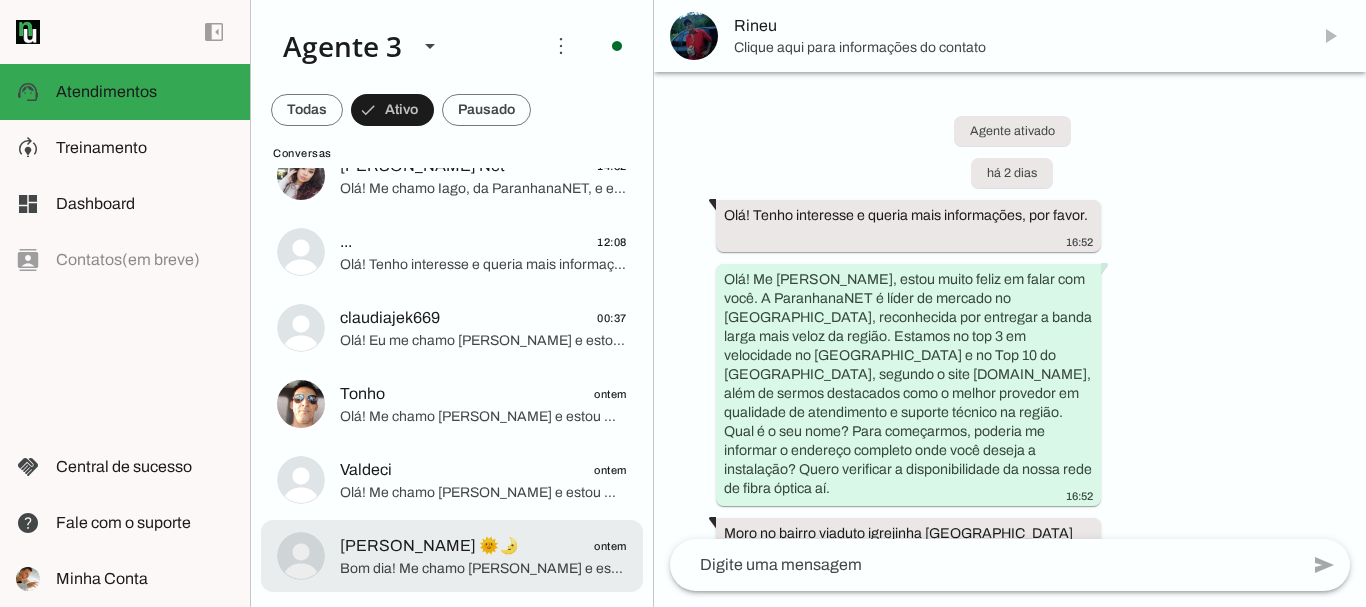 click on "Bom dia! Me chamo [PERSON_NAME] e estou muito feliz em ter a oportunidade de falar com você. Sou consultor da [PERSON_NAME], provedor líder de mercado, eleito como o provedor que entrega a banda larga mais veloz de todo o [GEOGRAPHIC_DATA]. Estamos no top 3 do ranking de velocidade de internet no [GEOGRAPHIC_DATA] e no Top 10 do [GEOGRAPHIC_DATA], segundo o site [DOMAIN_NAME]. Além disso, somos reconhecidos como o melhor provedor em qualidade de atendimento e suporte técnico na região.
Posso saber o seu nome?" 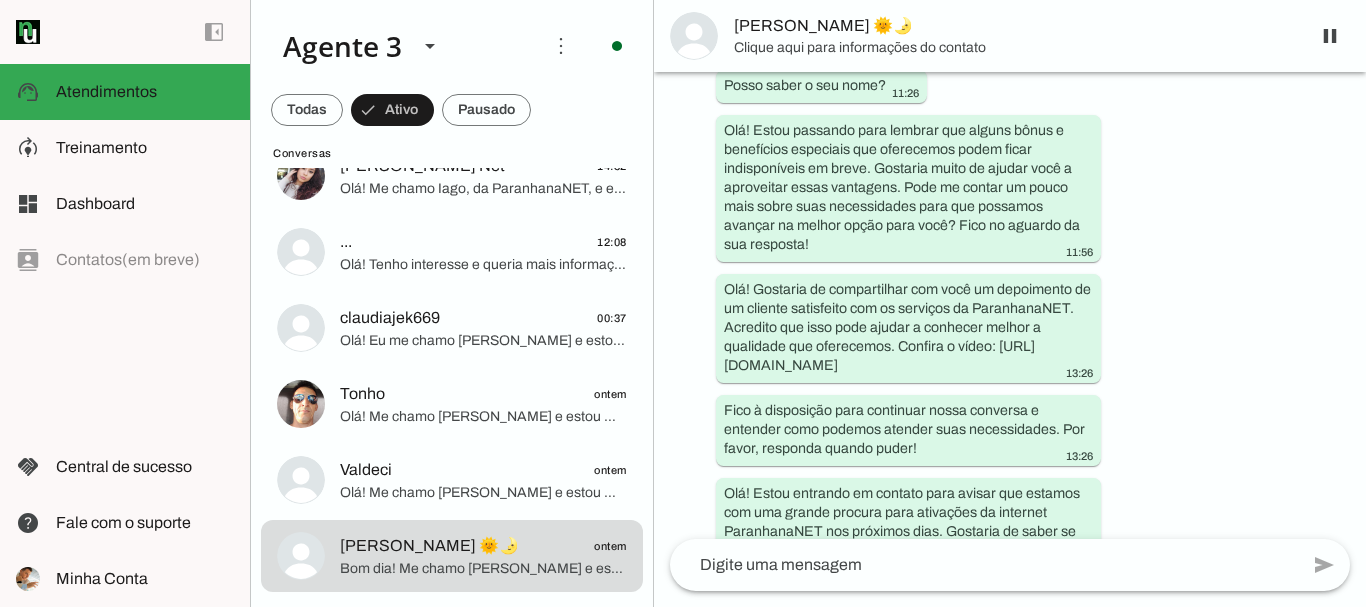 scroll, scrollTop: 79, scrollLeft: 0, axis: vertical 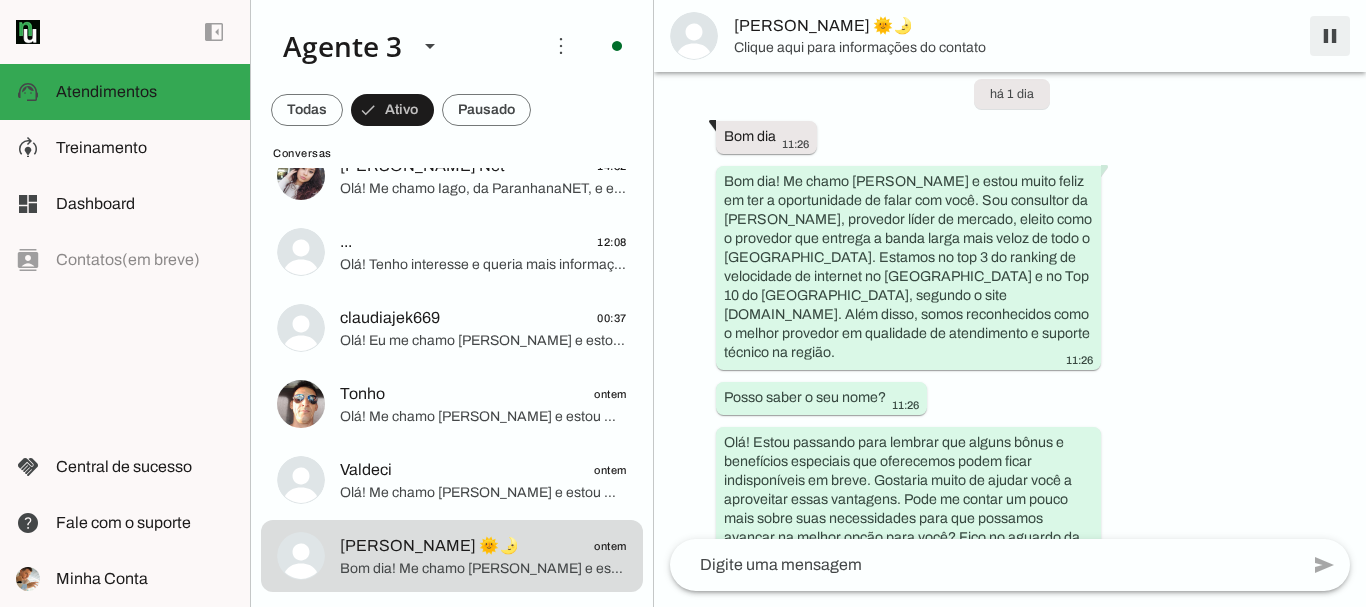 click at bounding box center [1330, 36] 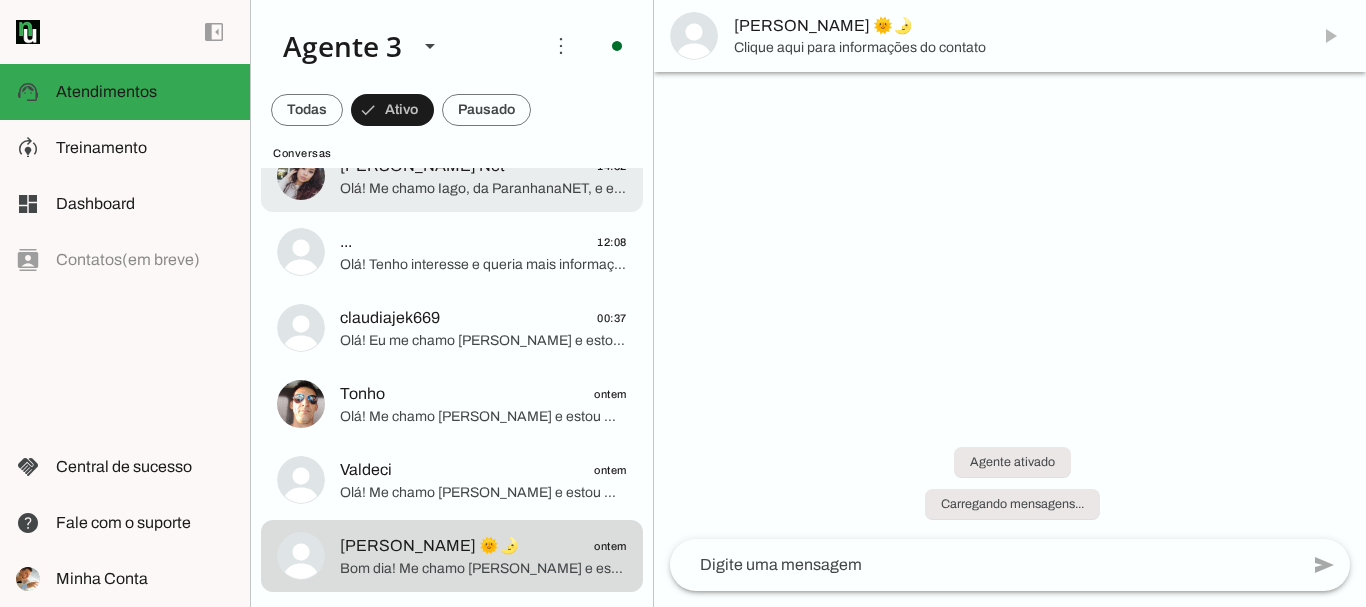 scroll, scrollTop: 0, scrollLeft: 0, axis: both 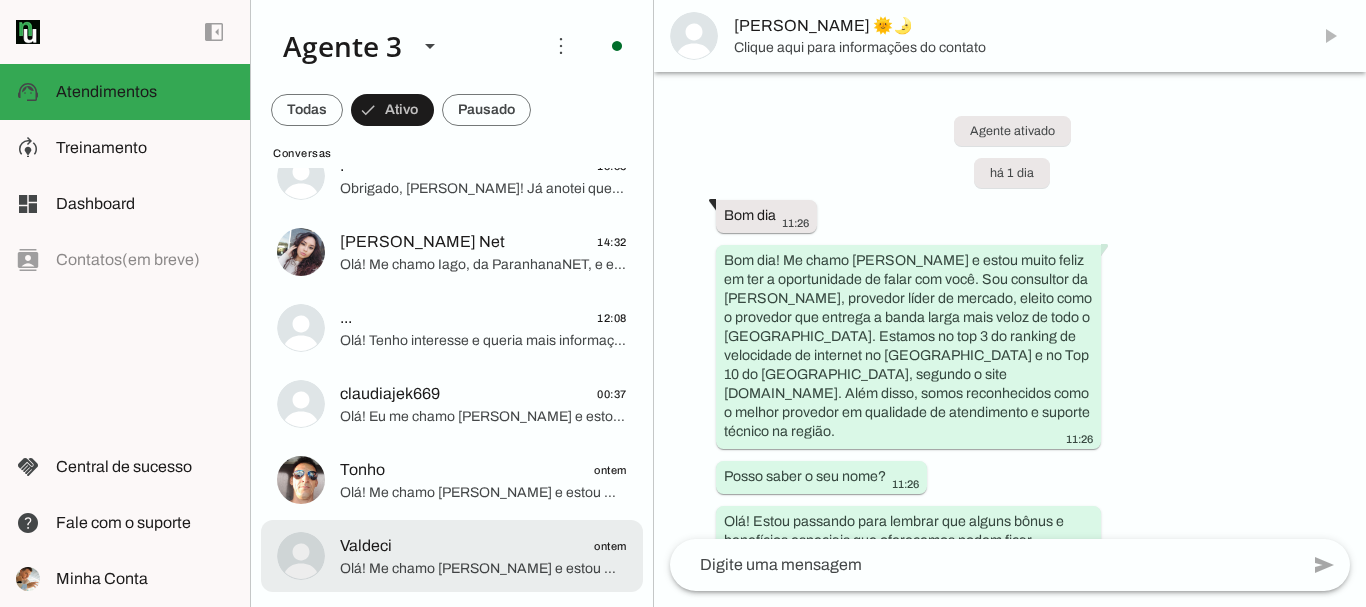click on "Olá! Me chamo [PERSON_NAME] e estou muito feliz em poder falar com você. Sou da ParanhanaNET, um provedor líder de mercado, eleito como o provedor que entrega a banda larga mais veloz de todo o [GEOGRAPHIC_DATA]. Estamos no top 3 do ranking de velocidade de internet no [GEOGRAPHIC_DATA] e também no Top 10 do [GEOGRAPHIC_DATA], segundo o site [DOMAIN_NAME]. Além disso, somos reconhecidos pela qualidade no atendimento e suporte técnico na região.
Gostaria de saber seu nome para continuarmos nosso atendimento? Também preciso do seu endereço completo (rua, número, bairro e cidade) para verificar a disponibilidade de nossa rede de fibra óptica no seu local. Você pode me informar?" 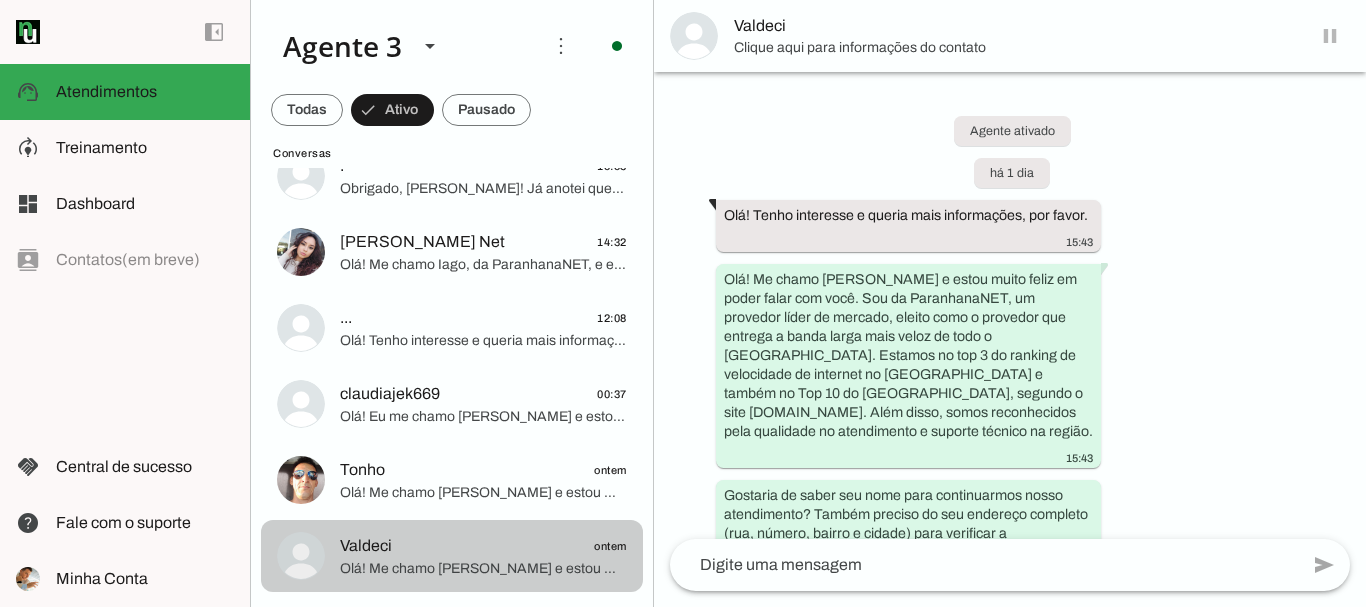 scroll, scrollTop: 812, scrollLeft: 0, axis: vertical 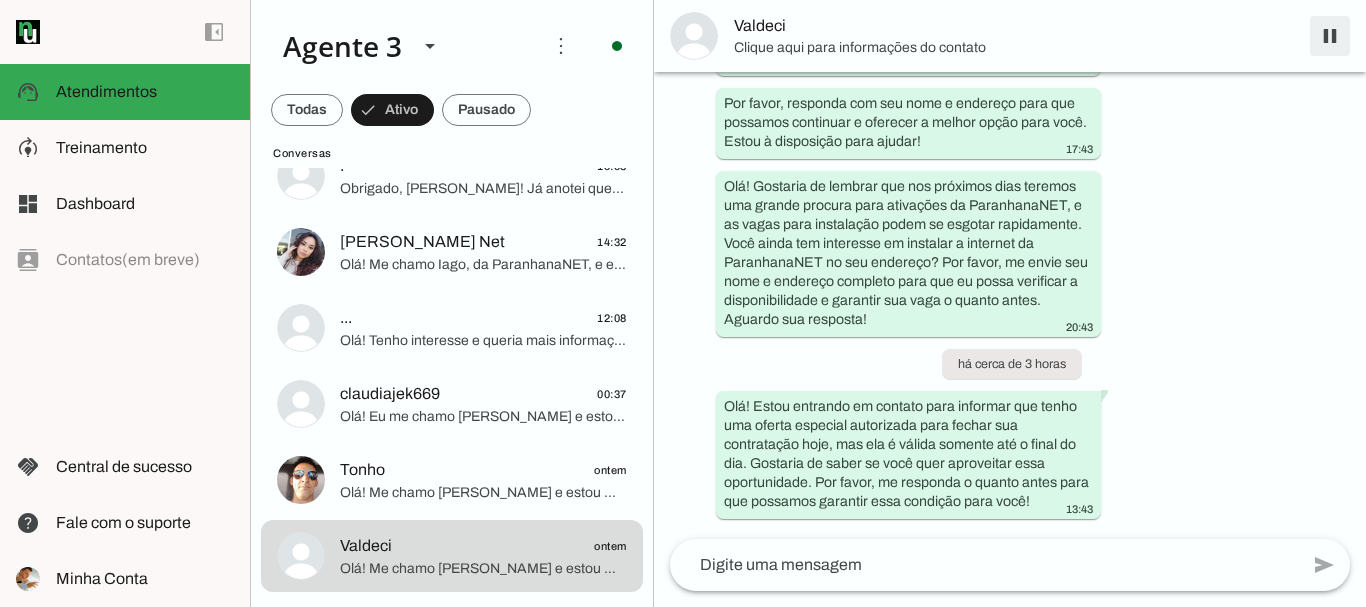 click at bounding box center [1330, 36] 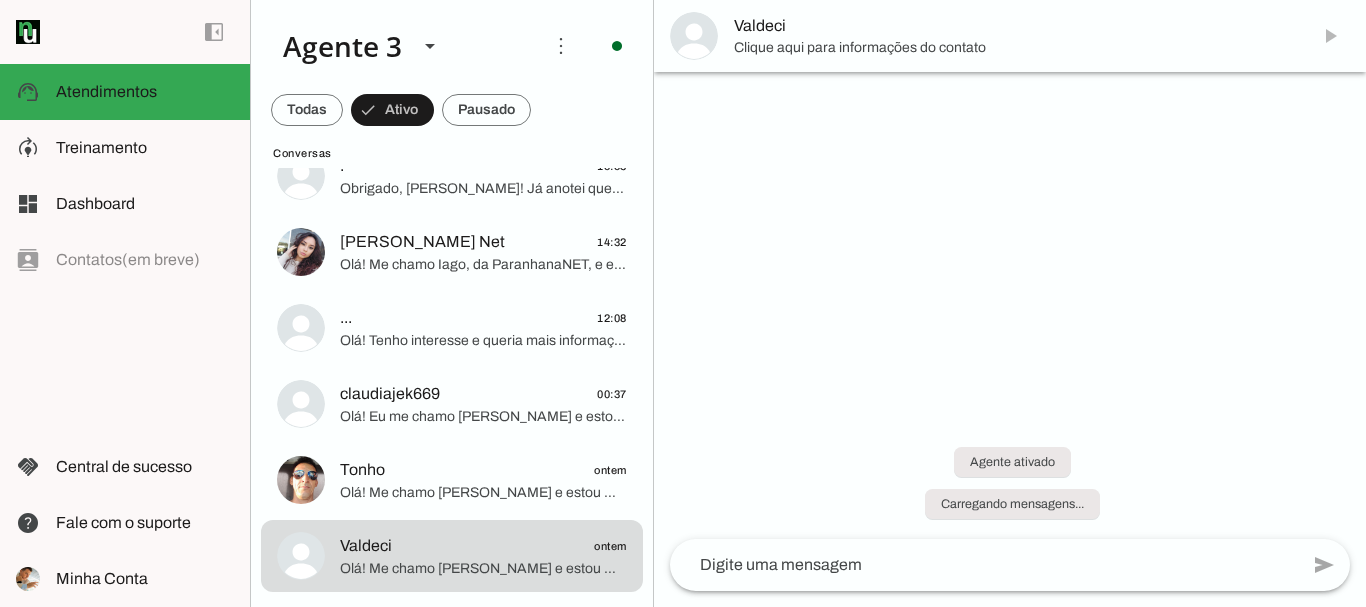 scroll, scrollTop: 0, scrollLeft: 0, axis: both 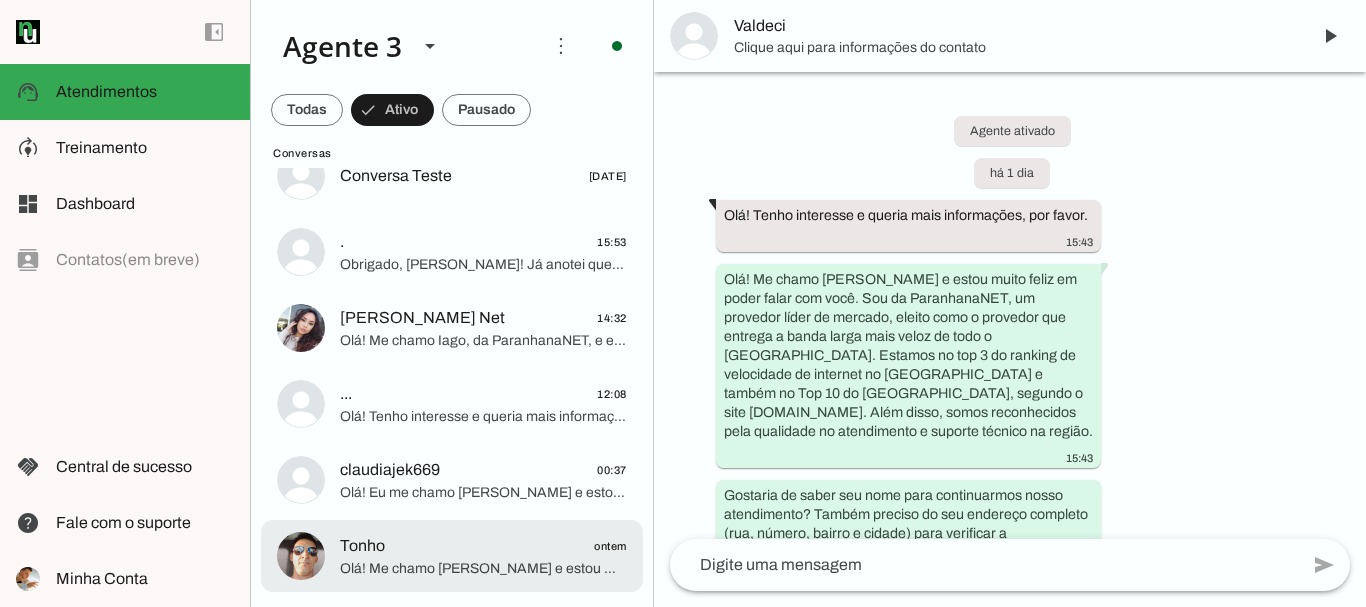 click on "Tonho
ontem" 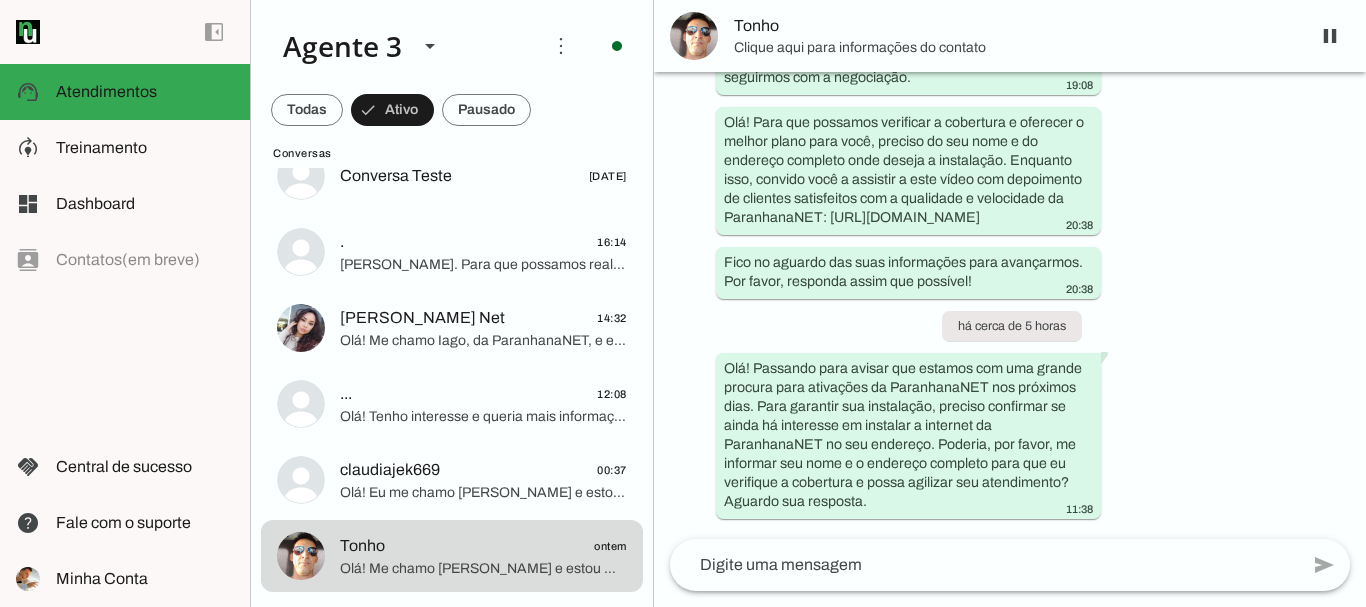 scroll, scrollTop: 0, scrollLeft: 0, axis: both 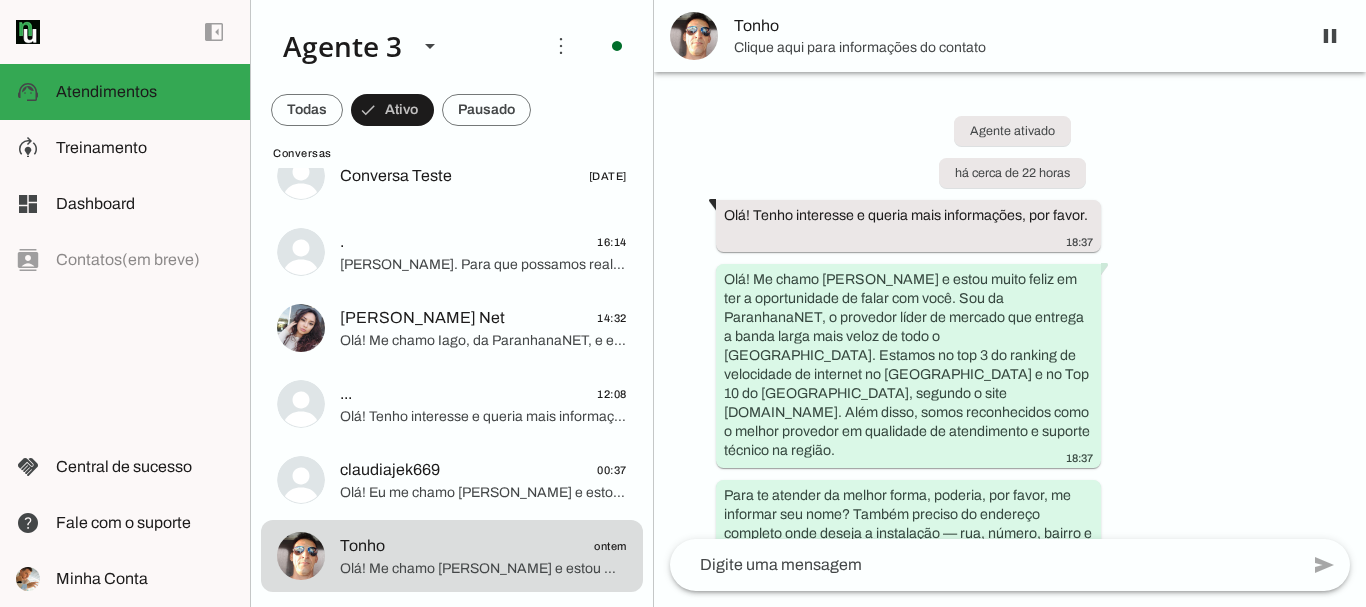 click on "Tonho" at bounding box center [1014, 26] 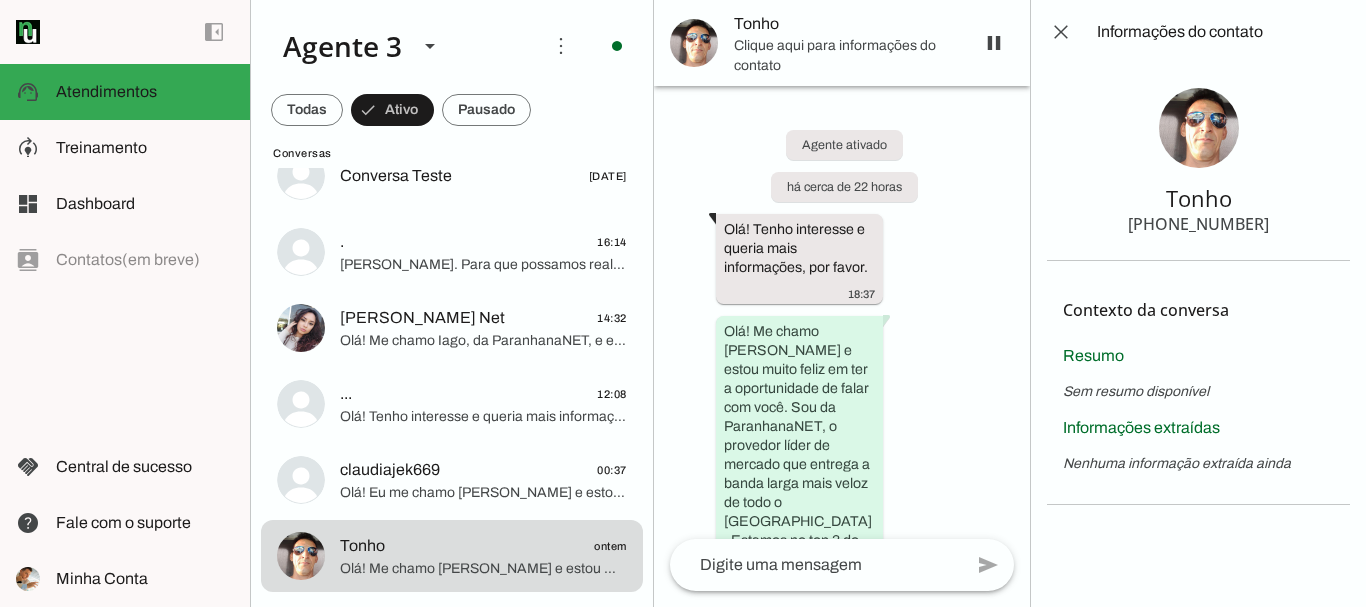 click on "+55 5180189140" at bounding box center (1198, 224) 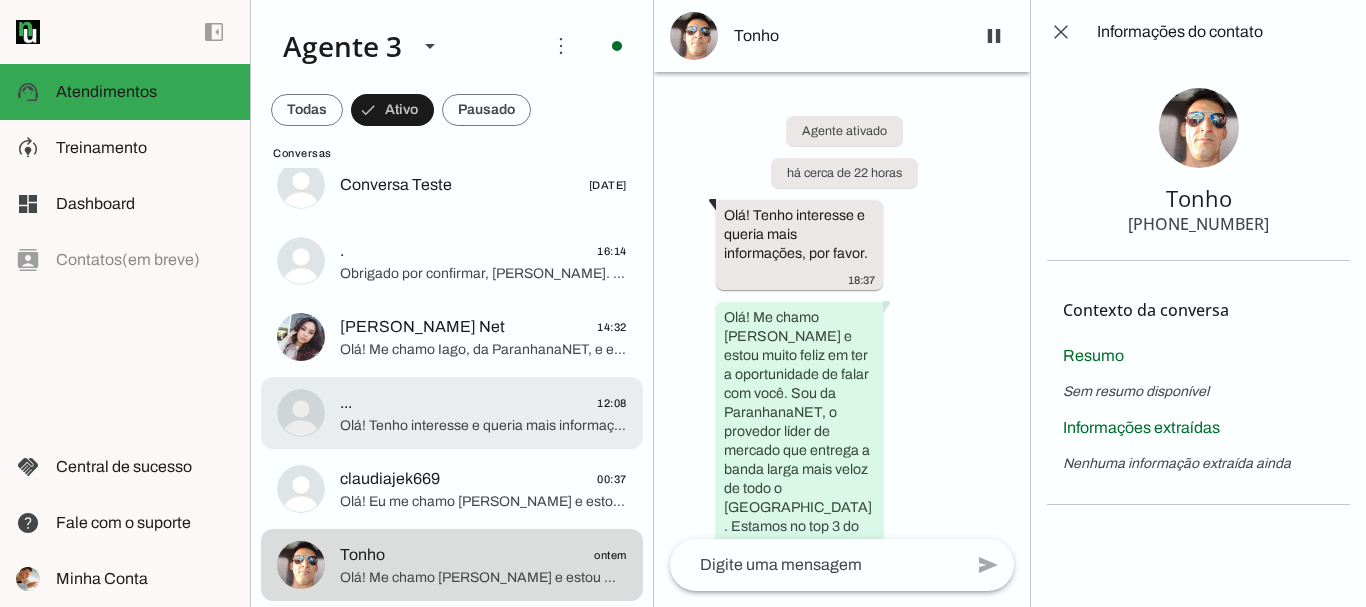 scroll, scrollTop: 72, scrollLeft: 0, axis: vertical 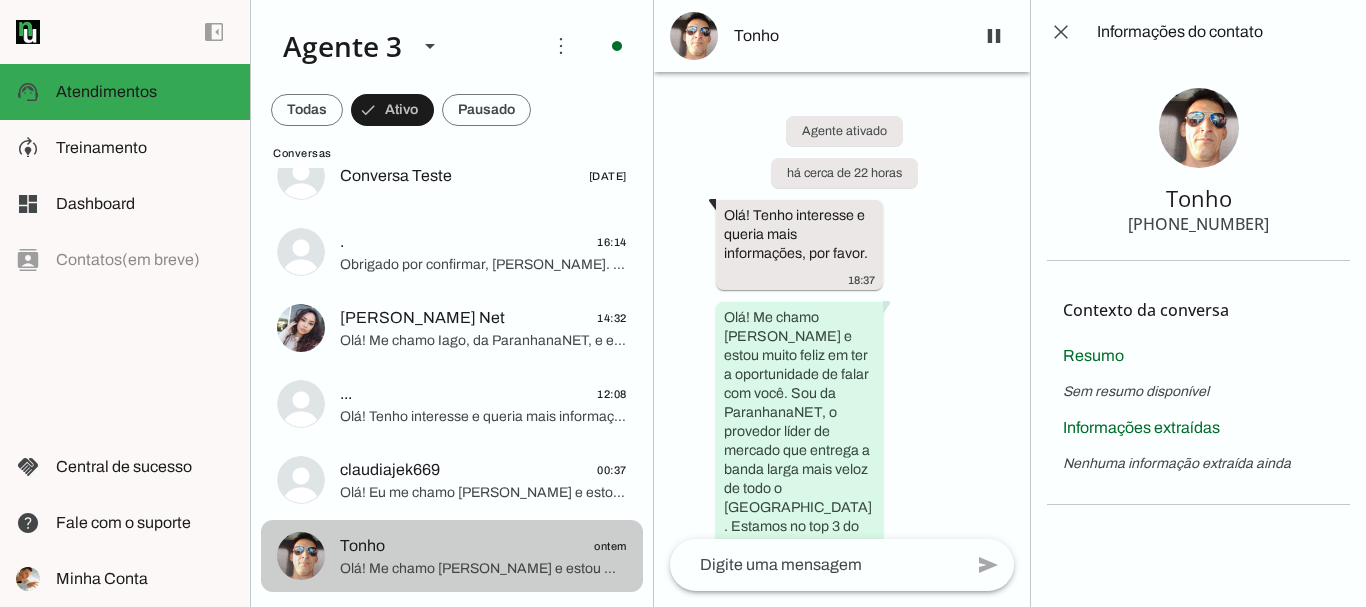 click on "claudiajek669
00:37" 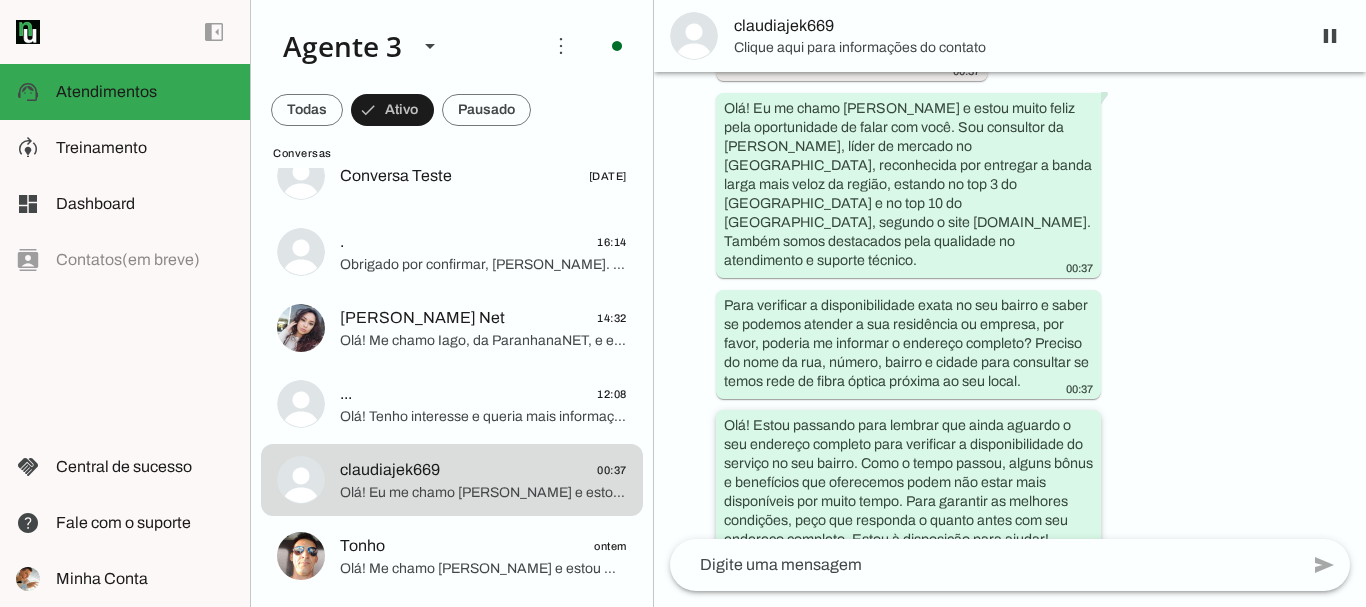 scroll, scrollTop: 0, scrollLeft: 0, axis: both 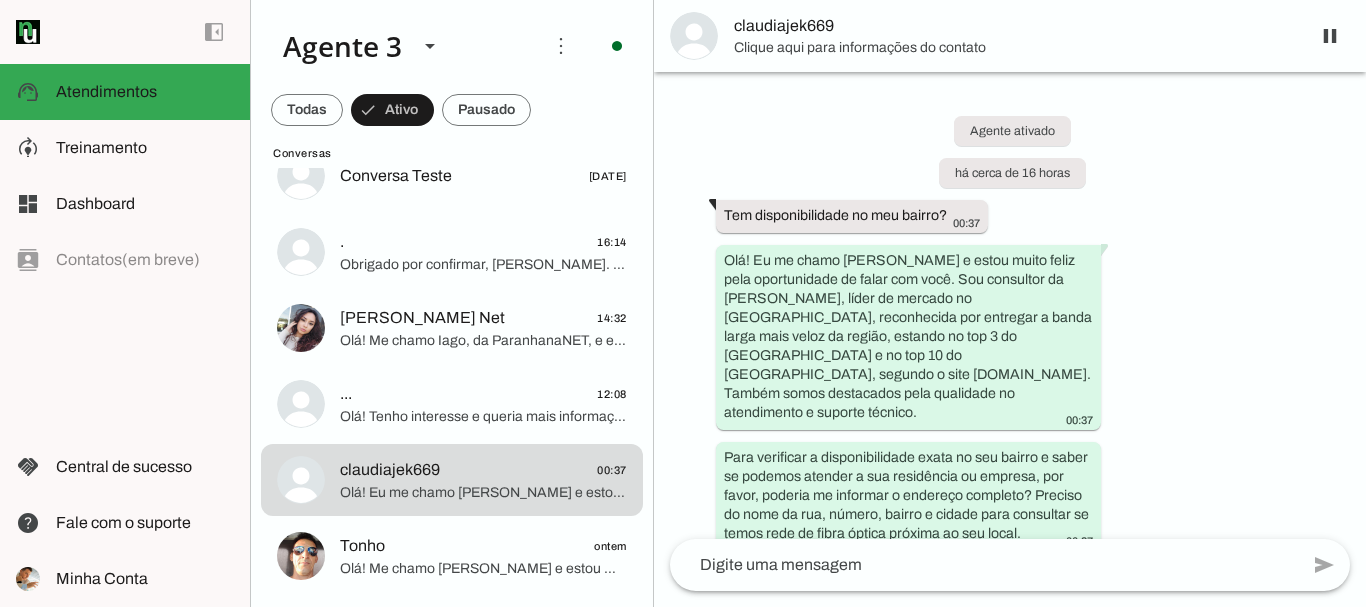 click on "Clique aqui para informações do contato" at bounding box center (1014, 48) 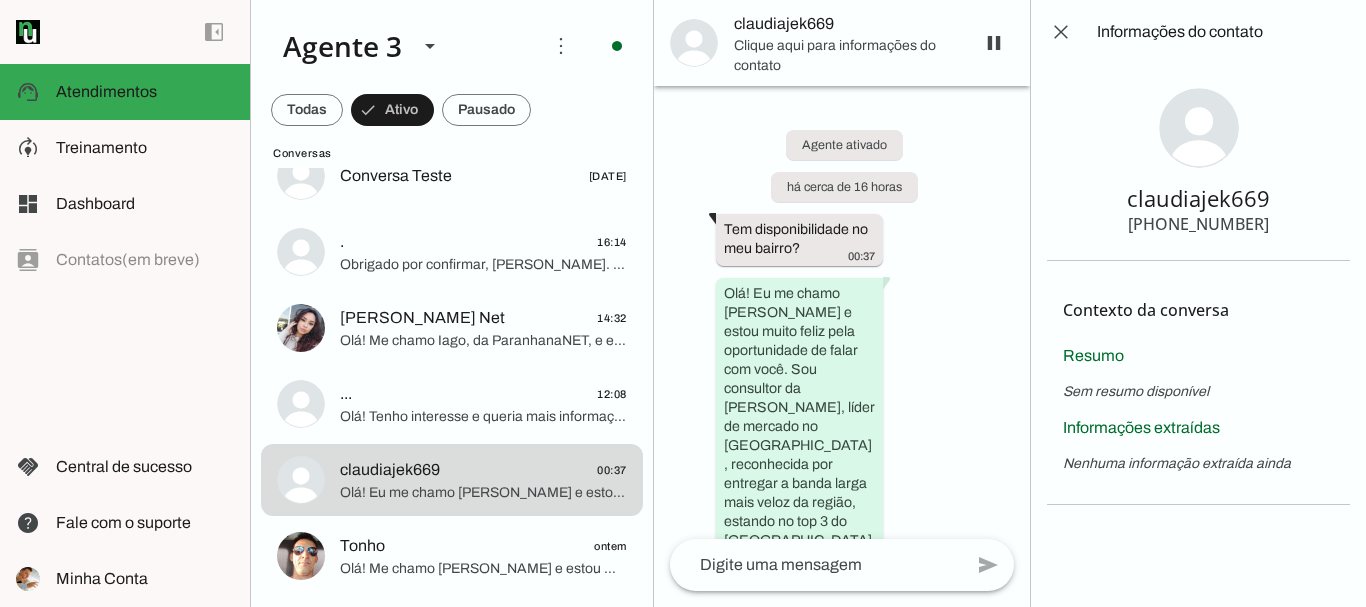 click on "+55 5197680461" at bounding box center [1198, 224] 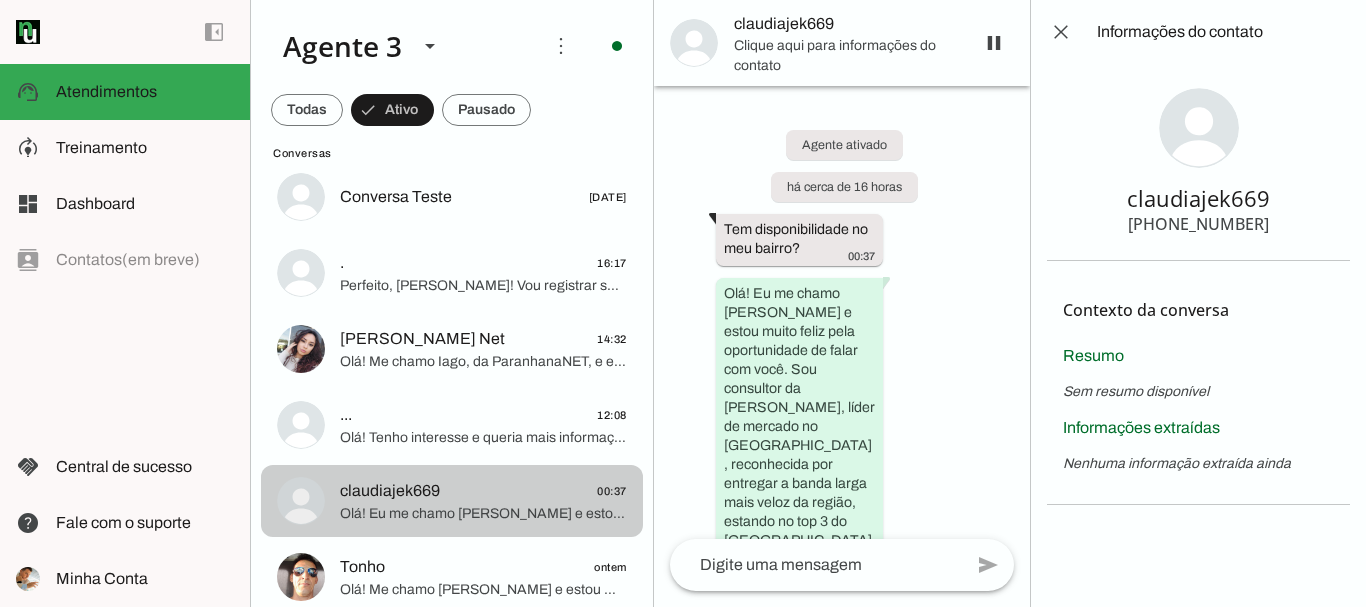scroll, scrollTop: 72, scrollLeft: 0, axis: vertical 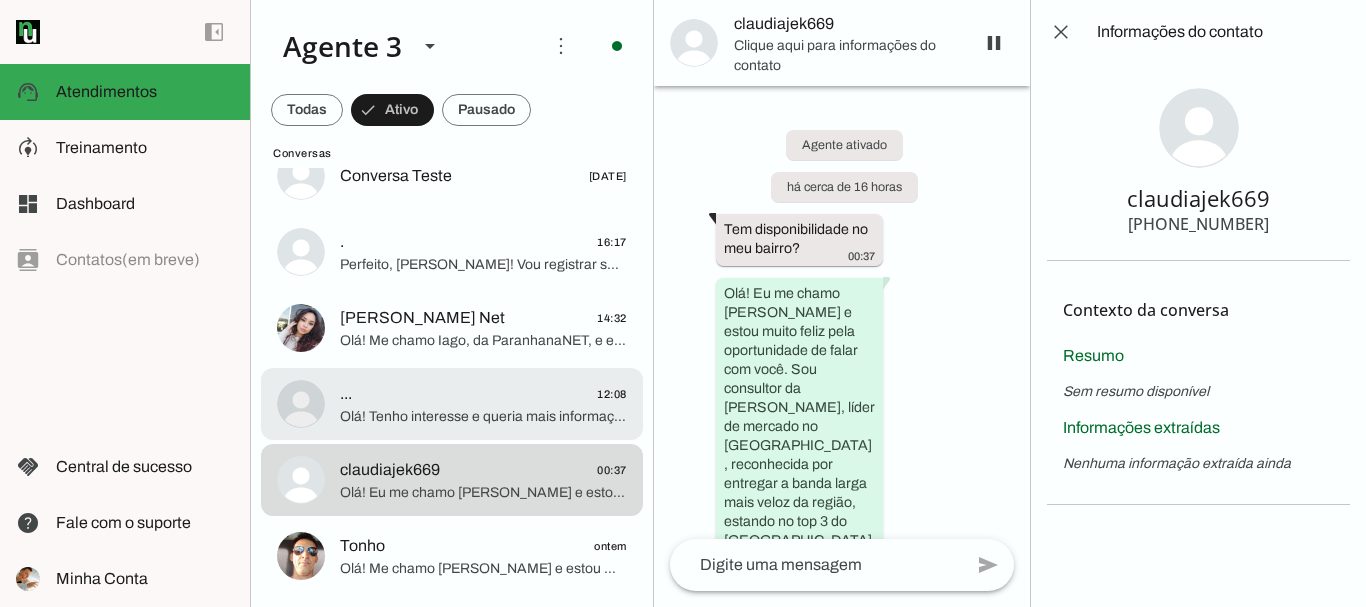 click on "Olá! Tenho interesse e queria mais informações, por favor." 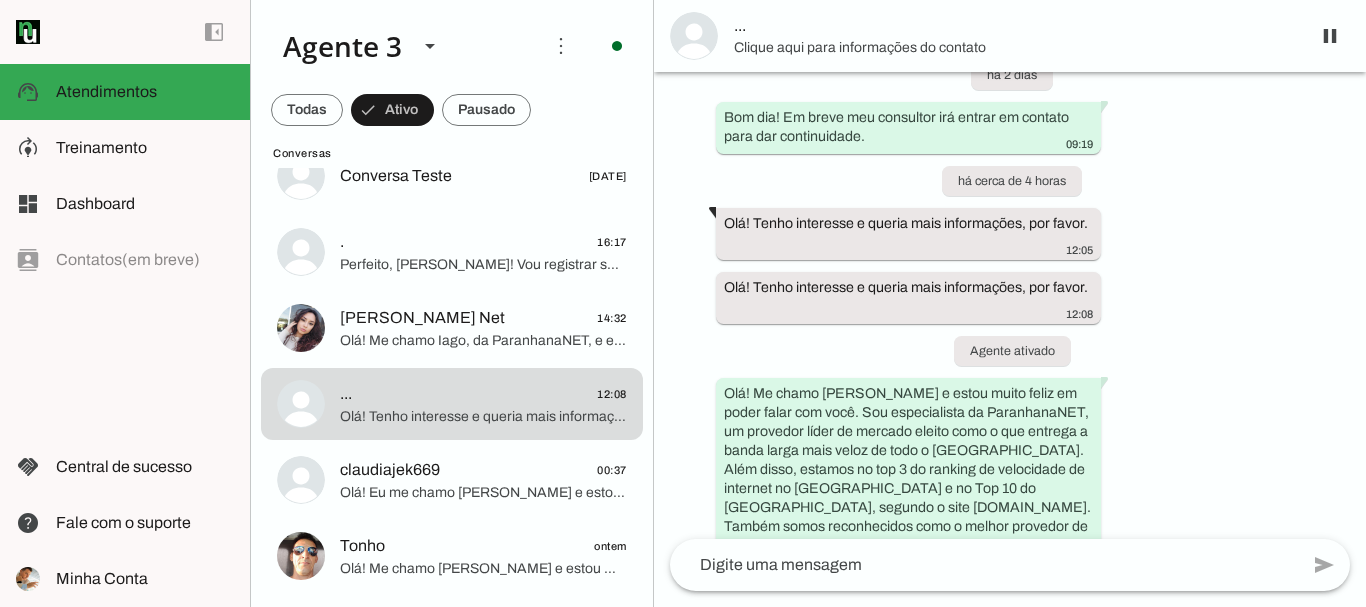 click on "..." at bounding box center [1014, 26] 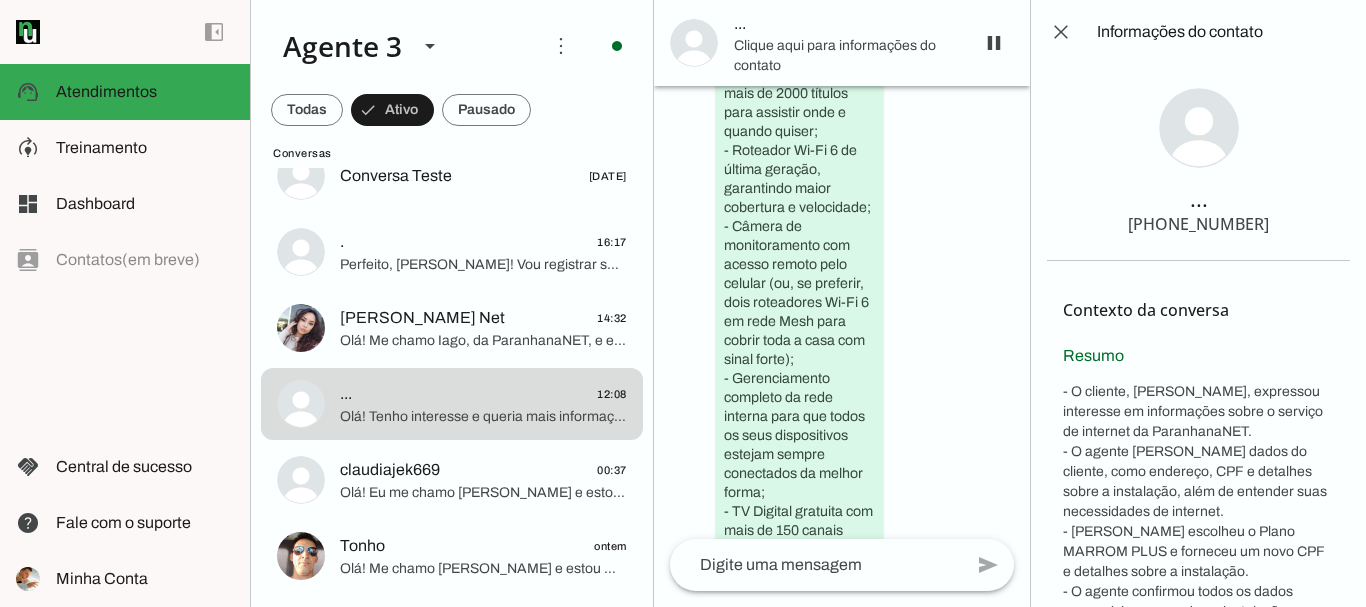 scroll, scrollTop: 14969, scrollLeft: 0, axis: vertical 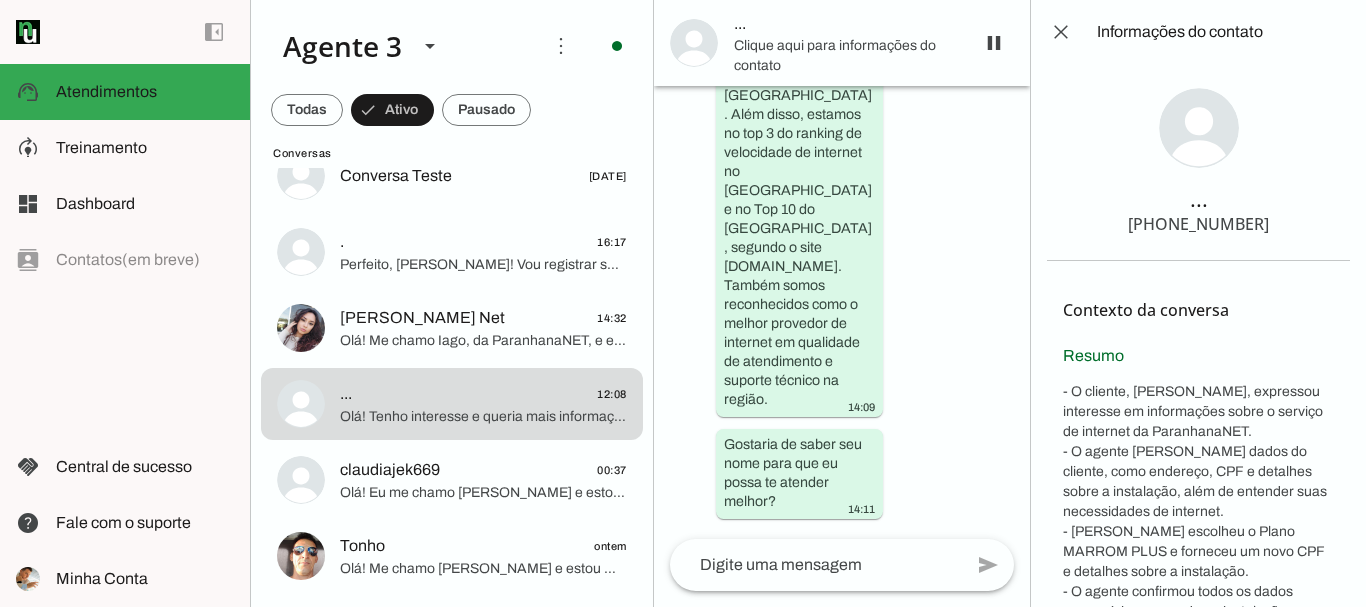click on "+55 5191460273" at bounding box center (1198, 224) 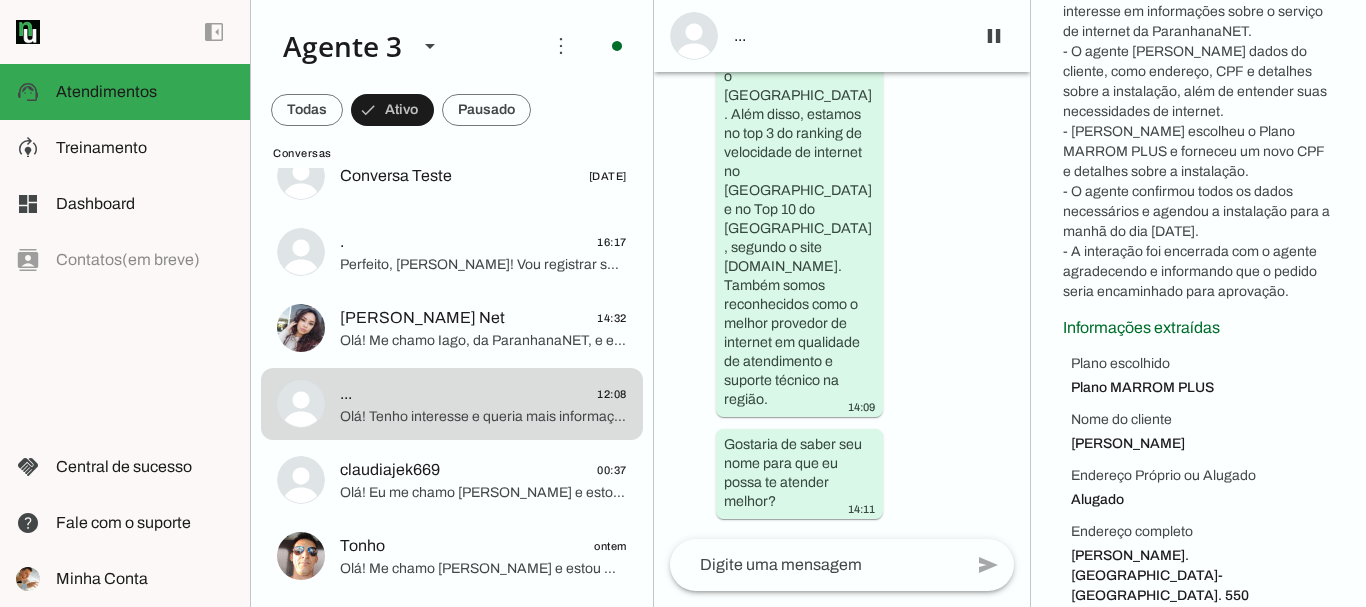 scroll, scrollTop: 466, scrollLeft: 0, axis: vertical 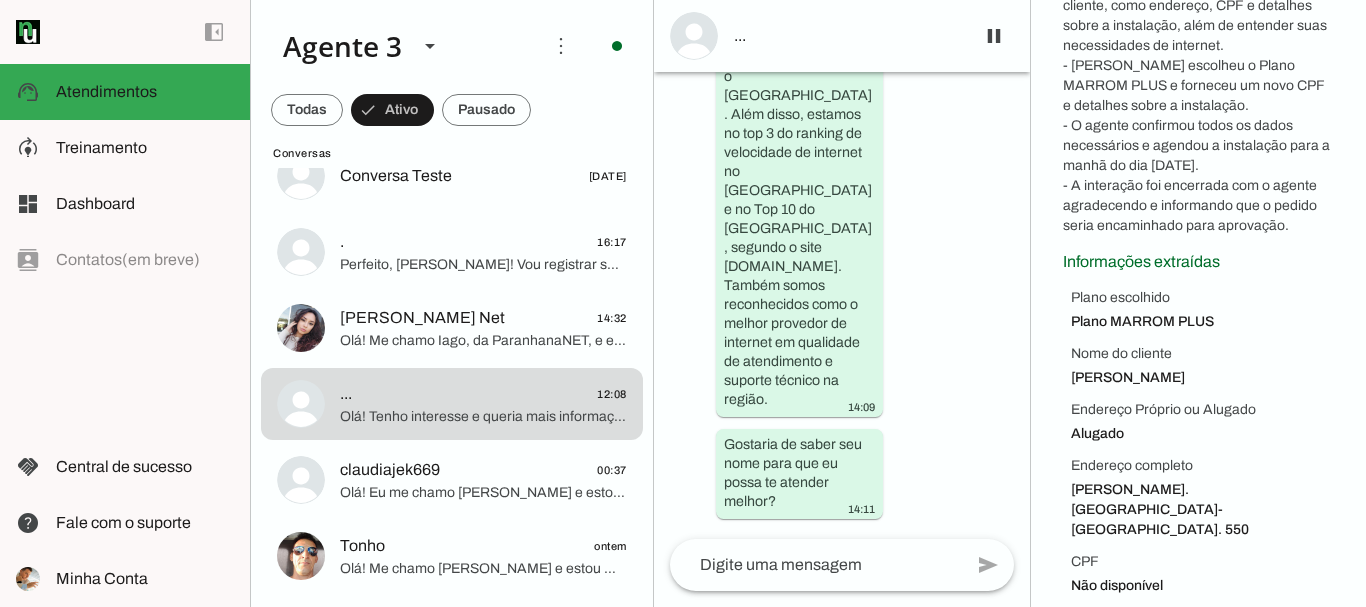 click on "Plano escolhido" at bounding box center [1202, 298] 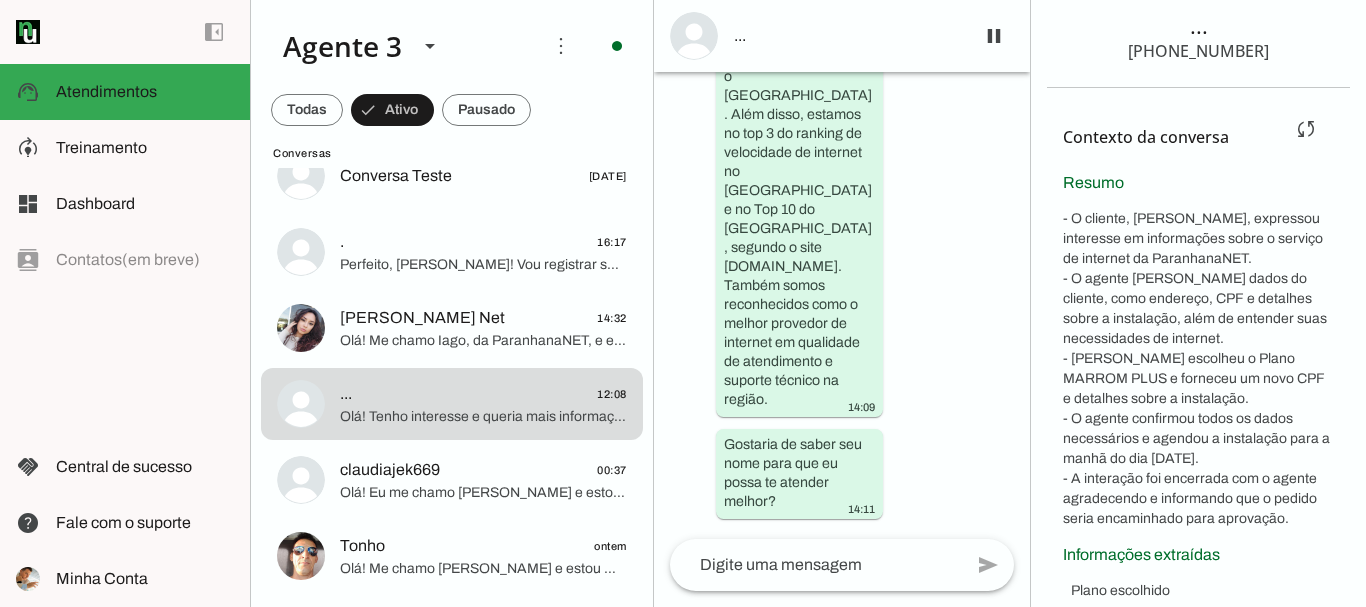 scroll, scrollTop: 0, scrollLeft: 0, axis: both 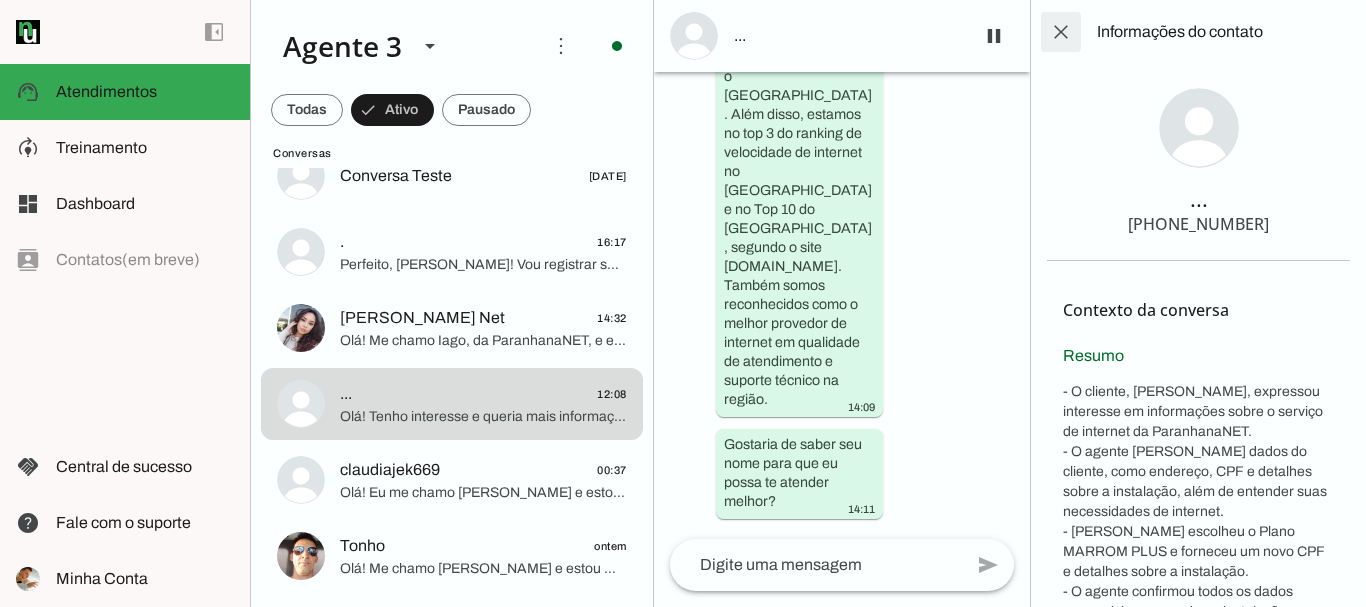 click at bounding box center [1061, 32] 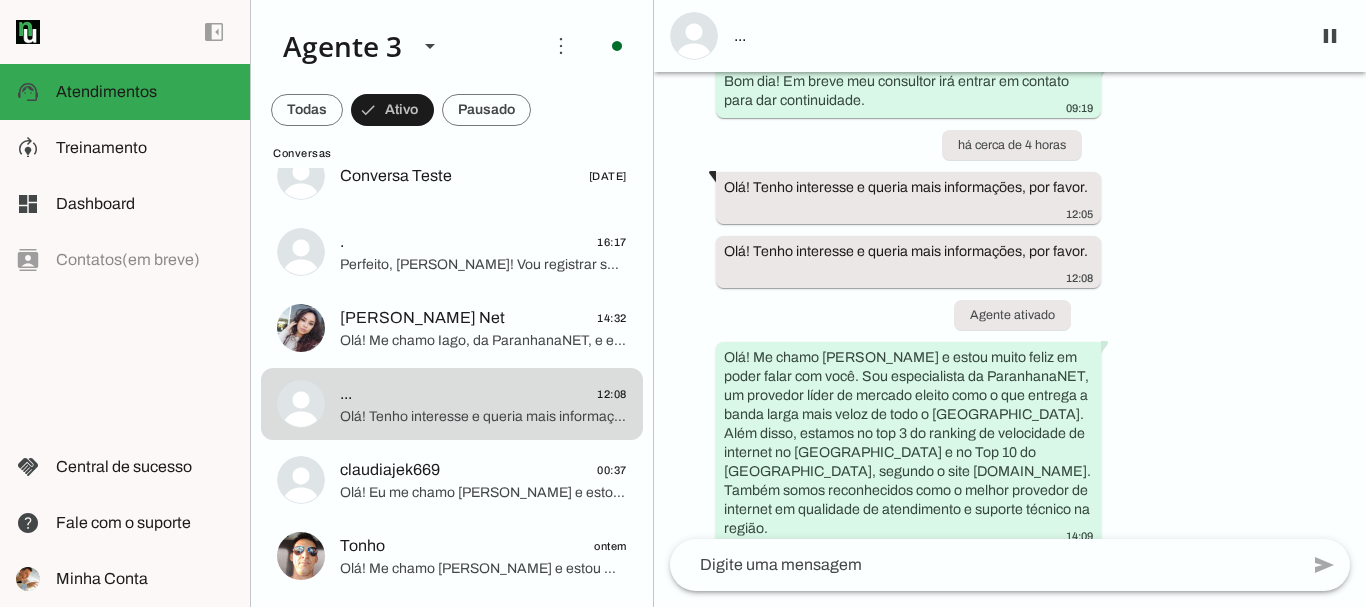 scroll, scrollTop: 7491, scrollLeft: 0, axis: vertical 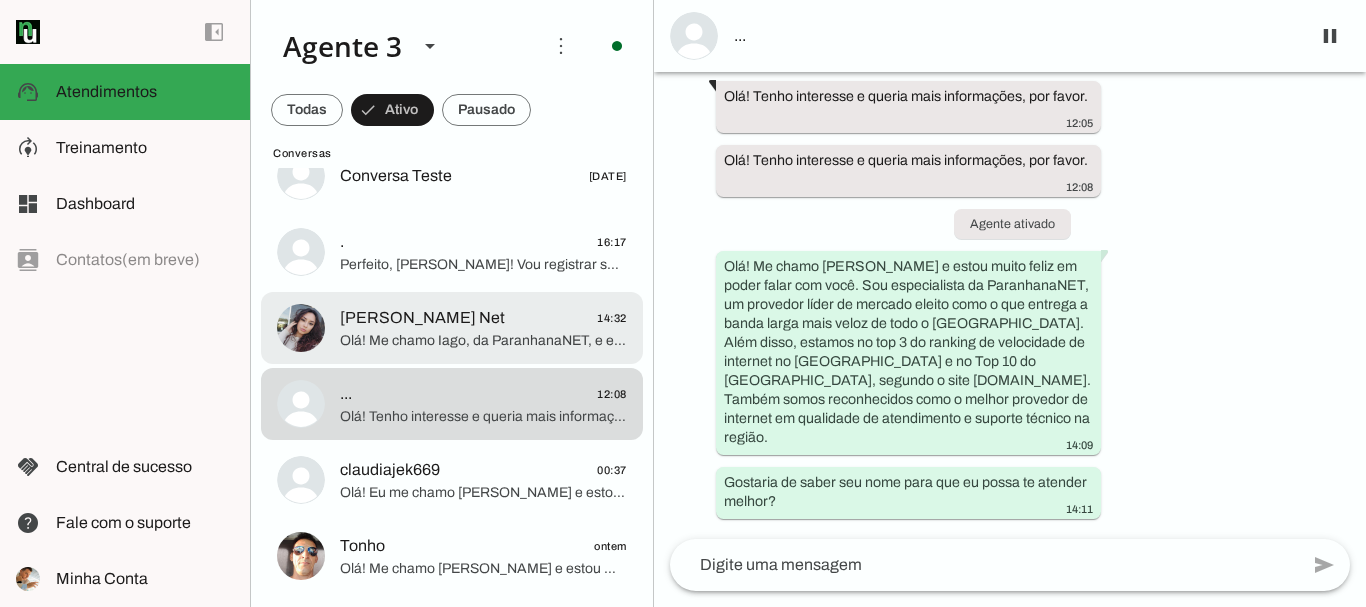click on "[PERSON_NAME] Net" 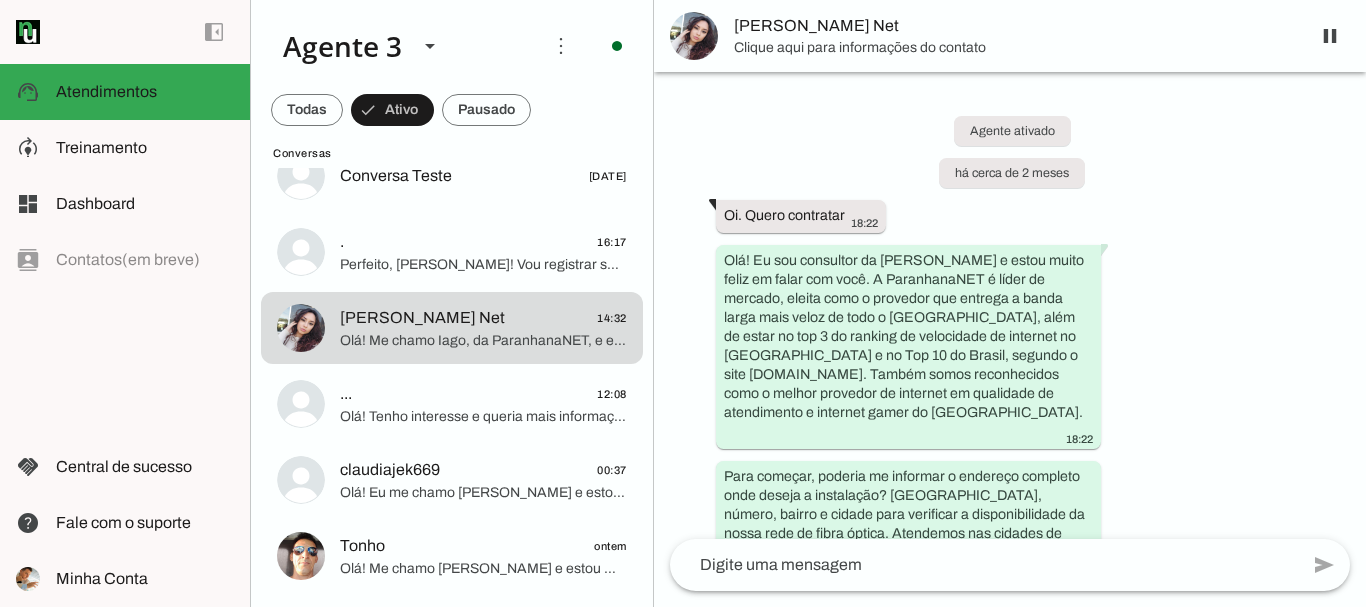 scroll, scrollTop: 22878, scrollLeft: 0, axis: vertical 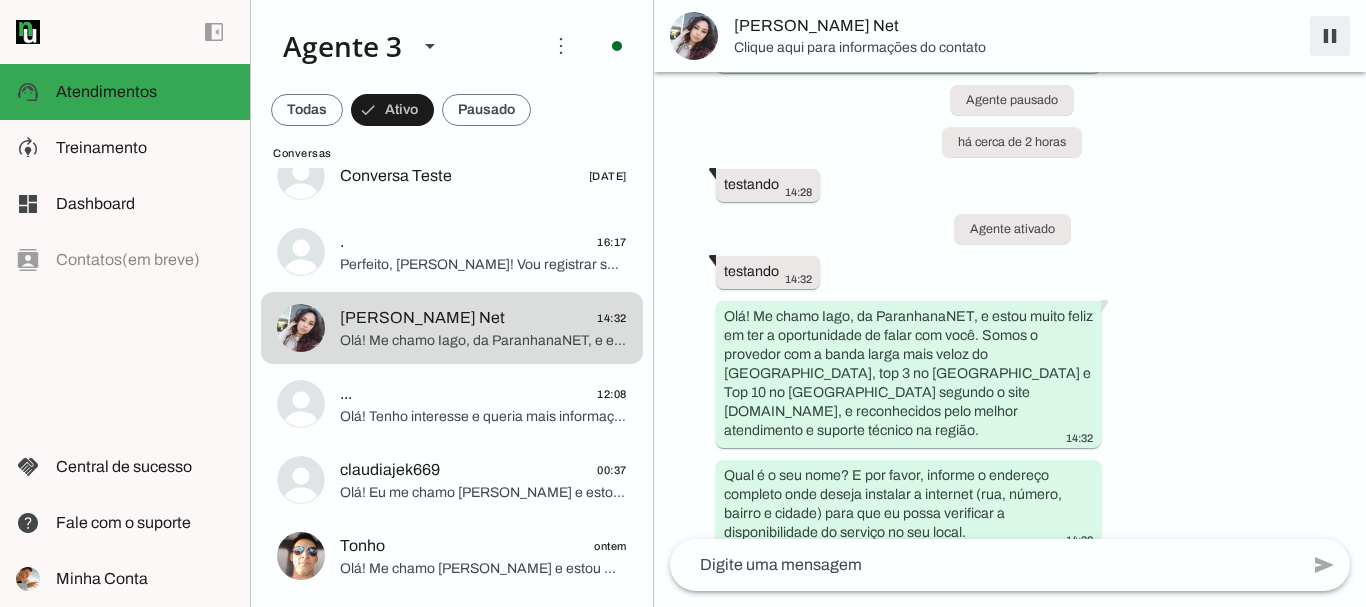click at bounding box center (1330, 36) 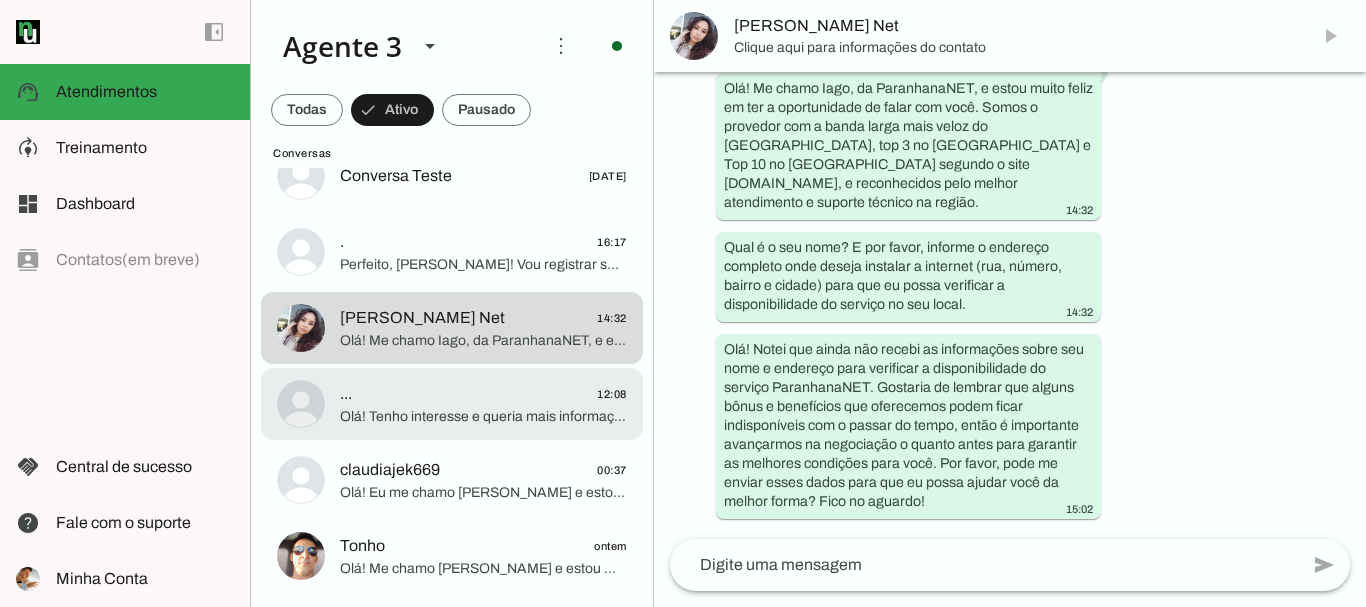scroll, scrollTop: 20976, scrollLeft: 0, axis: vertical 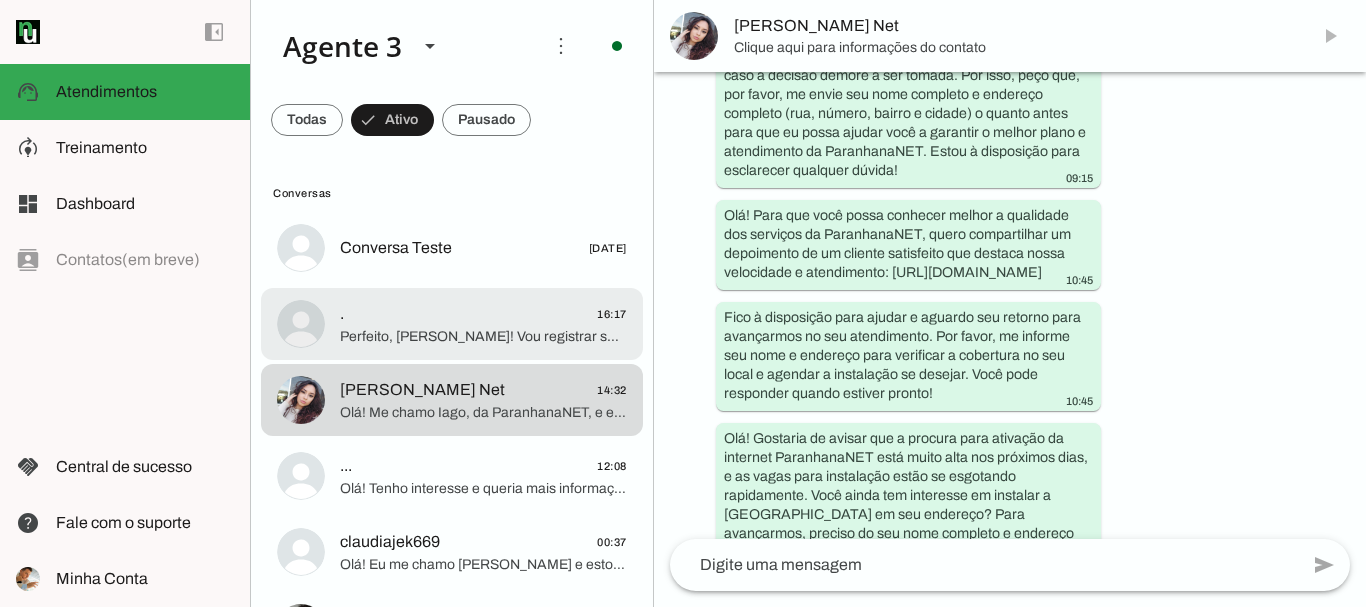 click on ".
16:17" 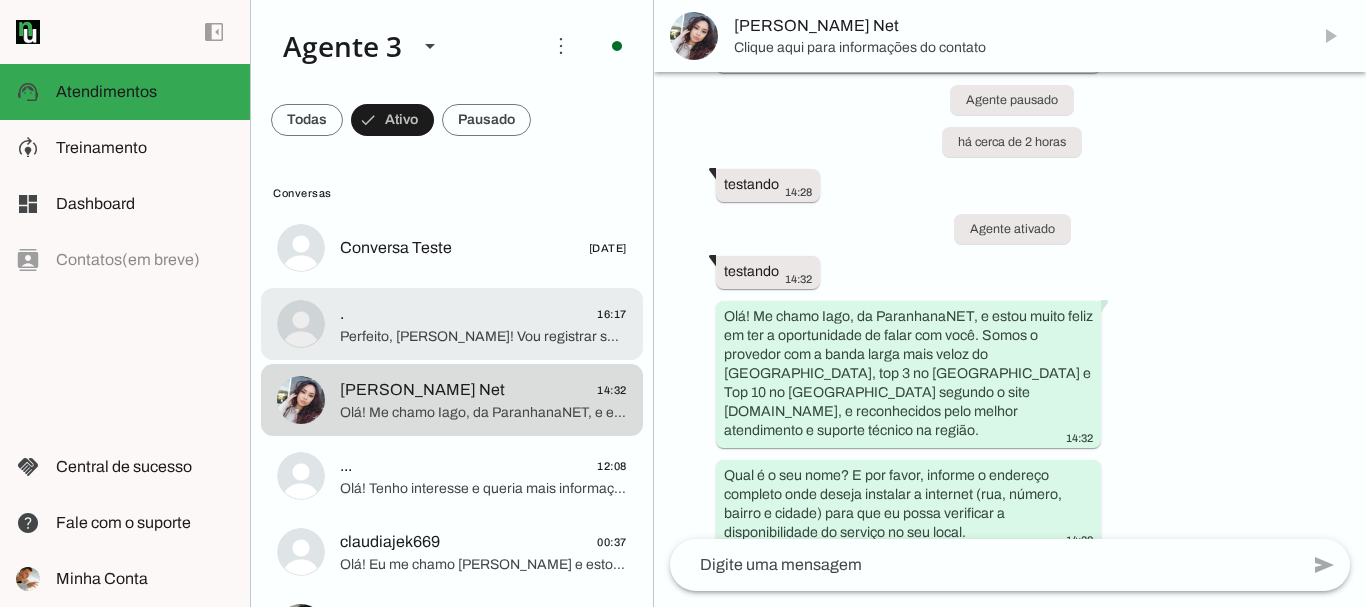 click on ".
16:17" 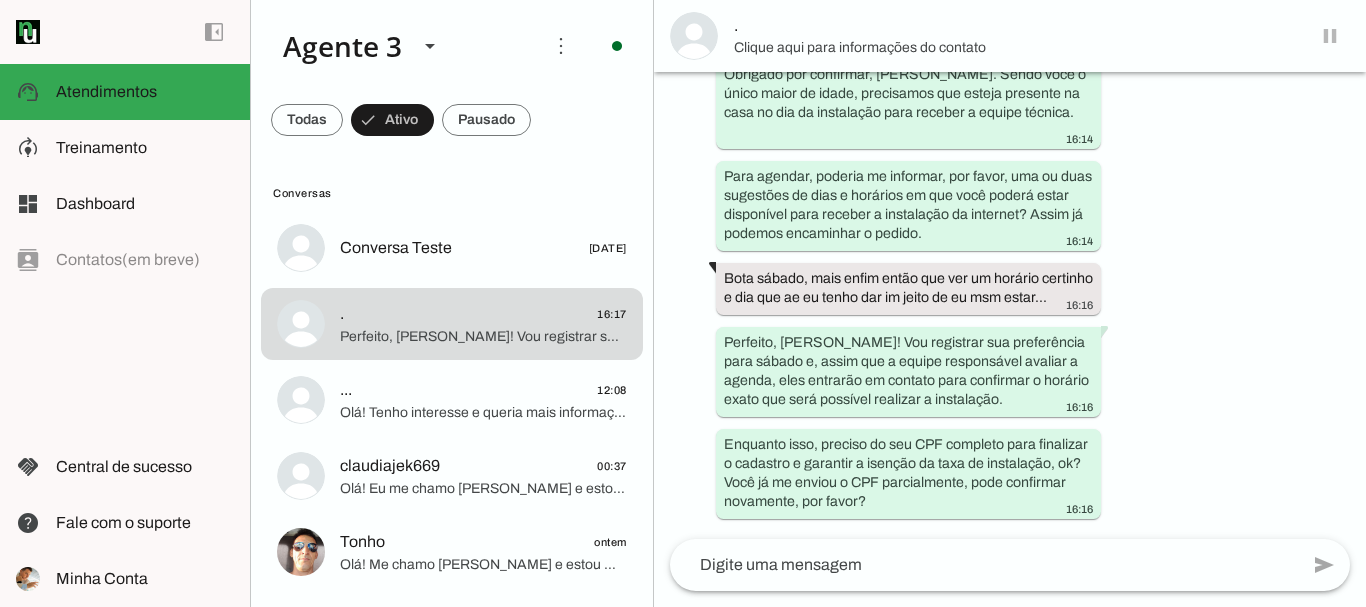 scroll, scrollTop: 6035, scrollLeft: 0, axis: vertical 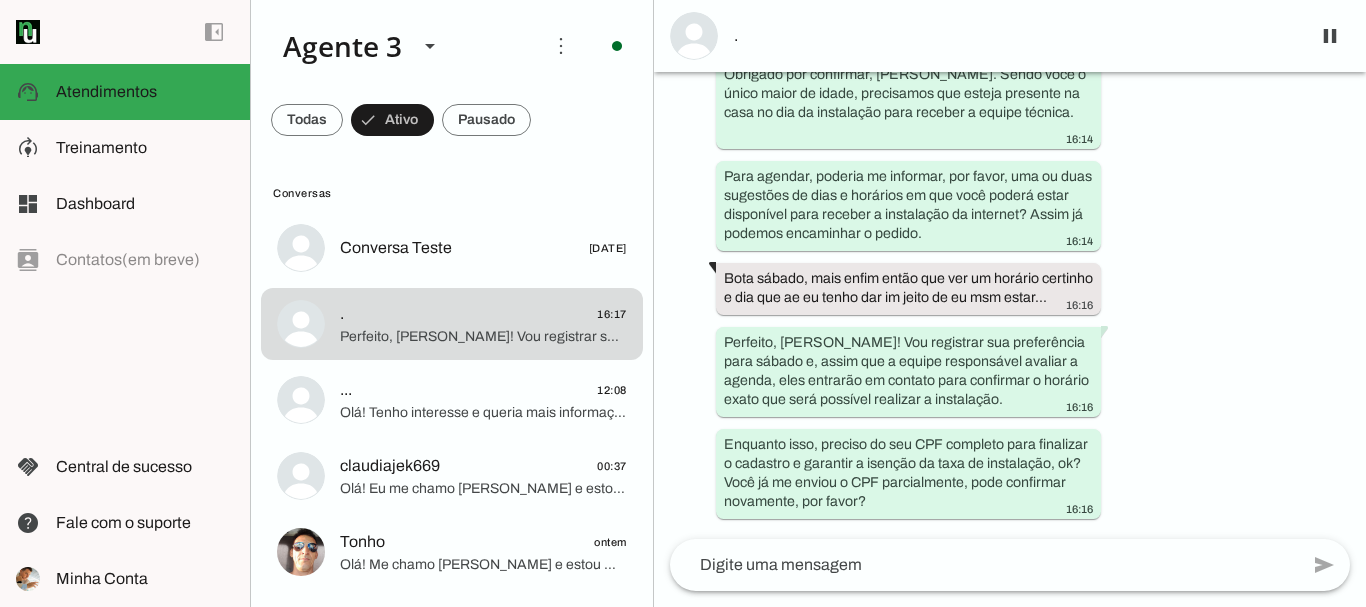 click on "Agente ativado
há 4 dias
Olá! Tenho interesse e queria mais informações, por favor. 16:08
Olá! Eu me chamo [PERSON_NAME] e estou muito feliz em poder falar com você hoje. Sou da ParanhanaNET, um provedor líder de mercado, eleito como o provedor que entrega a banda larga mais veloz de todo o [GEOGRAPHIC_DATA]. Estamos no top 3 do ranking de velocidade de internet no [GEOGRAPHIC_DATA] e no Top 10 do [GEOGRAPHIC_DATA], segundo o site [DOMAIN_NAME]. Também somos reconhecidos como o melhor provedor de internet em qualidade de atendimento e suporte técnico no Vale do Paranhana. 16:08 Para que eu possa verificar a disponibilidade do serviço no seu endereço, poderia me informar o nome completo da rua, número, bairro e cidade onde deseja instalar a internet? Além disso, qual o seu nome? 16:08 16:39 18:09 18:09
há 3 dias
09:09 14:09
Agente pausado
há 1 dia" at bounding box center [1010, 305] 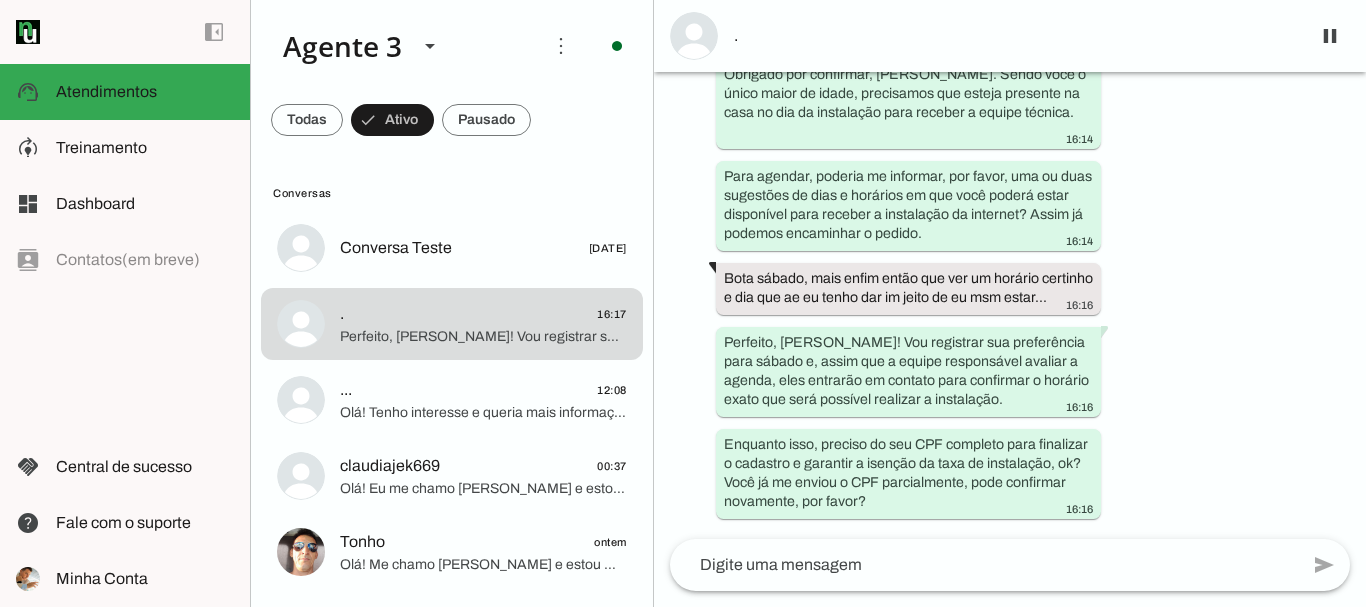 click on "Agente ativado
há 4 dias
Olá! Tenho interesse e queria mais informações, por favor. 16:08
Olá! Eu me chamo [PERSON_NAME] e estou muito feliz em poder falar com você hoje. Sou da ParanhanaNET, um provedor líder de mercado, eleito como o provedor que entrega a banda larga mais veloz de todo o [GEOGRAPHIC_DATA]. Estamos no top 3 do ranking de velocidade de internet no [GEOGRAPHIC_DATA] e no Top 10 do [GEOGRAPHIC_DATA], segundo o site [DOMAIN_NAME]. Também somos reconhecidos como o melhor provedor de internet em qualidade de atendimento e suporte técnico no Vale do Paranhana. 16:08 Para que eu possa verificar a disponibilidade do serviço no seu endereço, poderia me informar o nome completo da rua, número, bairro e cidade onde deseja instalar a internet? Além disso, qual o seu nome? 16:08 16:39 18:09 18:09
há 3 dias
09:09 14:09
Agente pausado
há 1 dia" at bounding box center [1010, 305] 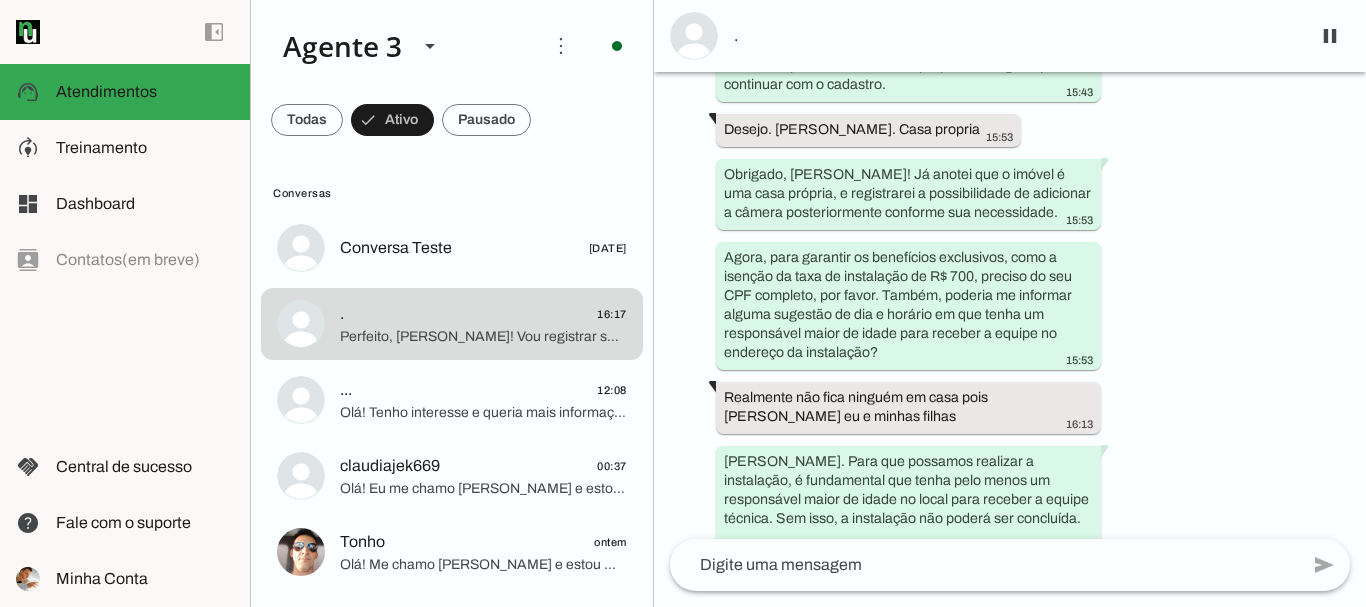 scroll, scrollTop: 5335, scrollLeft: 0, axis: vertical 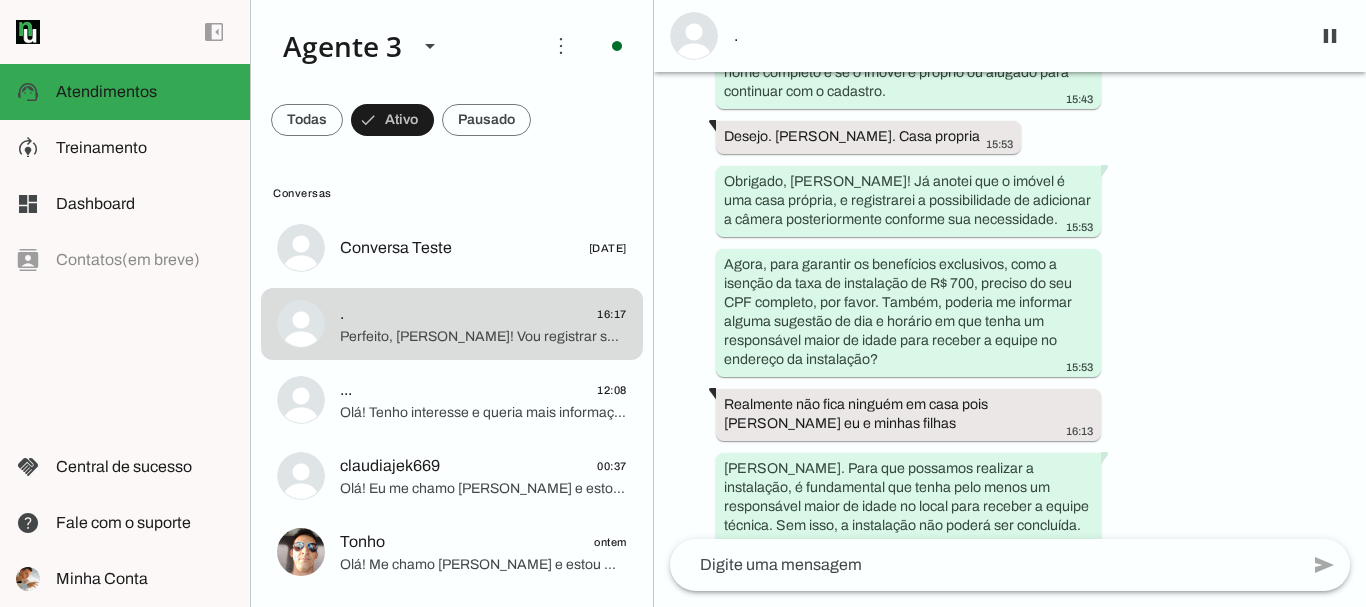 click on "Agente ativado
há 4 dias
Olá! Tenho interesse e queria mais informações, por favor. 16:08
Olá! Eu me chamo [PERSON_NAME] e estou muito feliz em poder falar com você hoje. Sou da ParanhanaNET, um provedor líder de mercado, eleito como o provedor que entrega a banda larga mais veloz de todo o [GEOGRAPHIC_DATA]. Estamos no top 3 do ranking de velocidade de internet no [GEOGRAPHIC_DATA] e no Top 10 do [GEOGRAPHIC_DATA], segundo o site [DOMAIN_NAME]. Também somos reconhecidos como o melhor provedor de internet em qualidade de atendimento e suporte técnico no Vale do Paranhana. 16:08 Para que eu possa verificar a disponibilidade do serviço no seu endereço, poderia me informar o nome completo da rua, número, bairro e cidade onde deseja instalar a internet? Além disso, qual o seu nome? 16:08 16:39 18:09 18:09
há 3 dias
09:09 14:09
Agente pausado
há 1 dia" at bounding box center [1010, 305] 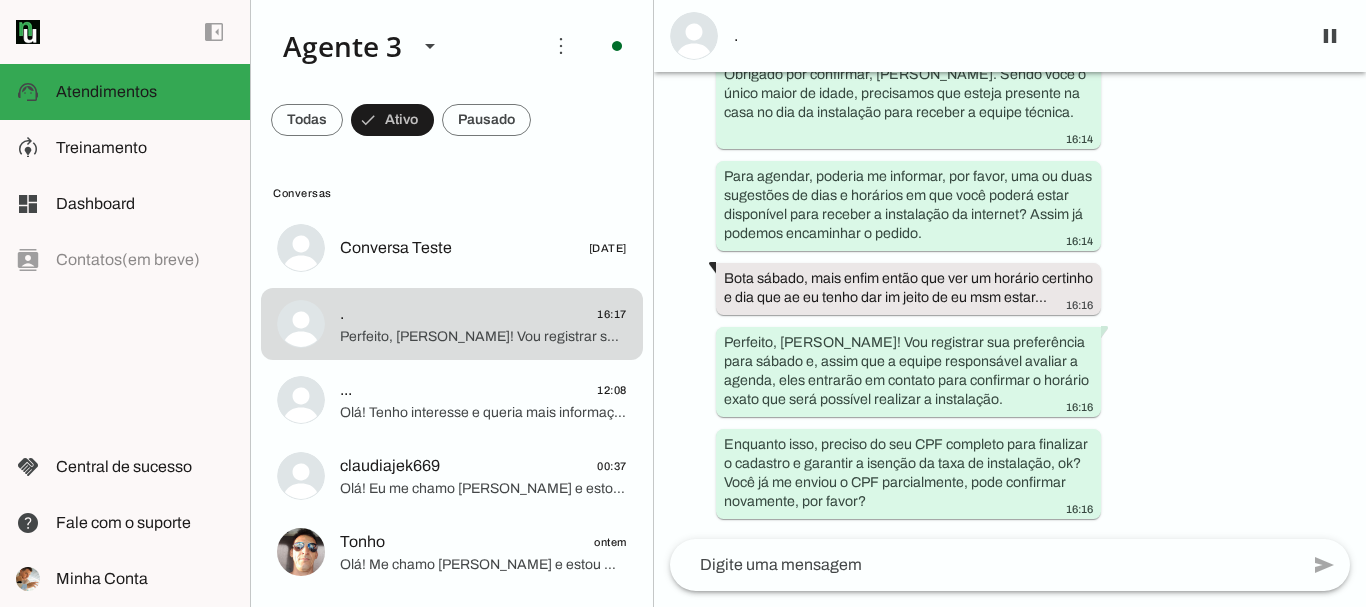 scroll, scrollTop: 6035, scrollLeft: 0, axis: vertical 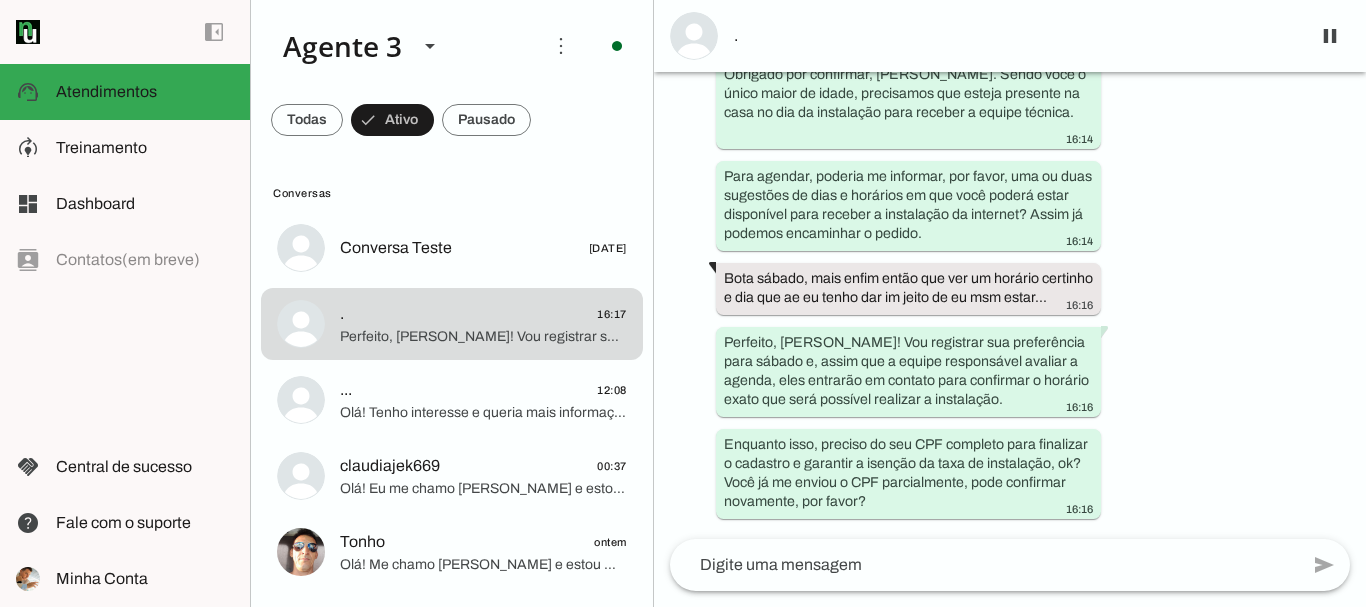 click on "Agente ativado
há 4 dias
Olá! Tenho interesse e queria mais informações, por favor. 16:08
Olá! Eu me chamo [PERSON_NAME] e estou muito feliz em poder falar com você hoje. Sou da ParanhanaNET, um provedor líder de mercado, eleito como o provedor que entrega a banda larga mais veloz de todo o [GEOGRAPHIC_DATA]. Estamos no top 3 do ranking de velocidade de internet no [GEOGRAPHIC_DATA] e no Top 10 do [GEOGRAPHIC_DATA], segundo o site [DOMAIN_NAME]. Também somos reconhecidos como o melhor provedor de internet em qualidade de atendimento e suporte técnico no Vale do Paranhana. 16:08 Para que eu possa verificar a disponibilidade do serviço no seu endereço, poderia me informar o nome completo da rua, número, bairro e cidade onde deseja instalar a internet? Além disso, qual o seu nome? 16:08 16:39 18:09 18:09
há 3 dias
09:09 14:09
Agente pausado
há 1 dia" at bounding box center [1010, 305] 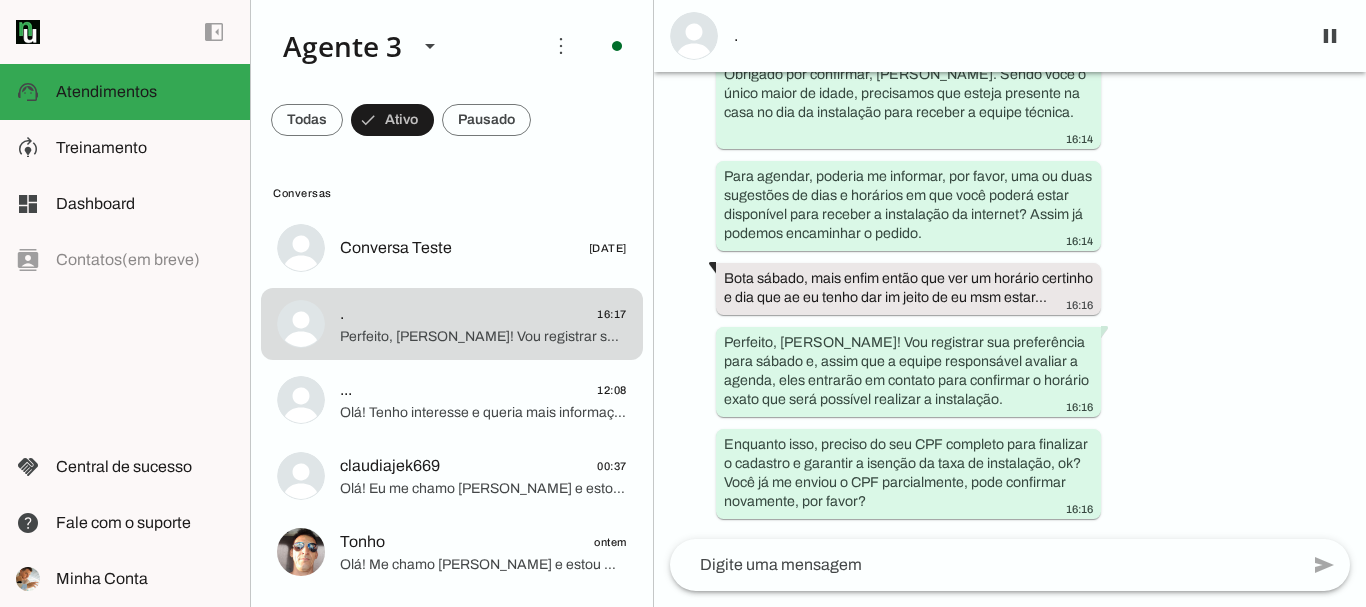 click on "Agente ativado
há 4 dias
Olá! Tenho interesse e queria mais informações, por favor. 16:08
Olá! Eu me chamo [PERSON_NAME] e estou muito feliz em poder falar com você hoje. Sou da ParanhanaNET, um provedor líder de mercado, eleito como o provedor que entrega a banda larga mais veloz de todo o [GEOGRAPHIC_DATA]. Estamos no top 3 do ranking de velocidade de internet no [GEOGRAPHIC_DATA] e no Top 10 do [GEOGRAPHIC_DATA], segundo o site [DOMAIN_NAME]. Também somos reconhecidos como o melhor provedor de internet em qualidade de atendimento e suporte técnico no Vale do Paranhana. 16:08 Para que eu possa verificar a disponibilidade do serviço no seu endereço, poderia me informar o nome completo da rua, número, bairro e cidade onde deseja instalar a internet? Além disso, qual o seu nome? 16:08 16:39 18:09 18:09
há 3 dias
09:09 14:09
Agente pausado
há 1 dia" at bounding box center [1010, 305] 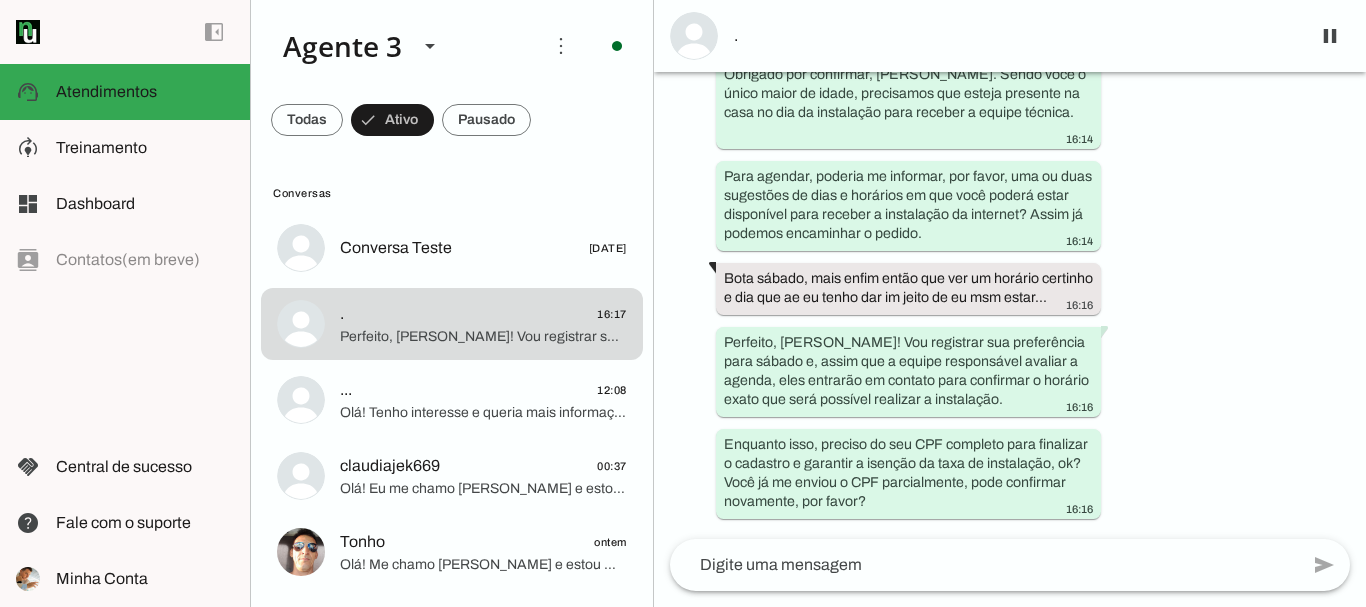 click at bounding box center (694, 36) 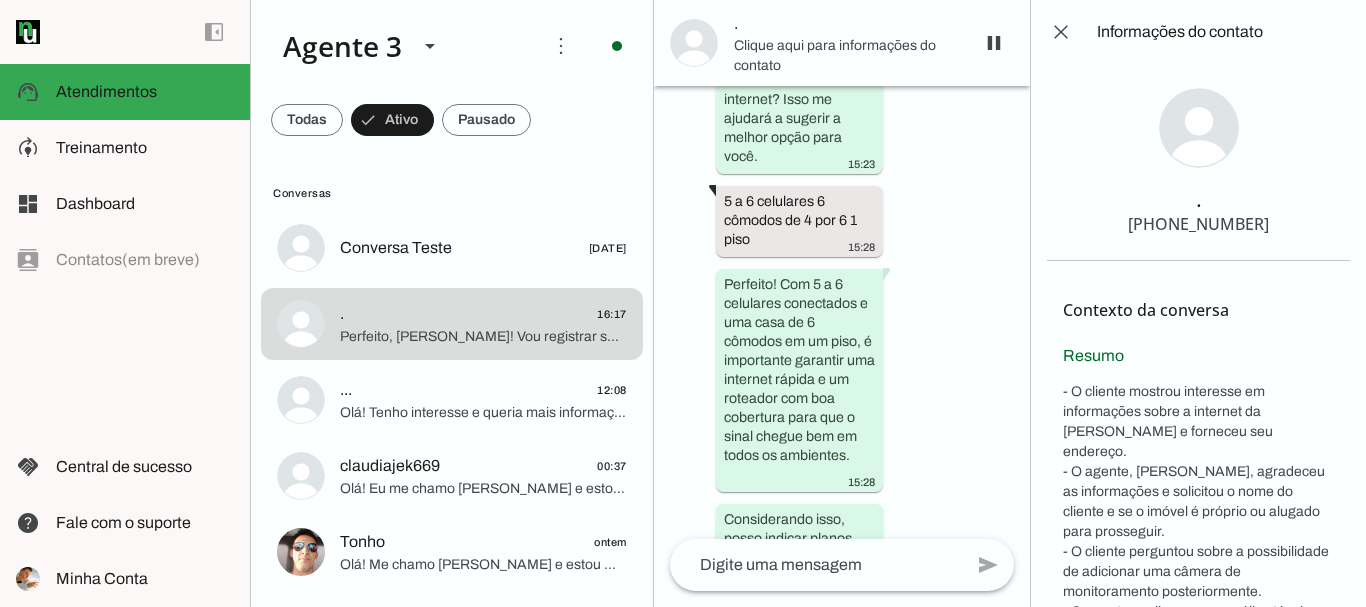 scroll, scrollTop: 13521, scrollLeft: 0, axis: vertical 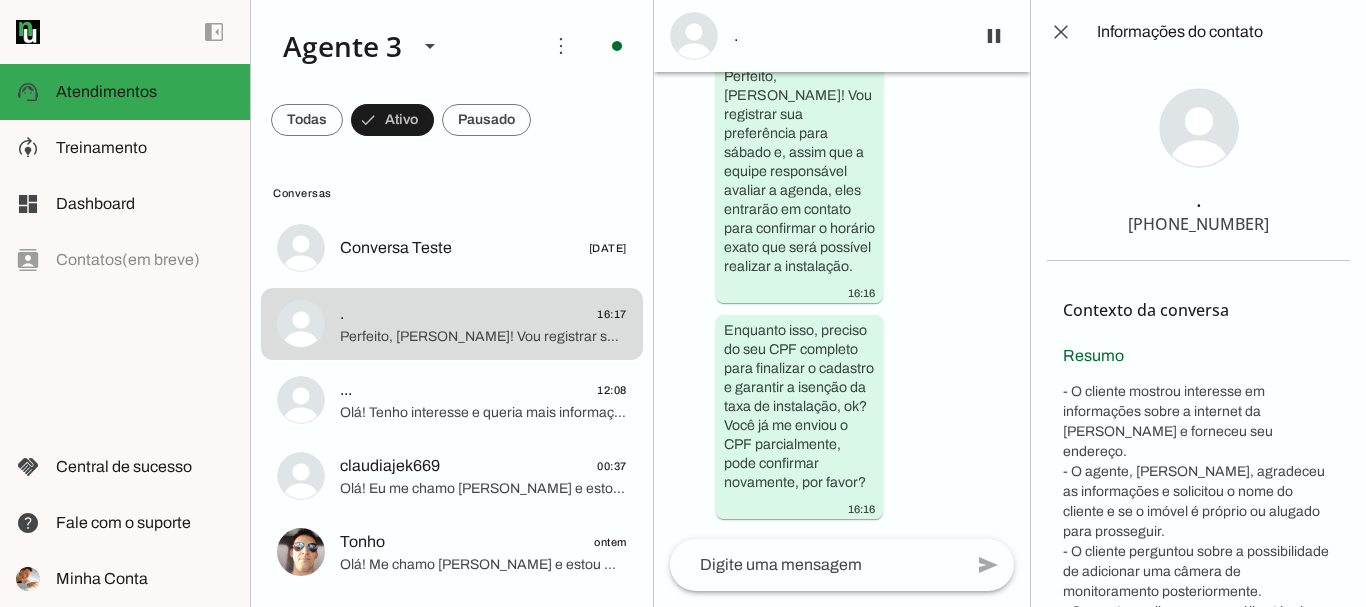 click on "[PHONE_NUMBER]" at bounding box center (1198, 224) 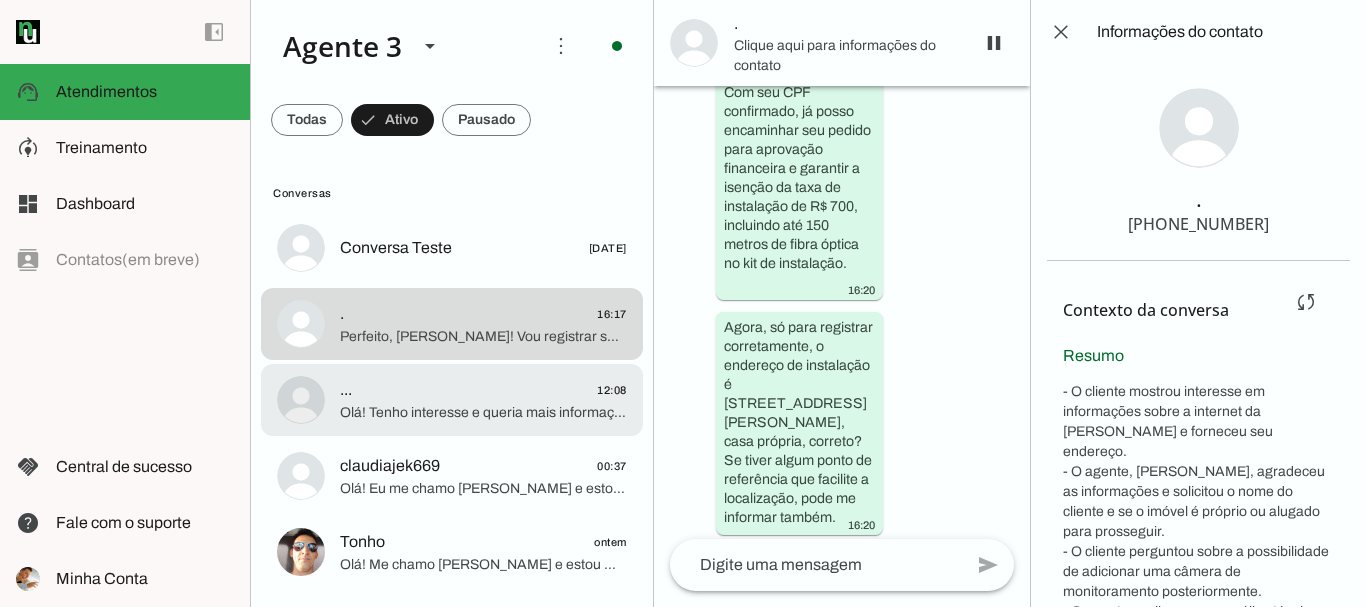 scroll, scrollTop: 0, scrollLeft: 0, axis: both 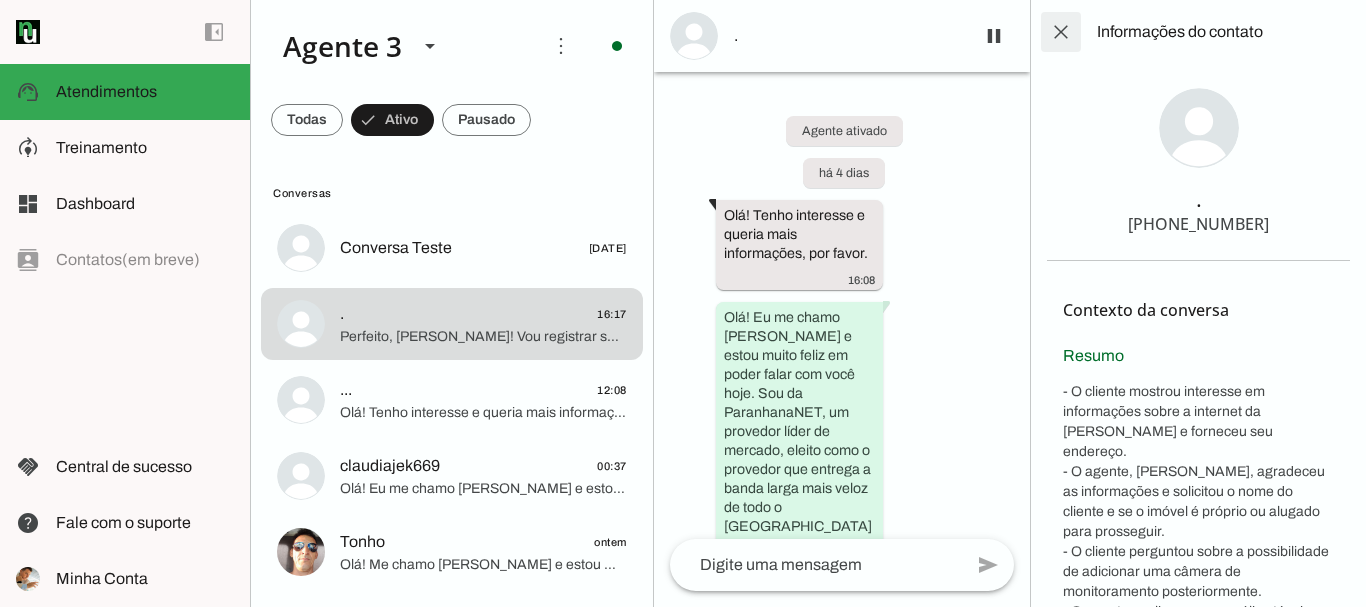 click at bounding box center [1061, 32] 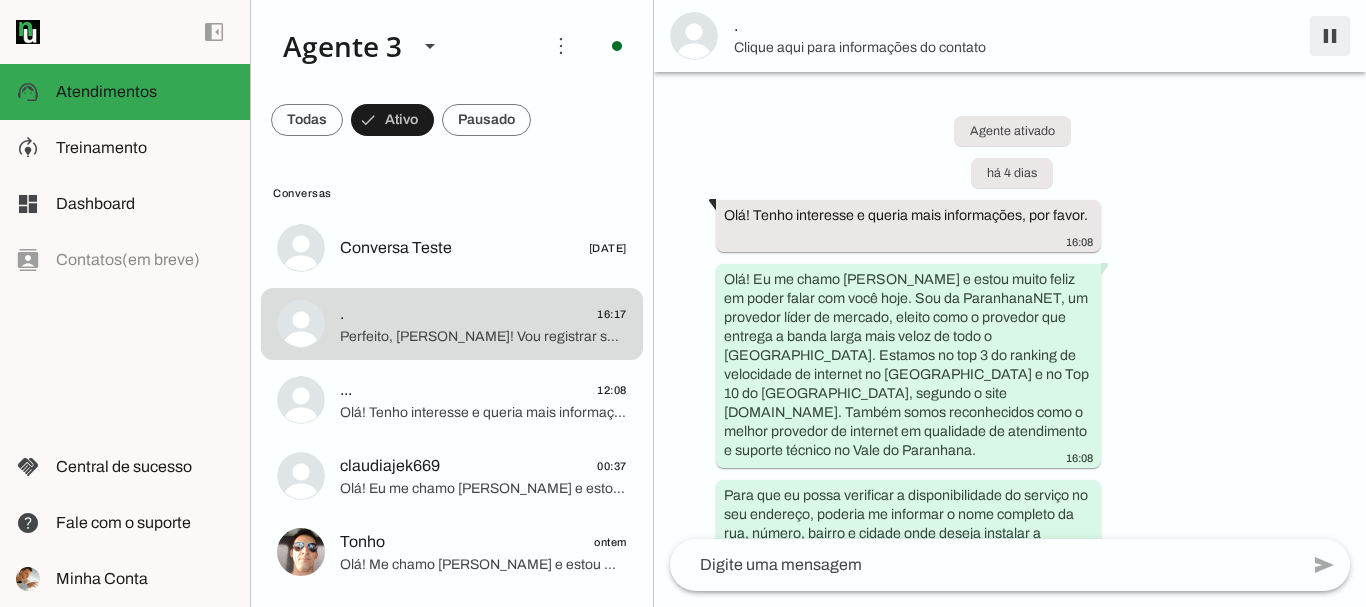 click at bounding box center [1330, 36] 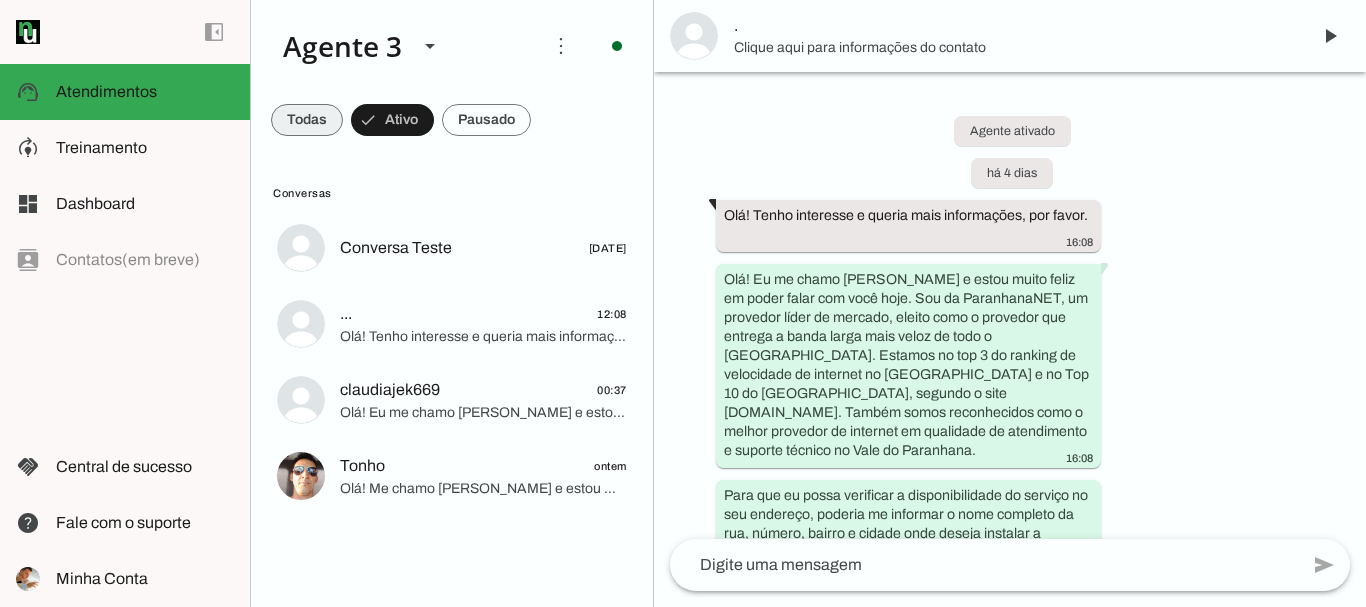 click at bounding box center [307, 120] 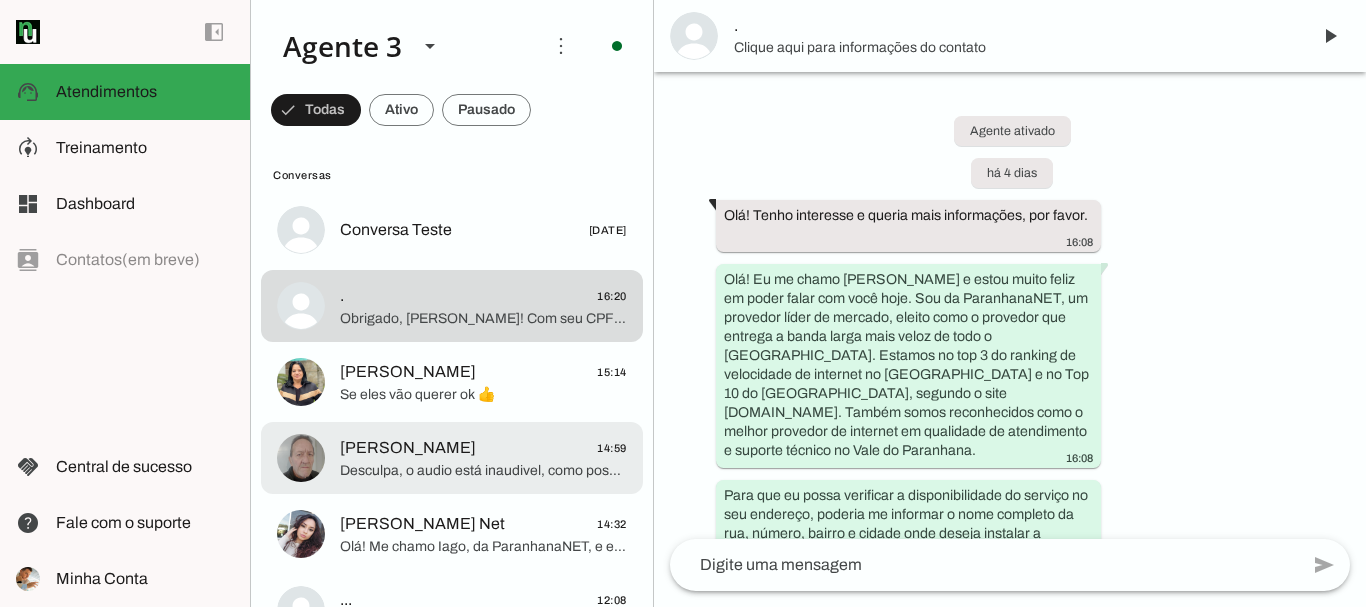 scroll, scrollTop: 0, scrollLeft: 0, axis: both 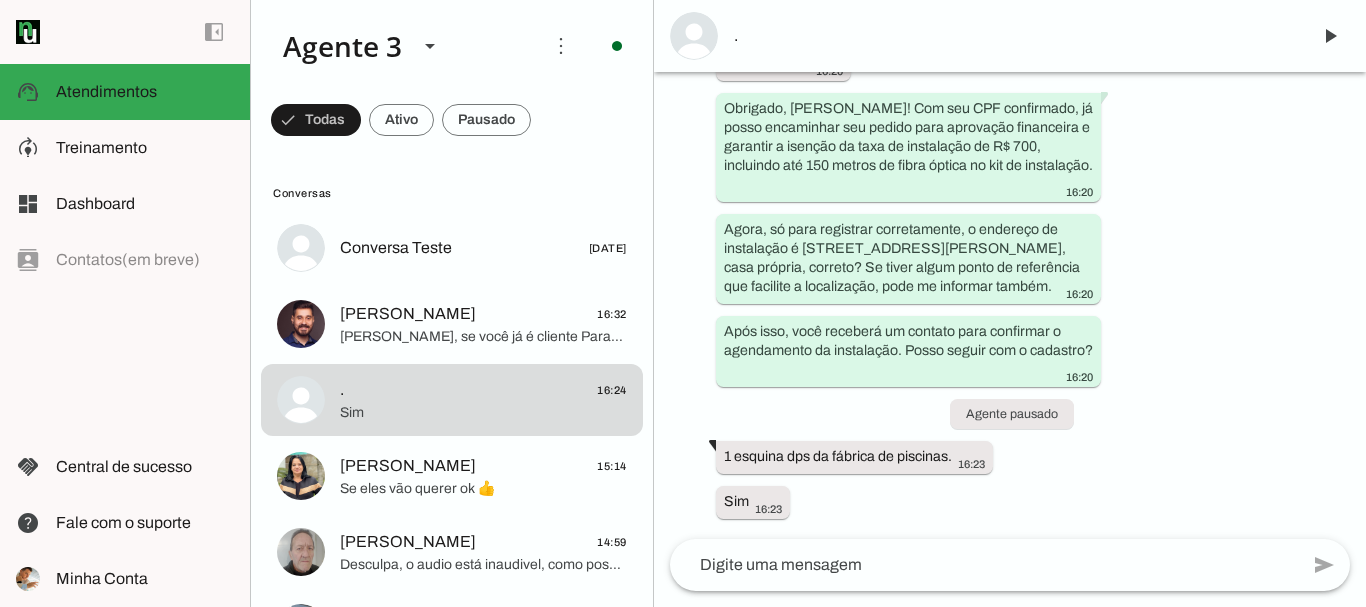 click on "." at bounding box center (1014, 36) 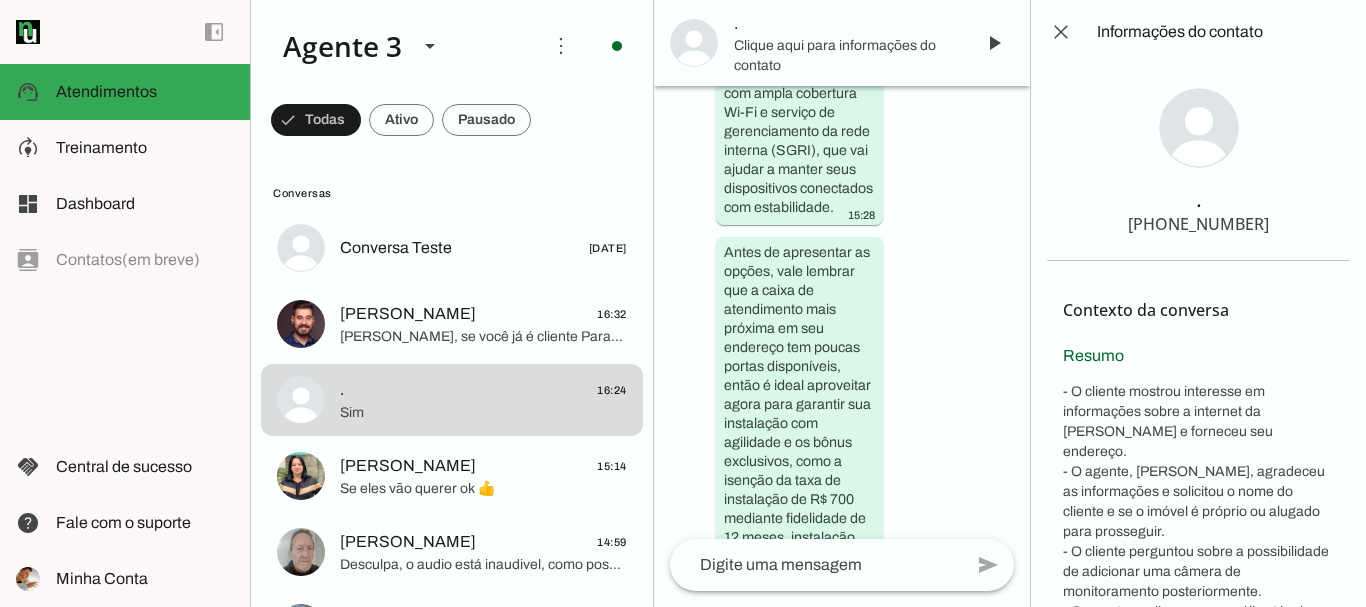scroll, scrollTop: 14403, scrollLeft: 0, axis: vertical 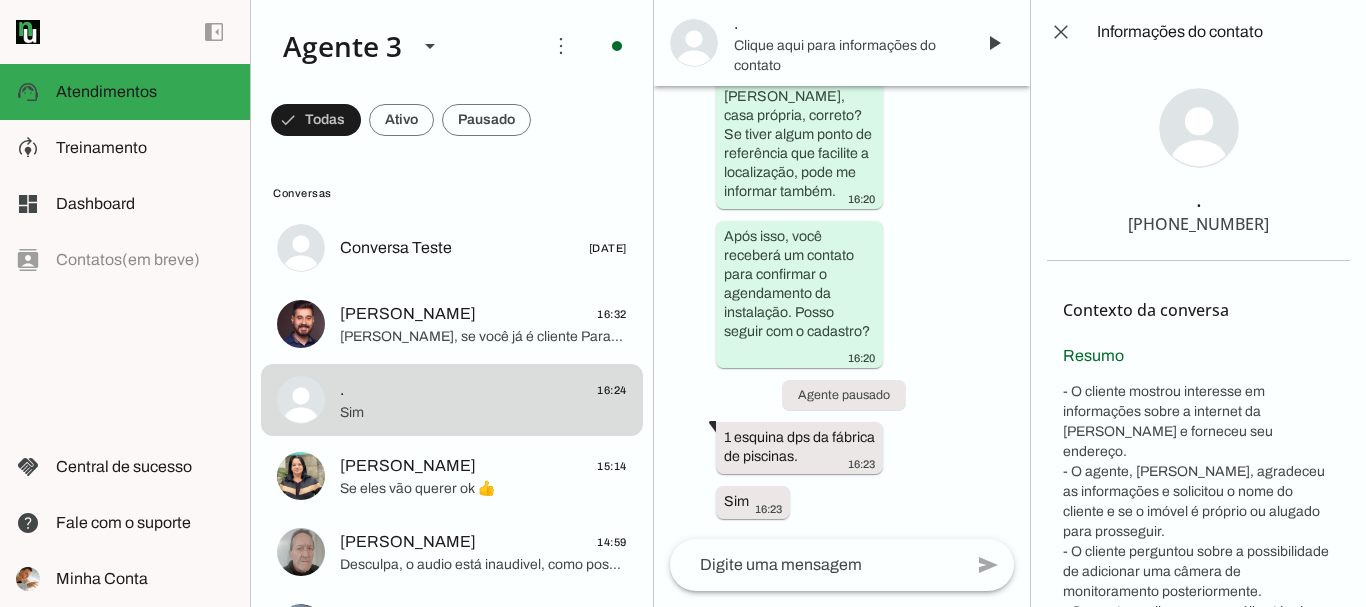 click on "[PHONE_NUMBER]" at bounding box center (1198, 224) 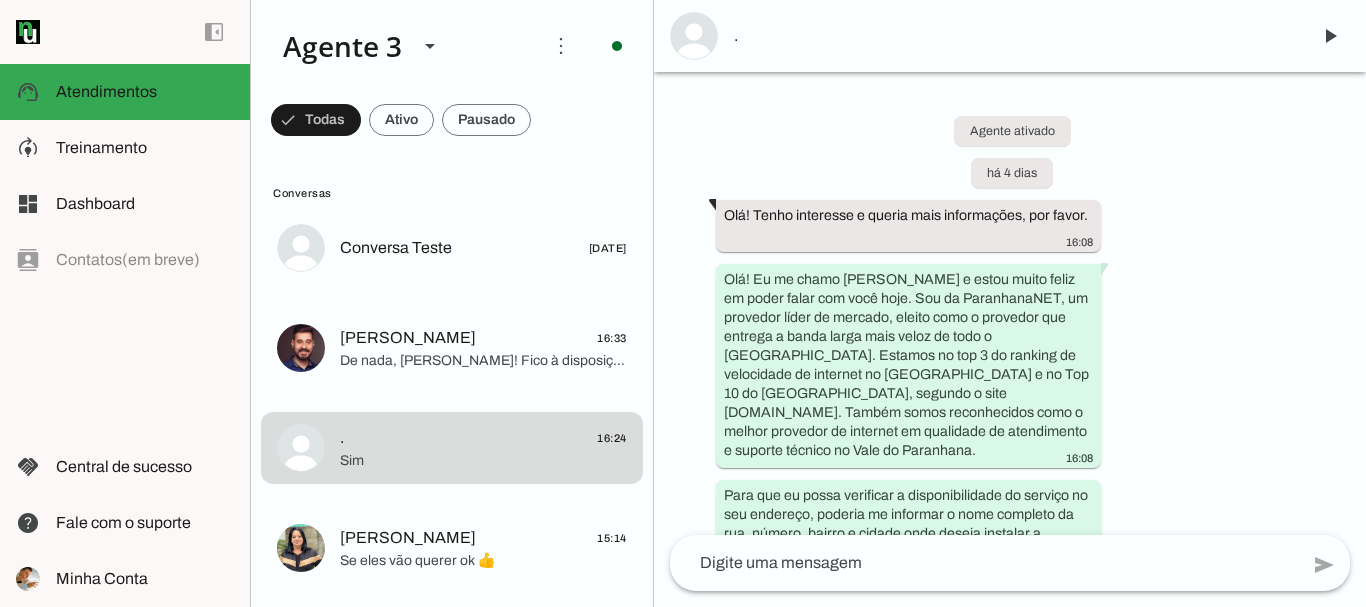 scroll, scrollTop: 0, scrollLeft: 0, axis: both 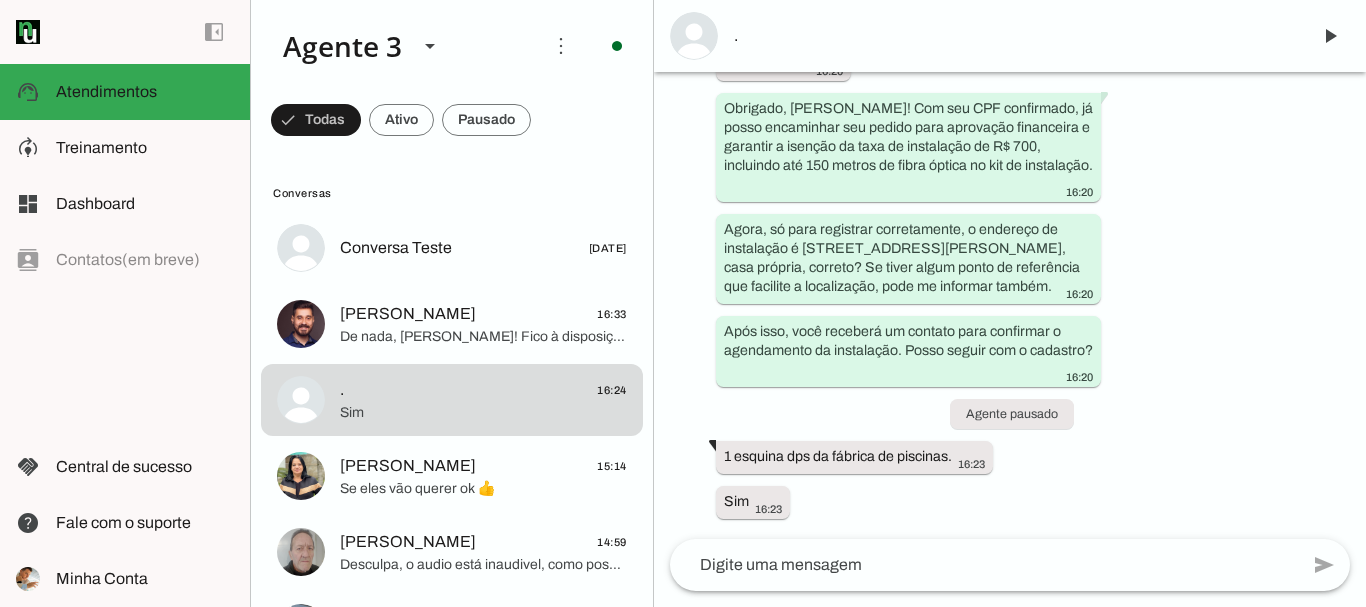 click on "Agente ativado
há 4 dias
Olá! Tenho interesse e queria mais informações, por favor. 16:08
Olá! Eu me chamo [PERSON_NAME] e estou muito feliz em poder falar com você hoje. Sou da ParanhanaNET, um provedor líder de mercado, eleito como o provedor que entrega a banda larga mais veloz de todo o [GEOGRAPHIC_DATA]. Estamos no top 3 do ranking de velocidade de internet no [GEOGRAPHIC_DATA] e no Top 10 do [GEOGRAPHIC_DATA], segundo o site [DOMAIN_NAME]. Também somos reconhecidos como o melhor provedor de internet em qualidade de atendimento e suporte técnico no Vale do Paranhana. 16:08 Para que eu possa verificar a disponibilidade do serviço no seu endereço, poderia me informar o nome completo da rua, número, bairro e cidade onde deseja instalar a internet? Além disso, qual o seu nome? 16:08 16:39 18:09 18:09
há 3 dias
09:09 14:09
Agente pausado
há 1 dia" at bounding box center (1010, 305) 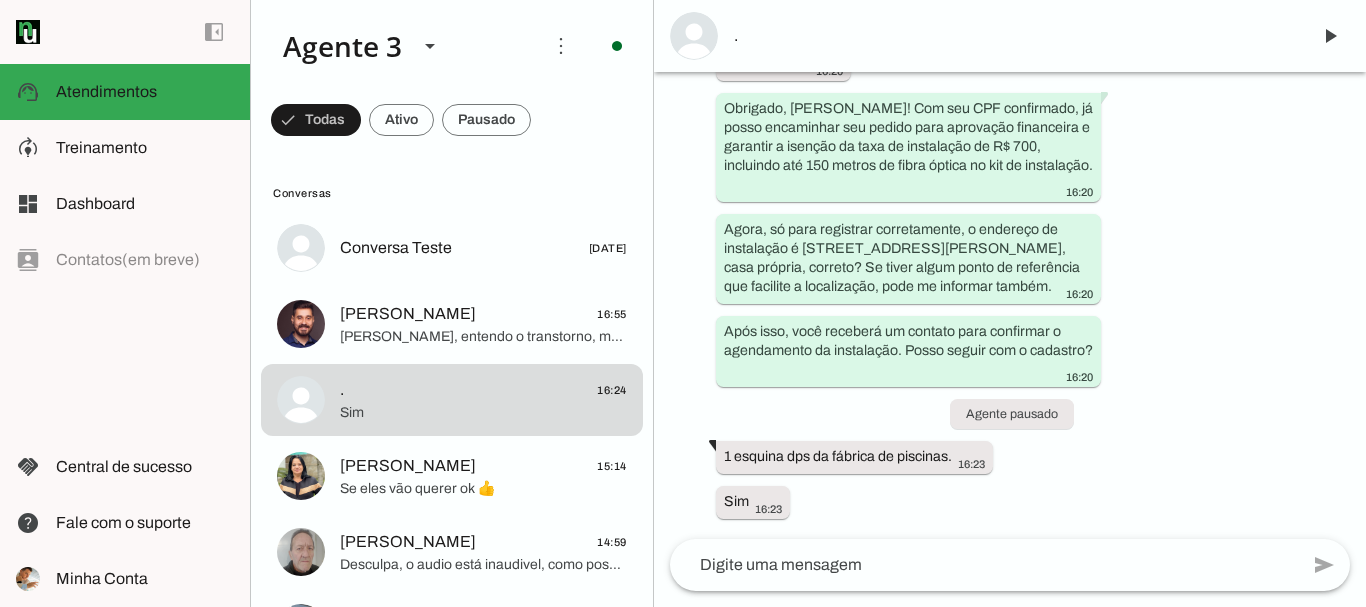 scroll, scrollTop: 0, scrollLeft: 0, axis: both 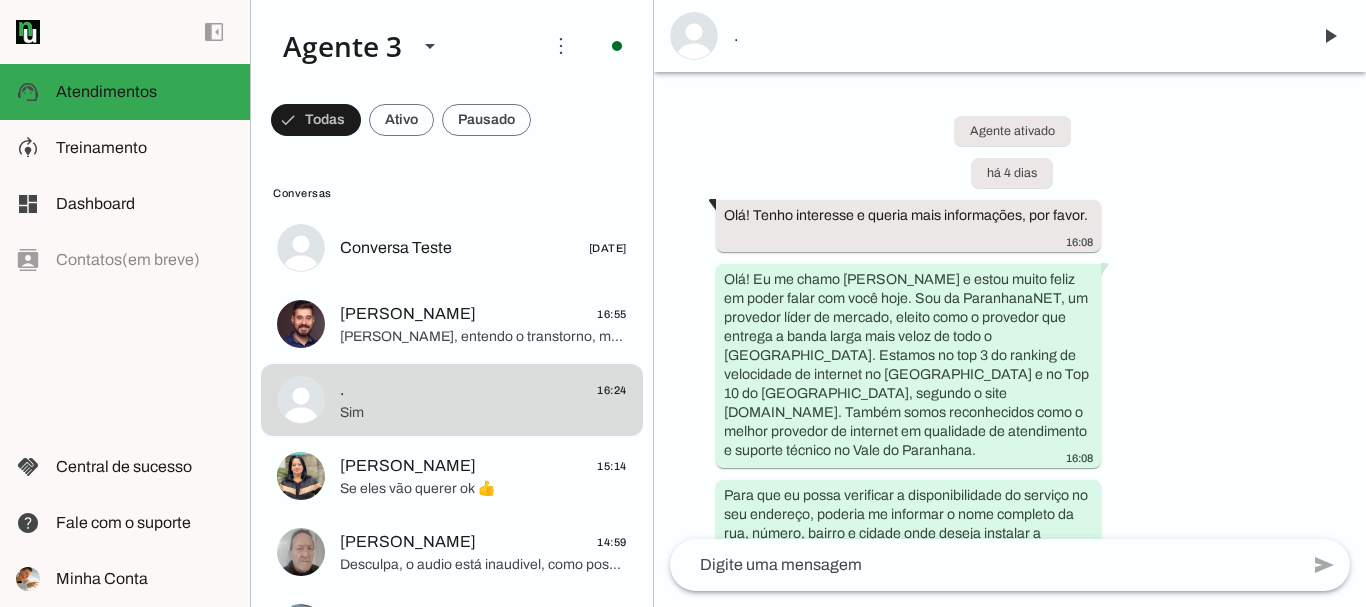 click on "Agente ativado
há 4 dias
Olá! Tenho interesse e queria mais informações, por favor. 16:08
Olá! Eu me chamo [PERSON_NAME] e estou muito feliz em poder falar com você hoje. Sou da ParanhanaNET, um provedor líder de mercado, eleito como o provedor que entrega a banda larga mais veloz de todo o [GEOGRAPHIC_DATA]. Estamos no top 3 do ranking de velocidade de internet no [GEOGRAPHIC_DATA] e no Top 10 do [GEOGRAPHIC_DATA], segundo o site [DOMAIN_NAME]. Também somos reconhecidos como o melhor provedor de internet em qualidade de atendimento e suporte técnico no Vale do Paranhana. 16:08 Para que eu possa verificar a disponibilidade do serviço no seu endereço, poderia me informar o nome completo da rua, número, bairro e cidade onde deseja instalar a internet? Além disso, qual o seu nome? 16:08 16:39 18:09 18:09
há 3 dias
09:09 14:09
Agente pausado
há 1 dia" at bounding box center (1010, 305) 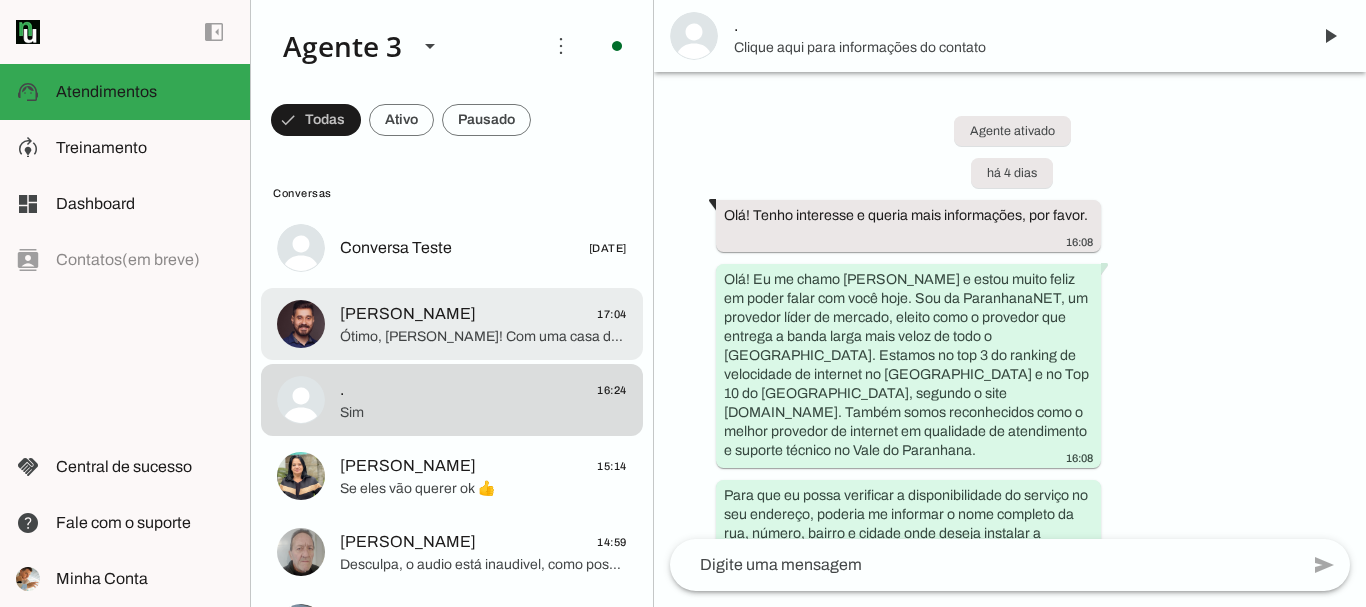 click at bounding box center [483, 248] 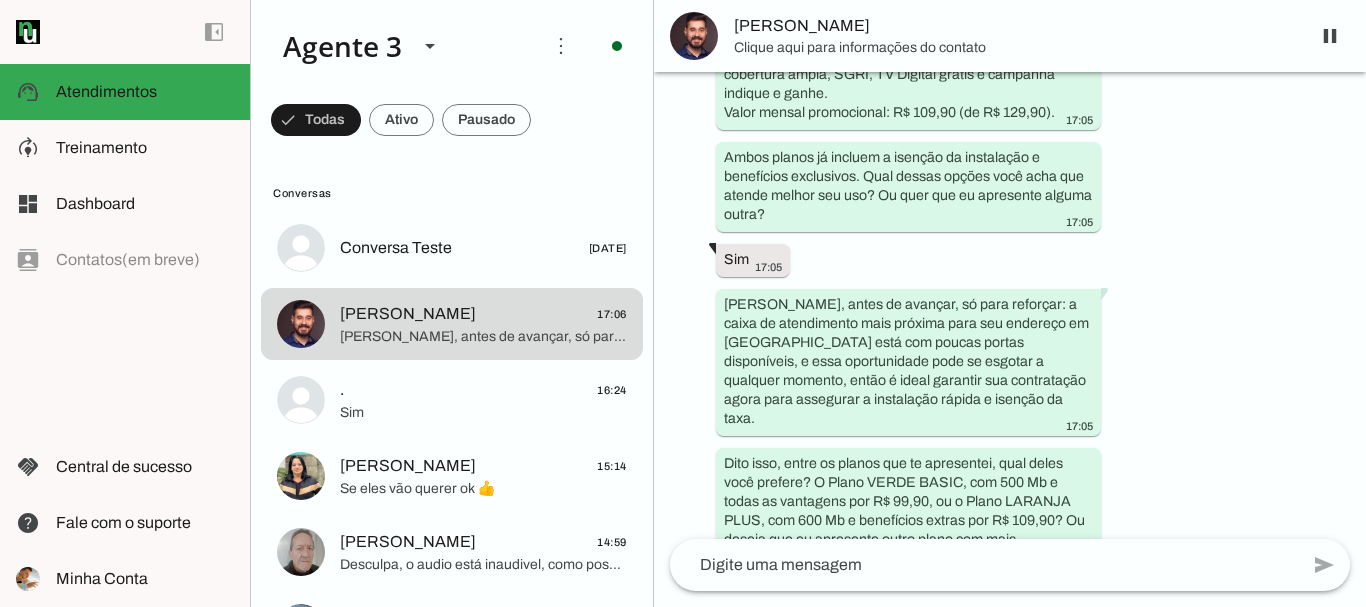 scroll, scrollTop: 0, scrollLeft: 0, axis: both 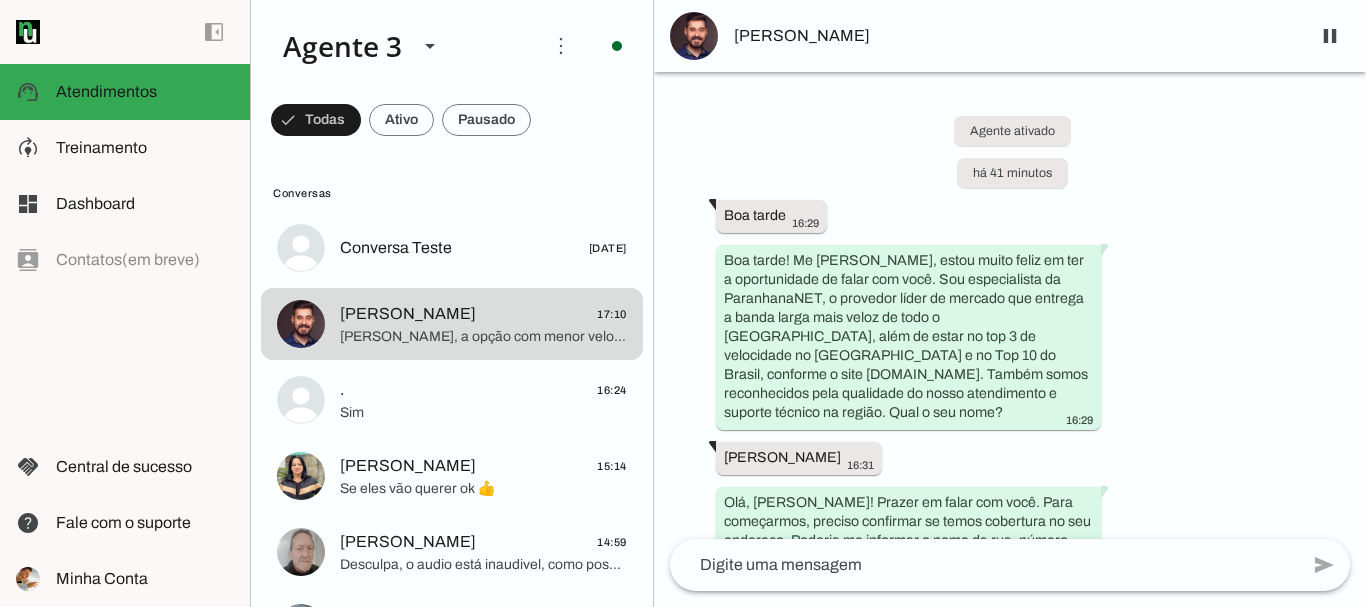 click on "Agente ativado
há 41 minutos
Boa tarde 16:29
Boa tarde! Me [PERSON_NAME], estou muito feliz em ter a oportunidade de falar com você. Sou especialista da ParanhanaNET, o provedor líder de mercado que entrega a banda larga mais veloz de todo o [GEOGRAPHIC_DATA], além de estar no top 3 de velocidade no [GEOGRAPHIC_DATA] e no Top 10 do Brasil, conforme o site [DOMAIN_NAME]. Também somos reconhecidos pela qualidade do nosso atendimento e suporte técnico na região. Qual o seu nome? 16:29
Rafael 16:31
[PERSON_NAME]! Prazer em falar com você. Para começarmos, preciso confirmar se temos cobertura no seu endereço. Poderia me informar o nome da rua, número, bairro e cidade onde deseja instalar a internet? Se puder, me diga também se é uma casa ou apartamento e algum ponto de referência, caso tenha. Isso nos ajuda a garantir a melhor instalação para você. 16:31 16:32 16:32" at bounding box center (1010, 305) 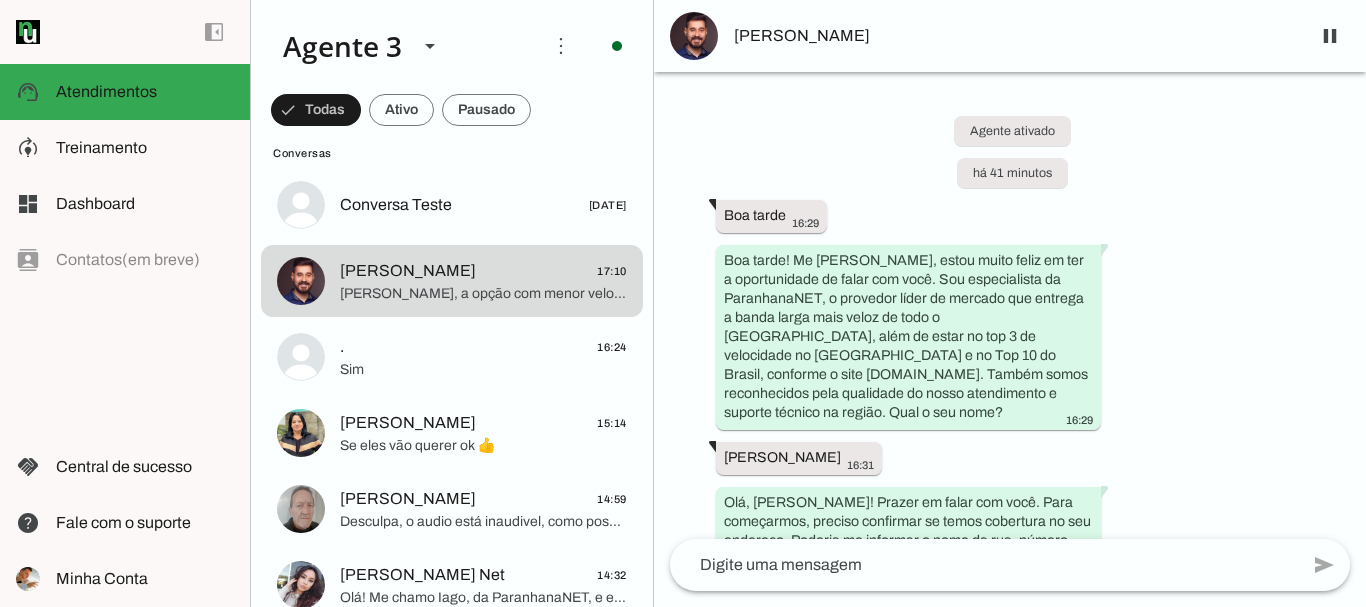 scroll, scrollTop: 0, scrollLeft: 0, axis: both 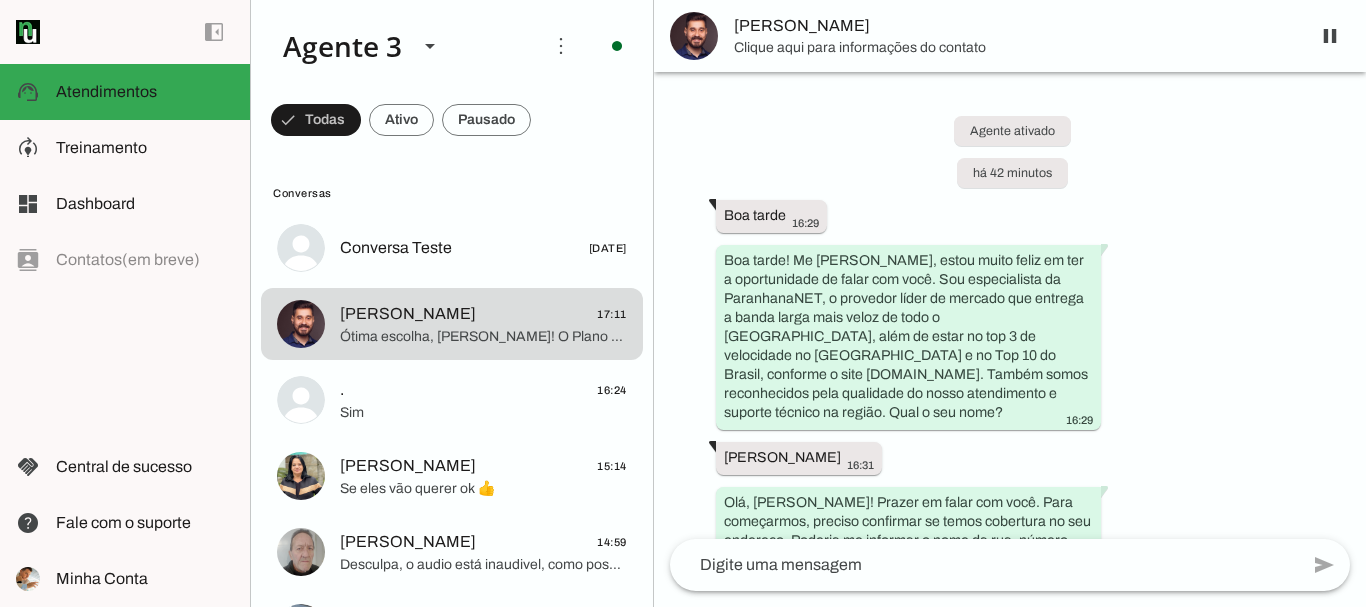 click on "Agente ativado
há 42 minutos
Boa tarde 16:29
Boa tarde! Me [PERSON_NAME], estou muito feliz em ter a oportunidade de falar com você. Sou especialista da ParanhanaNET, o provedor líder de mercado que entrega a banda larga mais veloz de todo o [GEOGRAPHIC_DATA], além de estar no top 3 de velocidade no [GEOGRAPHIC_DATA] e no Top 10 do Brasil, conforme o site [DOMAIN_NAME]. Também somos reconhecidos pela qualidade do nosso atendimento e suporte técnico na região. Qual o seu nome? 16:29
Rafael 16:31
[PERSON_NAME]! Prazer em falar com você. Para começarmos, preciso confirmar se temos cobertura no seu endereço. Poderia me informar o nome da rua, número, bairro e cidade onde deseja instalar a internet? Se puder, me diga também se é uma casa ou apartamento e algum ponto de referência, caso tenha. Isso nos ajuda a garantir a melhor instalação para você. 16:31 16:32 16:32" at bounding box center [1010, 305] 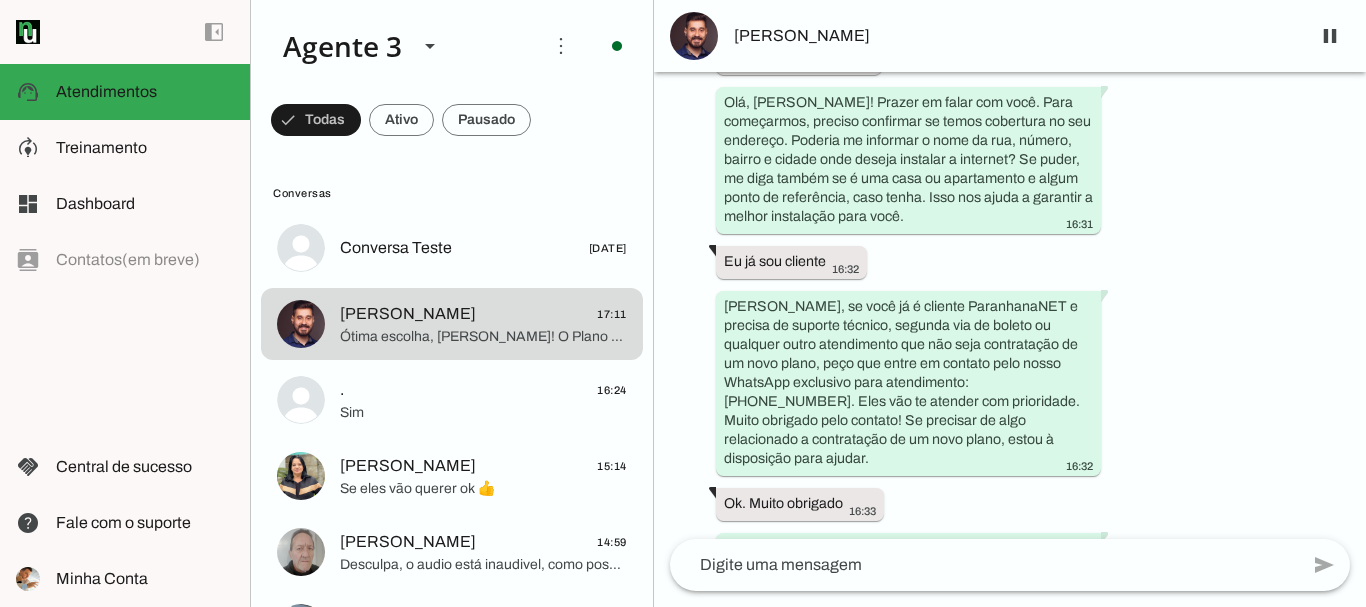 scroll, scrollTop: 0, scrollLeft: 0, axis: both 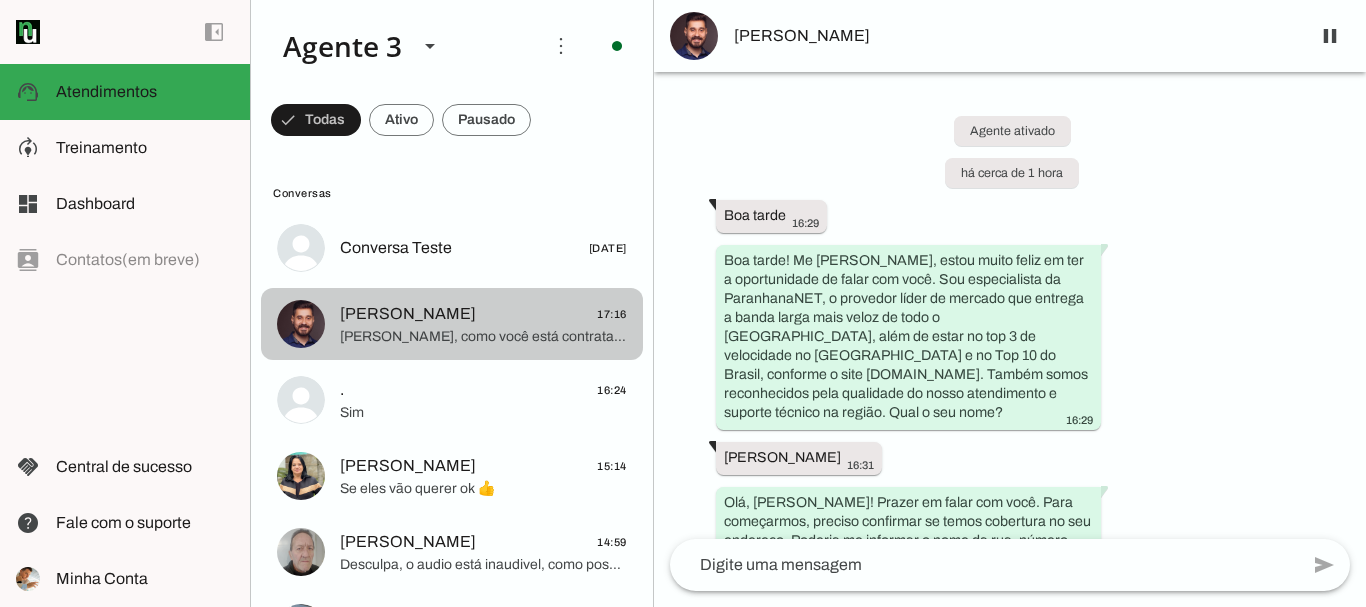 click on "[PERSON_NAME], como você está contratando um novo plano, mesmo sendo cliente atual, precisamos confirmar os dados para a nova instalação, incluindo os documentos e o local onde será feita a instalação. Isso garante a formalização correta do pedido, a isenção da taxa de instalação e o agendamento da equipe técnica.
Se for apenas uma atualização cadastral sem mudança de plano ou endereço, isso é tratado pelo suporte pelo WhatsApp [PHONE_NUMBER].
Posso ajudar a seguir com o pedido agora?" 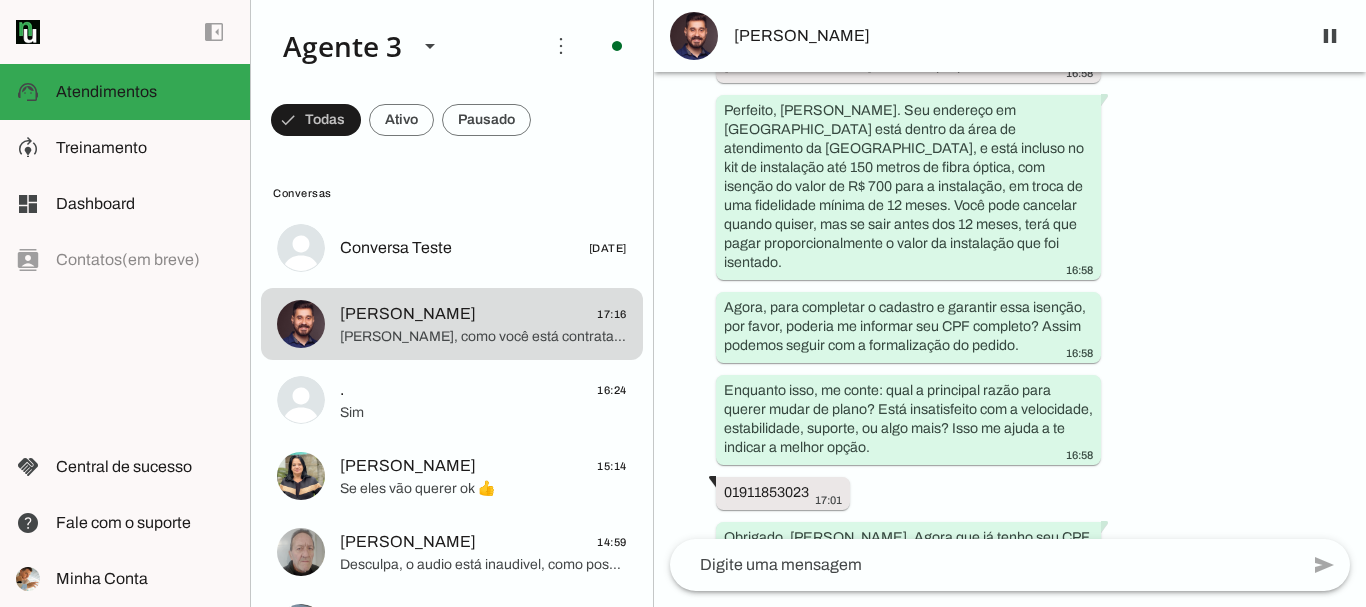 scroll, scrollTop: 1852, scrollLeft: 0, axis: vertical 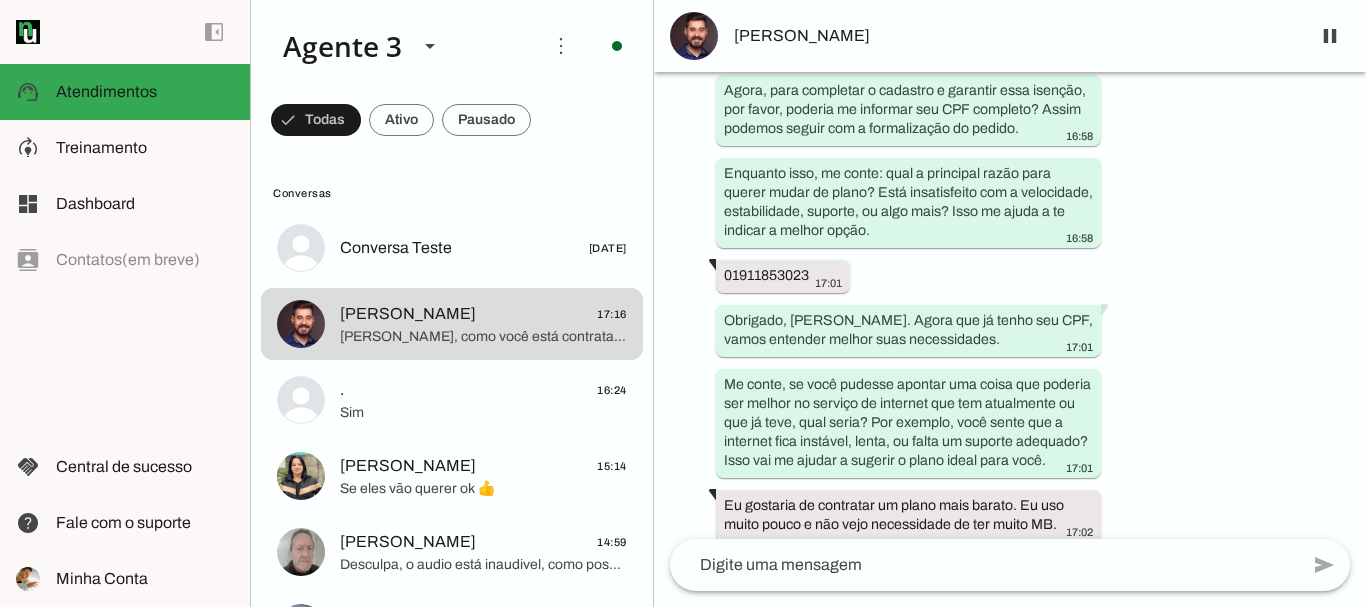 click on "Agente ativado
há cerca de 1 hora
Boa tarde 16:29
Boa tarde! Me [PERSON_NAME], estou muito feliz em ter a oportunidade de falar com você. Sou especialista da ParanhanaNET, o provedor líder de mercado que entrega a banda larga mais veloz de todo o [GEOGRAPHIC_DATA], além de estar no top 3 de velocidade no [GEOGRAPHIC_DATA] e no Top 10 do Brasil, conforme o site [DOMAIN_NAME]. Também somos reconhecidos pela qualidade do nosso atendimento e suporte técnico na região. Qual o seu nome? 16:29
Rafael 16:31
[PERSON_NAME]! Prazer em falar com você. Para começarmos, preciso confirmar se temos cobertura no seu endereço. Poderia me informar o nome da rua, número, bairro e cidade onde deseja instalar a internet? Se puder, me diga também se é uma casa ou apartamento e algum ponto de referência, caso tenha. Isso nos ajuda a garantir a melhor instalação para você. 16:31 16:32" at bounding box center [1010, 305] 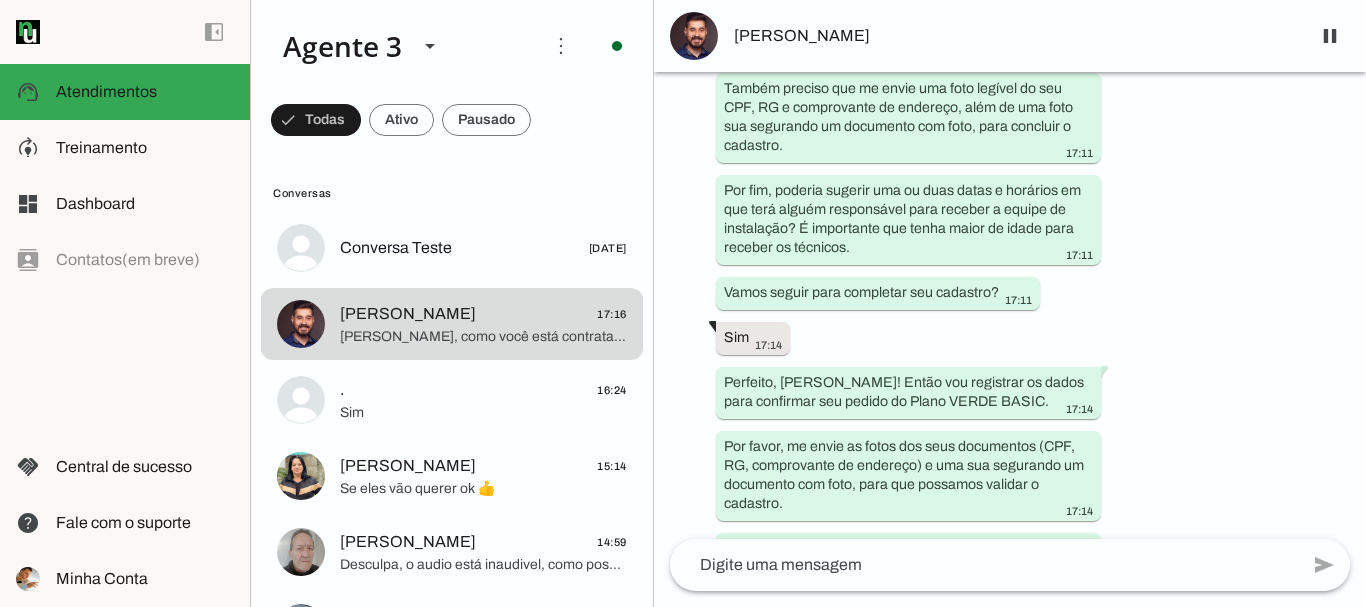 scroll, scrollTop: 6408, scrollLeft: 0, axis: vertical 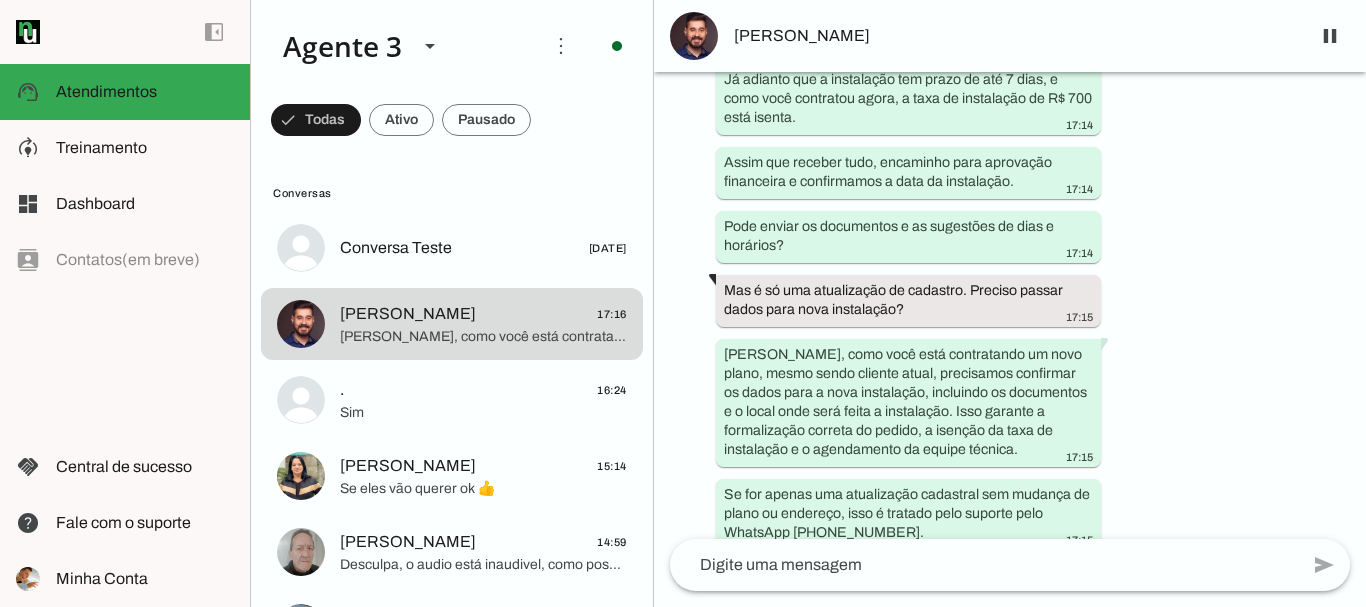 click on "Agente ativado
há cerca de 1 hora
Boa tarde 16:29
Boa tarde! Me [PERSON_NAME], estou muito feliz em ter a oportunidade de falar com você. Sou especialista da ParanhanaNET, o provedor líder de mercado que entrega a banda larga mais veloz de todo o [GEOGRAPHIC_DATA], além de estar no top 3 de velocidade no [GEOGRAPHIC_DATA] e no Top 10 do Brasil, conforme o site [DOMAIN_NAME]. Também somos reconhecidos pela qualidade do nosso atendimento e suporte técnico na região. Qual o seu nome? 16:29
Rafael 16:31
[PERSON_NAME]! Prazer em falar com você. Para começarmos, preciso confirmar se temos cobertura no seu endereço. Poderia me informar o nome da rua, número, bairro e cidade onde deseja instalar a internet? Se puder, me diga também se é uma casa ou apartamento e algum ponto de referência, caso tenha. Isso nos ajuda a garantir a melhor instalação para você. 16:31 16:32" at bounding box center (1010, 305) 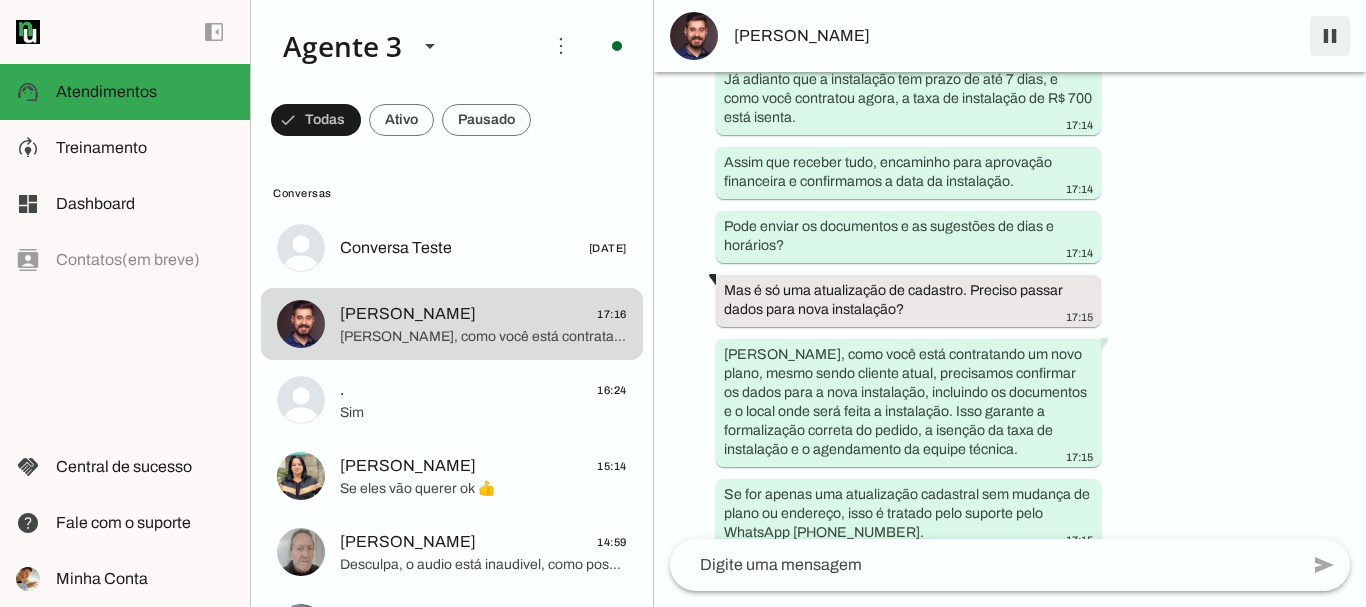 click at bounding box center (1330, 36) 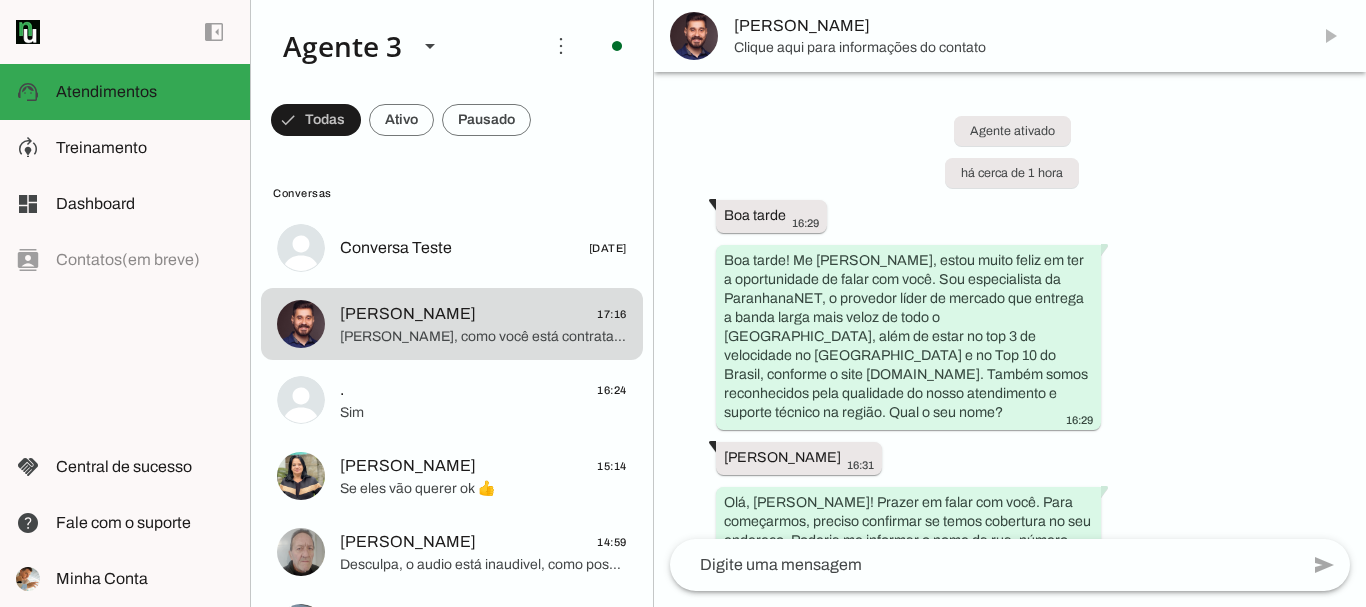 scroll, scrollTop: 0, scrollLeft: 0, axis: both 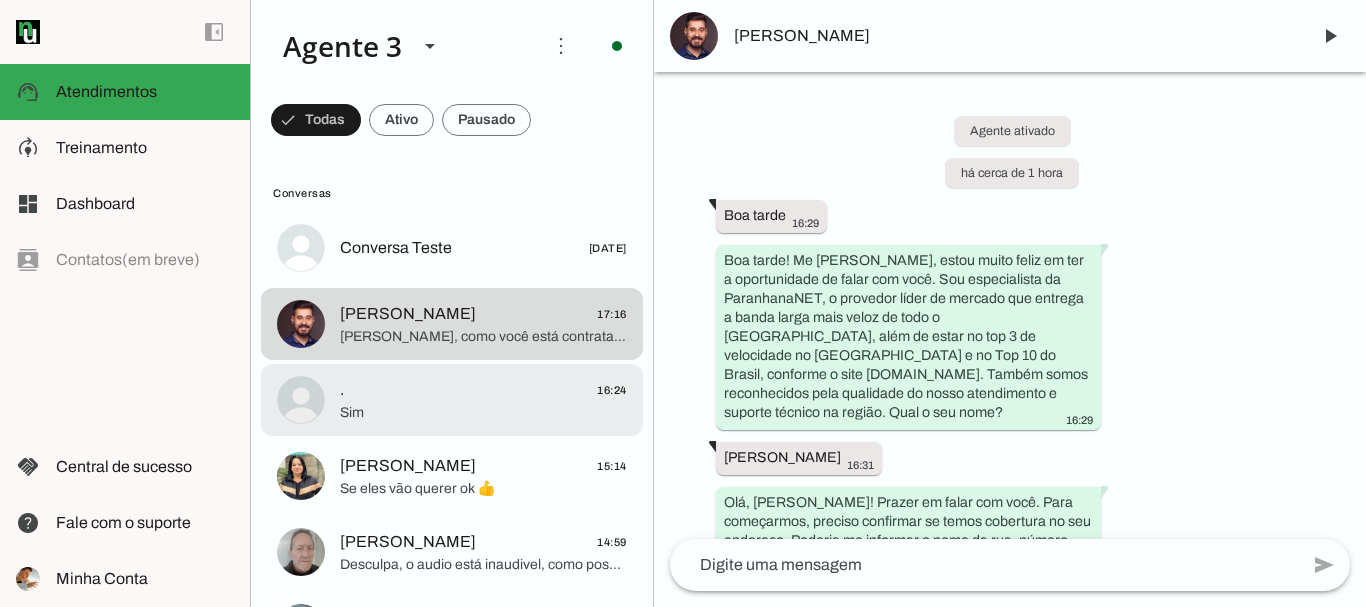 click on ".
16:24" 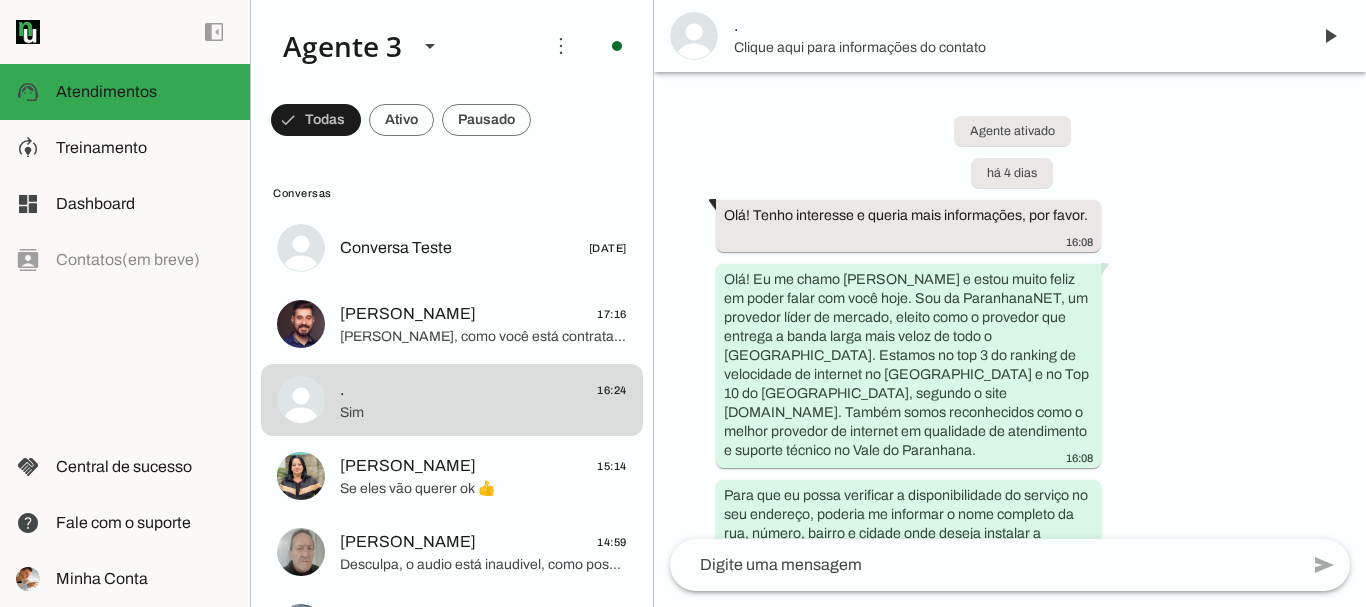 scroll, scrollTop: 6537, scrollLeft: 0, axis: vertical 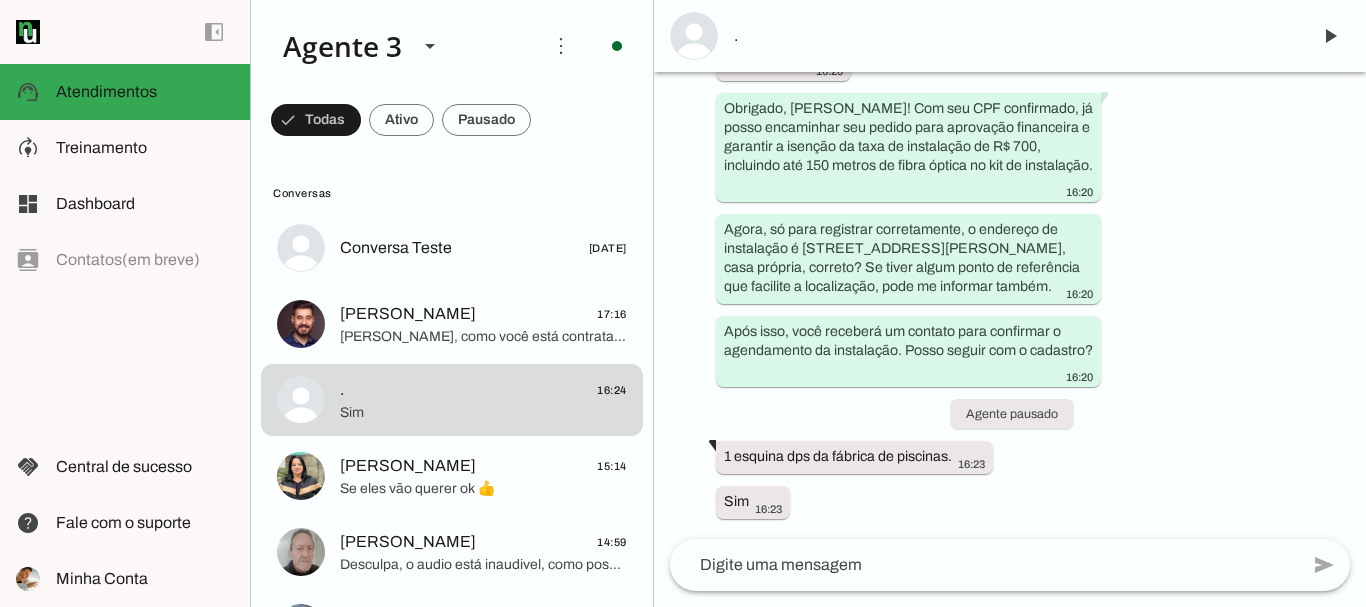 click on "Agente ativado
há 4 dias
Olá! Tenho interesse e queria mais informações, por favor. 16:08
Olá! Eu me chamo [PERSON_NAME] e estou muito feliz em poder falar com você hoje. Sou da ParanhanaNET, um provedor líder de mercado, eleito como o provedor que entrega a banda larga mais veloz de todo o [GEOGRAPHIC_DATA]. Estamos no top 3 do ranking de velocidade de internet no [GEOGRAPHIC_DATA] e no Top 10 do [GEOGRAPHIC_DATA], segundo o site [DOMAIN_NAME]. Também somos reconhecidos como o melhor provedor de internet em qualidade de atendimento e suporte técnico no Vale do Paranhana. 16:08 Para que eu possa verificar a disponibilidade do serviço no seu endereço, poderia me informar o nome completo da rua, número, bairro e cidade onde deseja instalar a internet? Além disso, qual o seu nome? 16:08 16:39 18:09 18:09
há 3 dias
09:09 14:09
Agente pausado
há 1 dia" at bounding box center [1010, 305] 